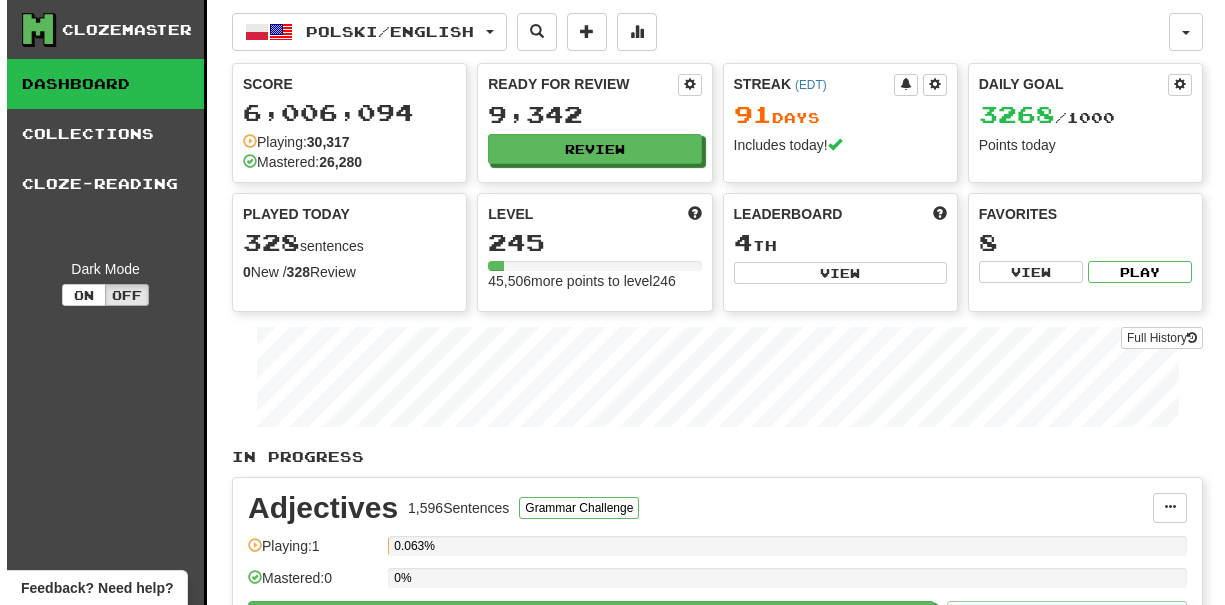 scroll, scrollTop: 0, scrollLeft: 0, axis: both 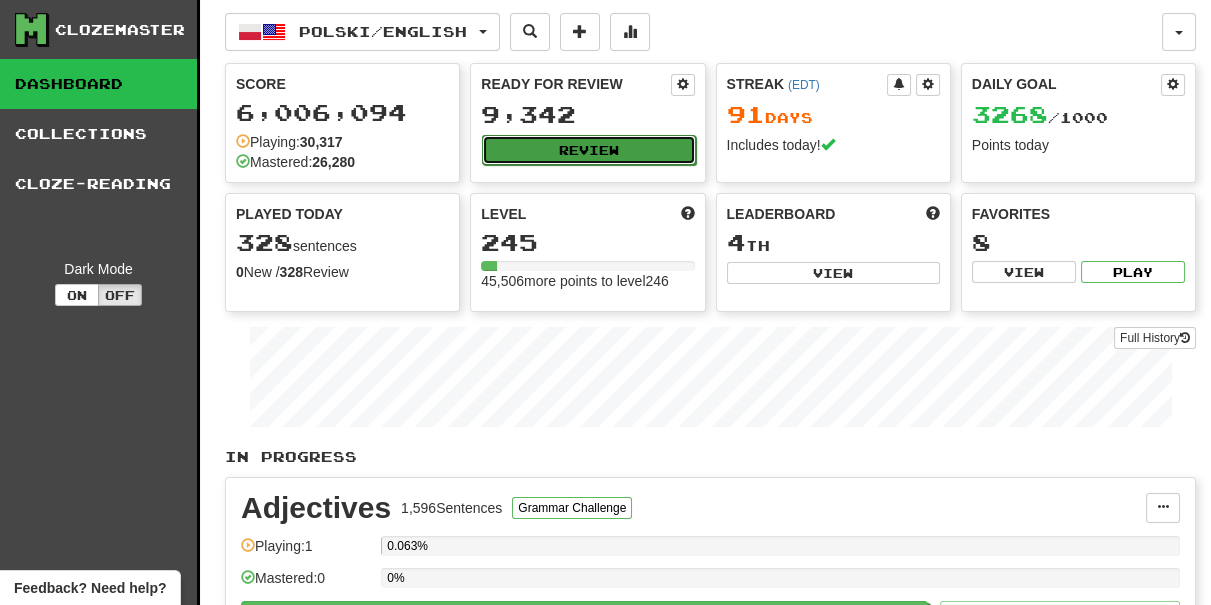 click on "Review" at bounding box center (588, 150) 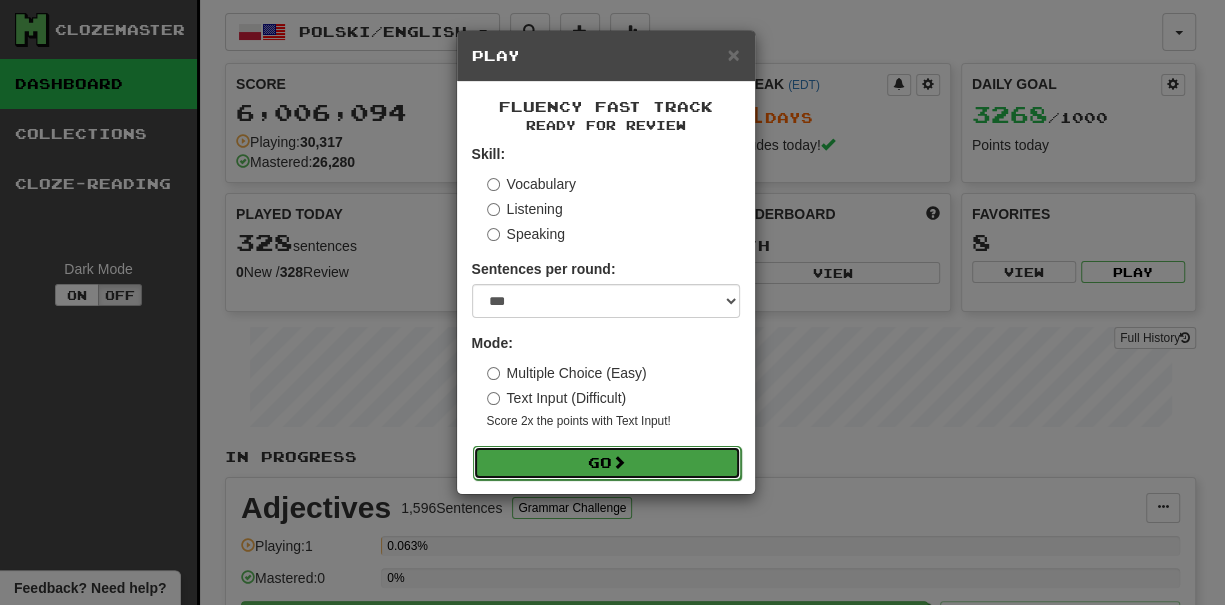 click on "Go" at bounding box center (607, 463) 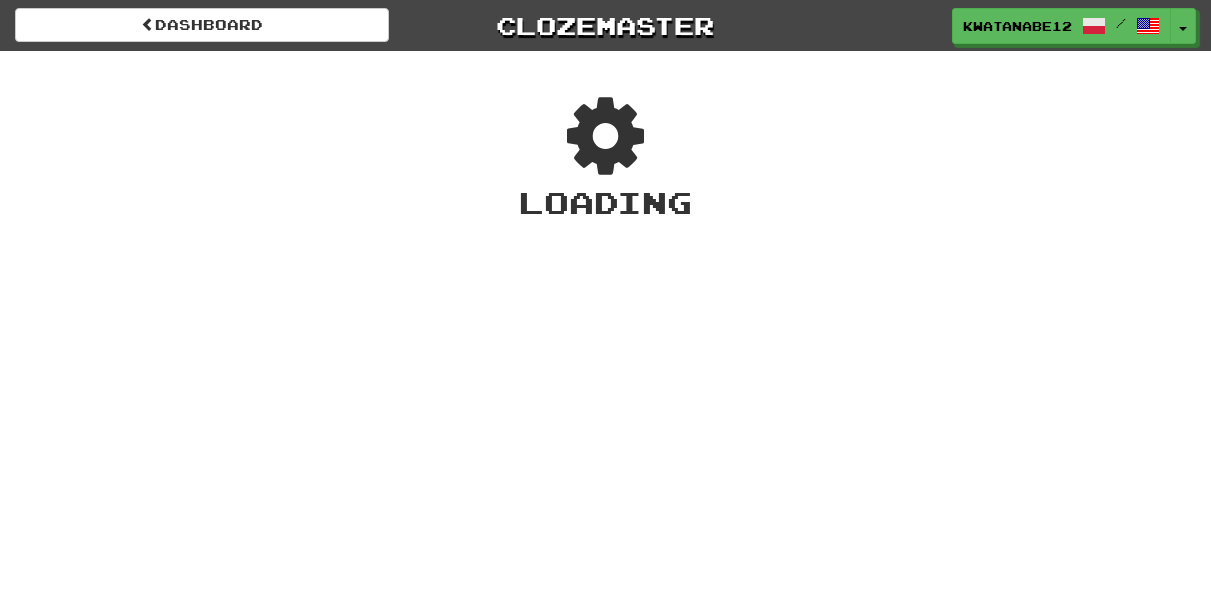 scroll, scrollTop: 0, scrollLeft: 0, axis: both 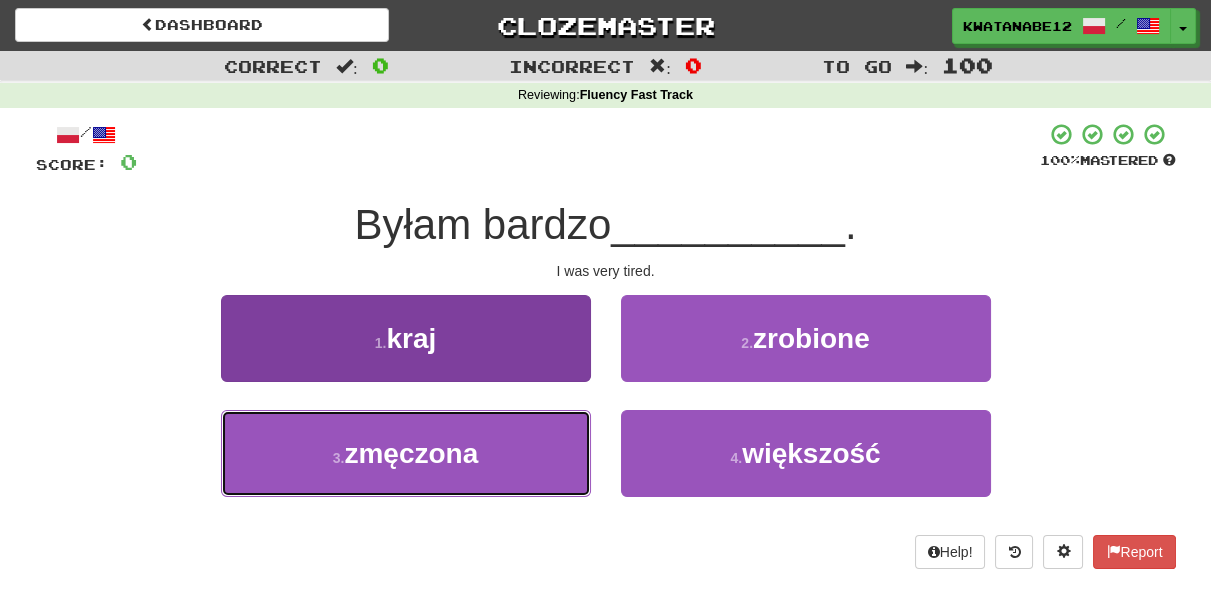 drag, startPoint x: 537, startPoint y: 437, endPoint x: 577, endPoint y: 425, distance: 41.761227 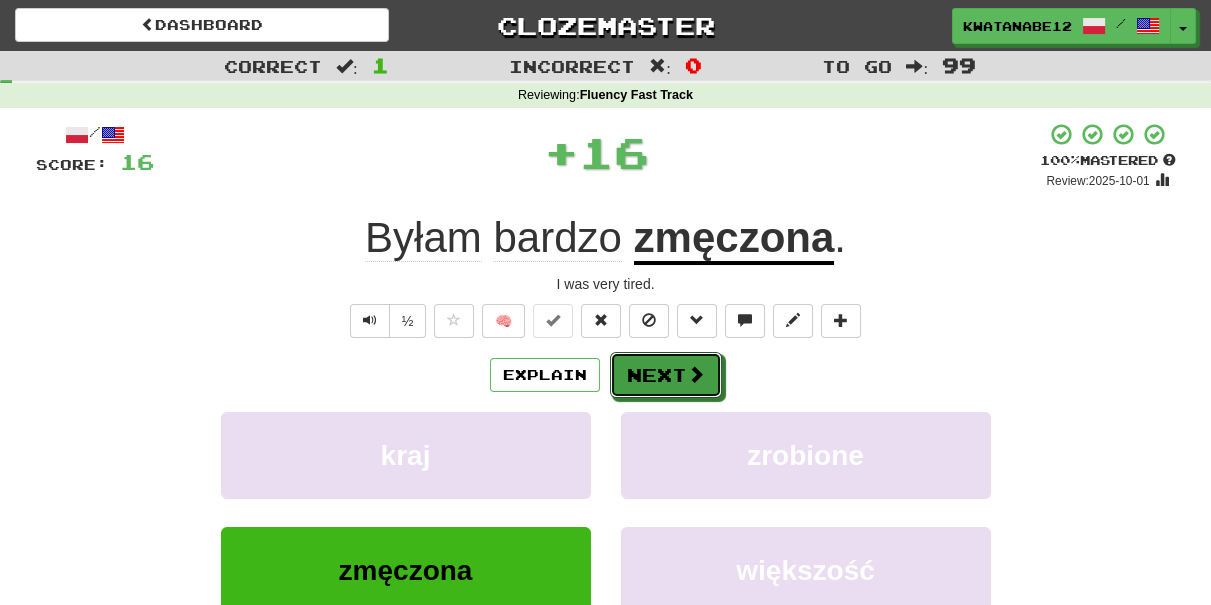 drag, startPoint x: 653, startPoint y: 386, endPoint x: 606, endPoint y: 340, distance: 65.76473 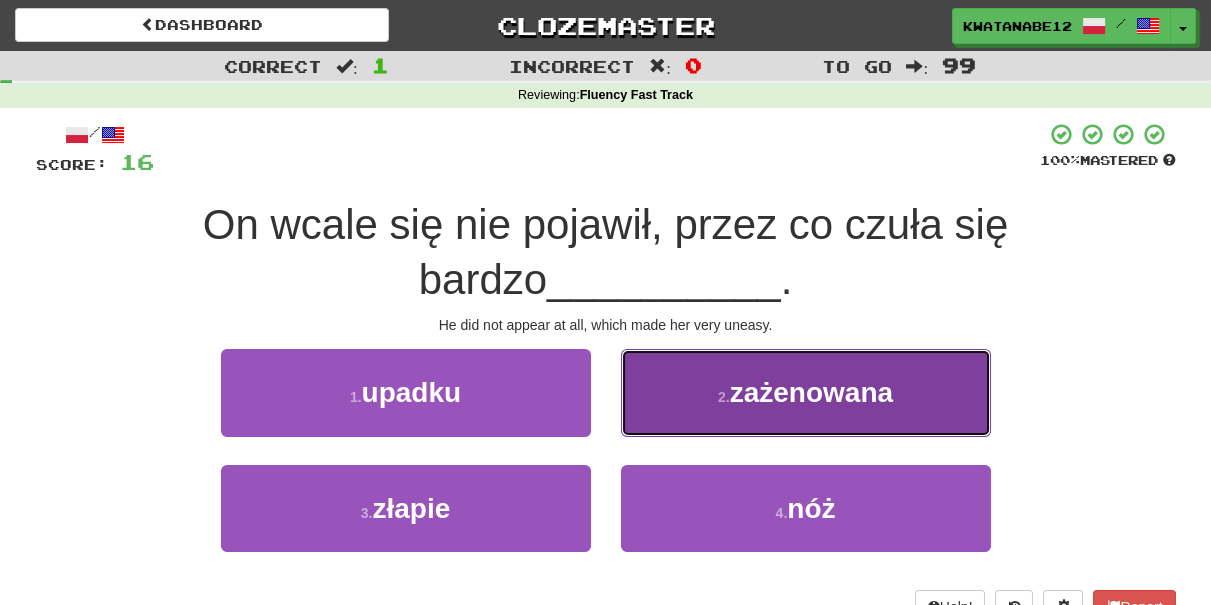 click on "[NUMBER] [ADJECTIVE]" at bounding box center (806, 392) 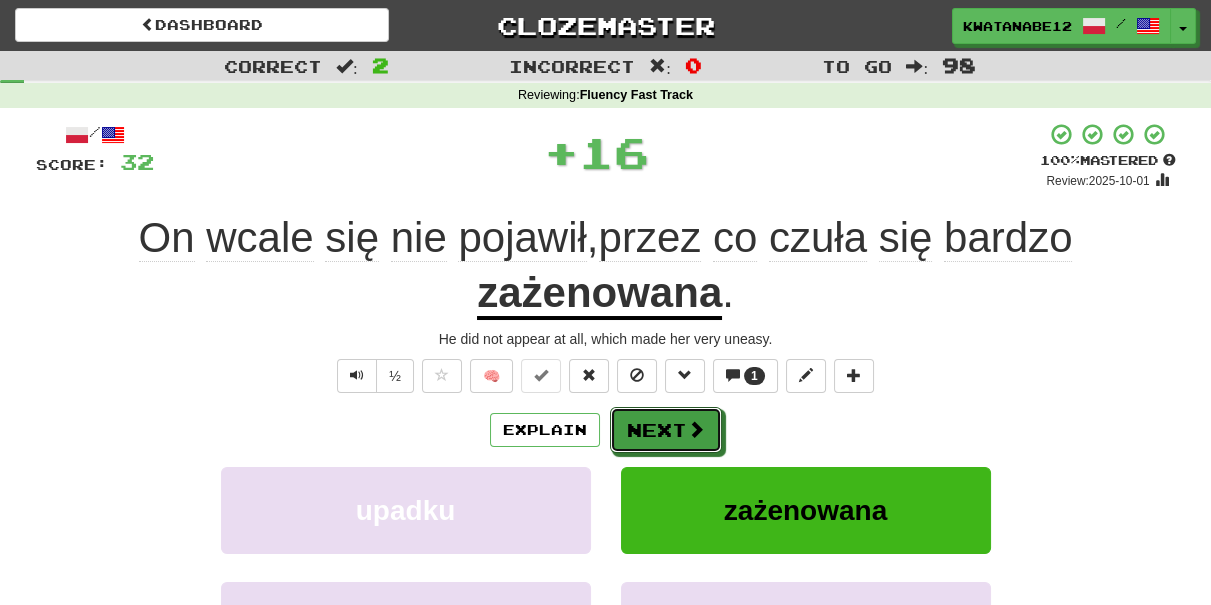 drag, startPoint x: 658, startPoint y: 427, endPoint x: 616, endPoint y: 402, distance: 48.8774 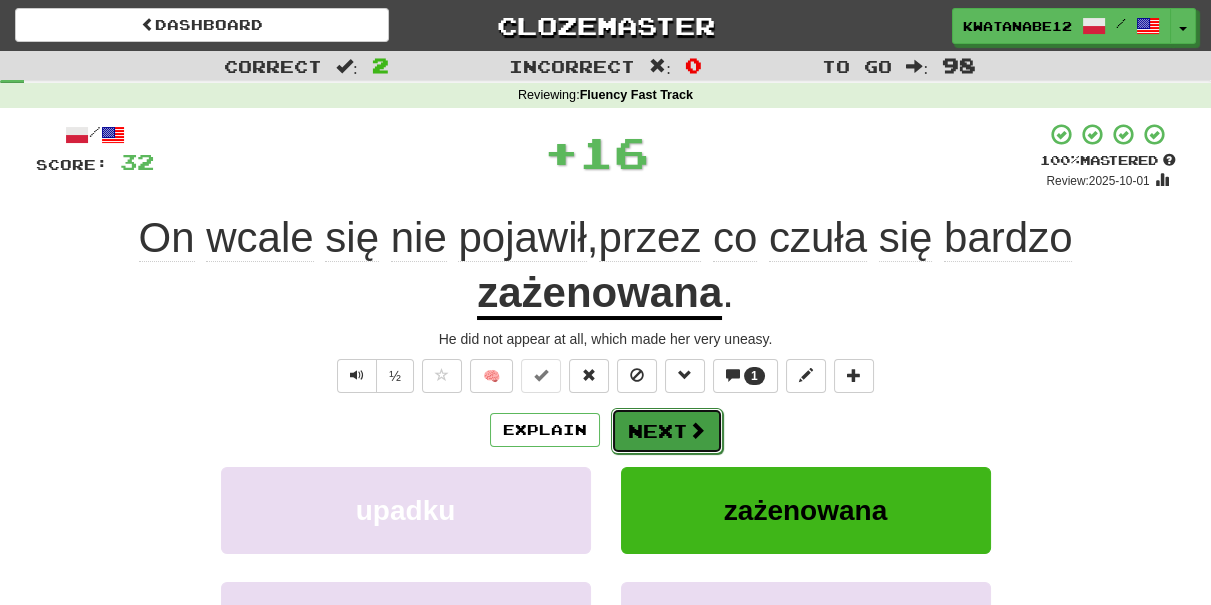 click on "Next" at bounding box center [667, 431] 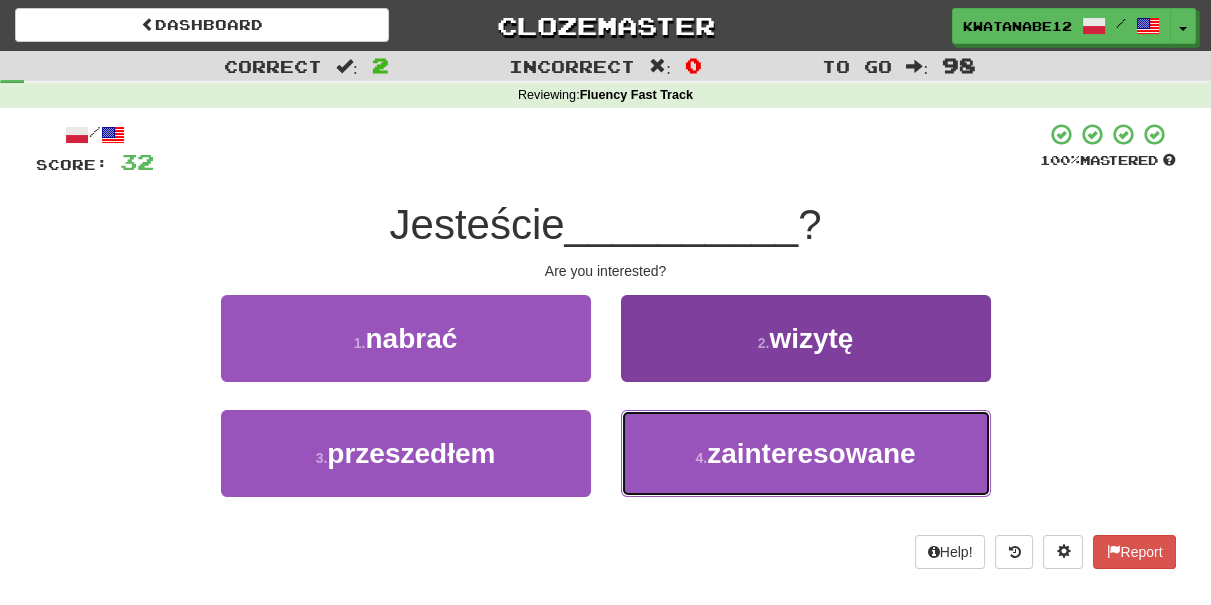 drag, startPoint x: 689, startPoint y: 471, endPoint x: 676, endPoint y: 430, distance: 43.011627 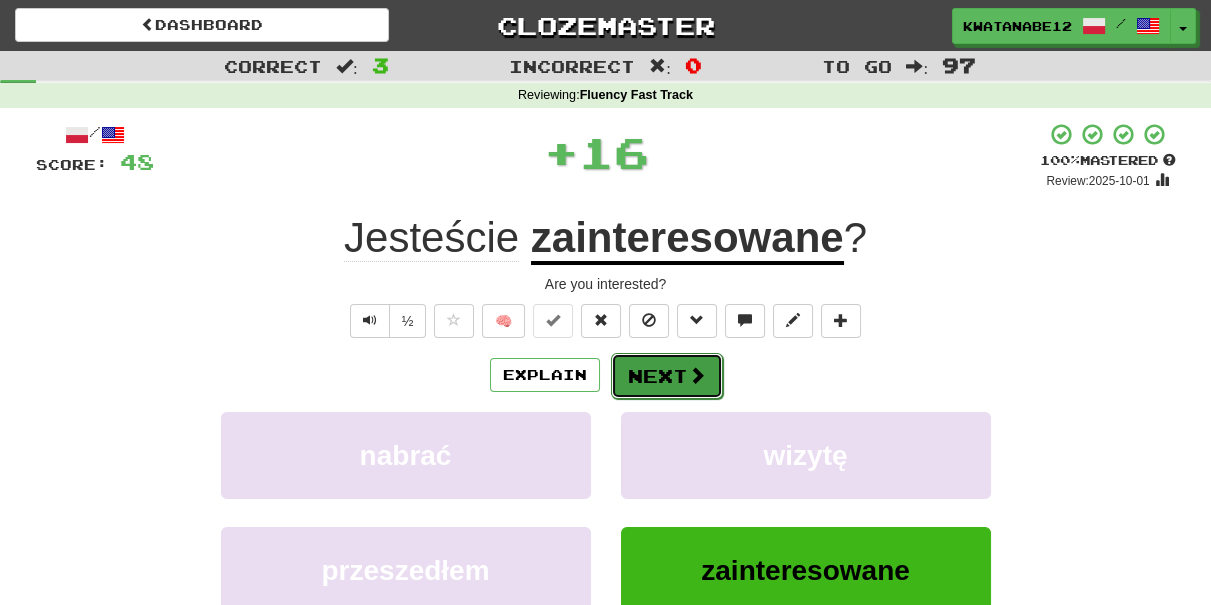 click on "Next" at bounding box center (667, 376) 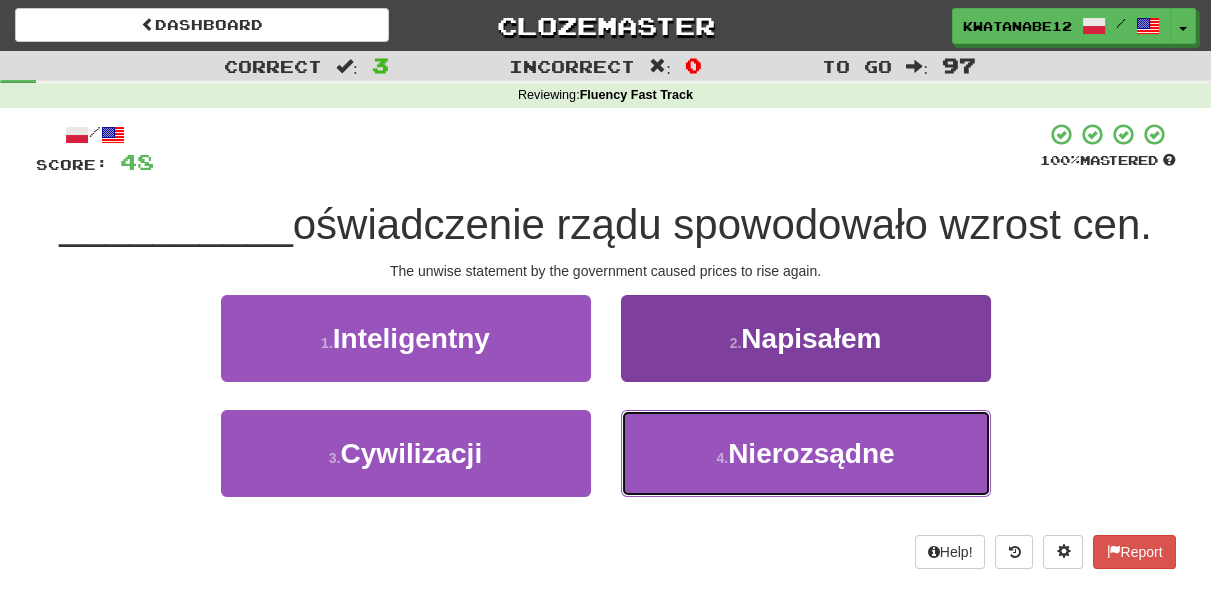 drag, startPoint x: 637, startPoint y: 453, endPoint x: 637, endPoint y: 436, distance: 17 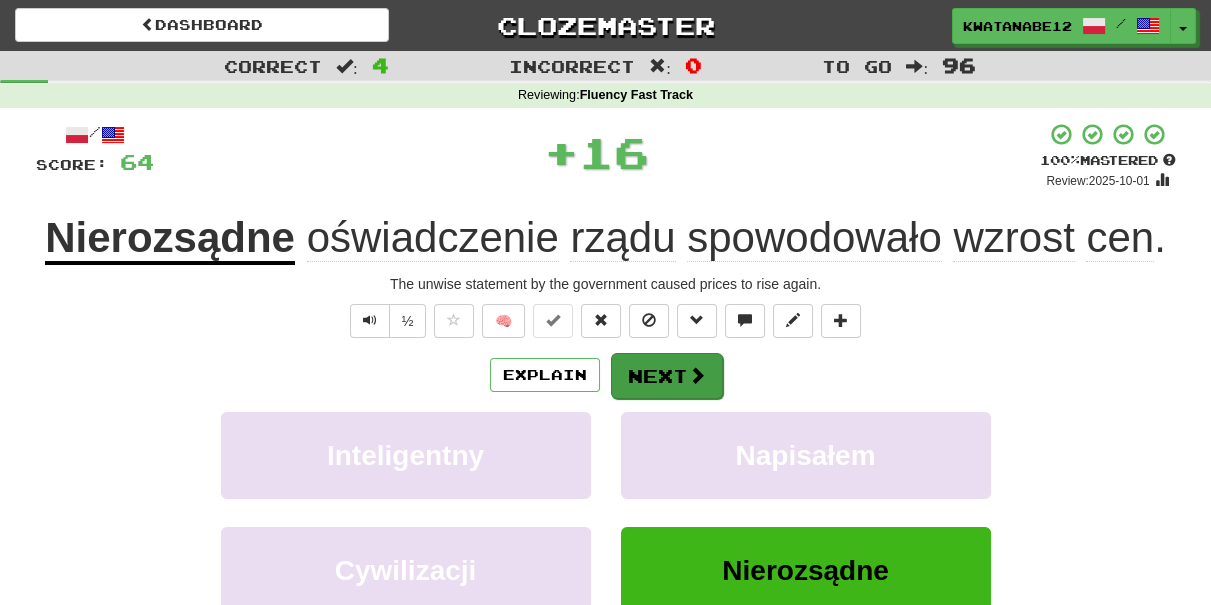 drag, startPoint x: 635, startPoint y: 406, endPoint x: 632, endPoint y: 388, distance: 18.248287 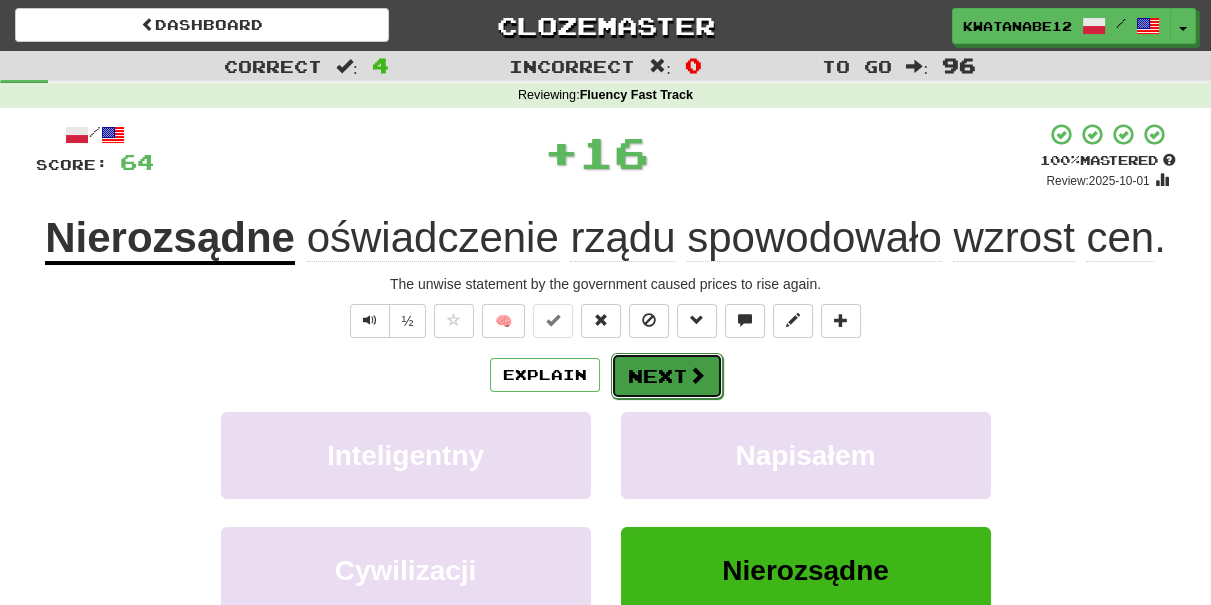 click on "Next" at bounding box center [667, 376] 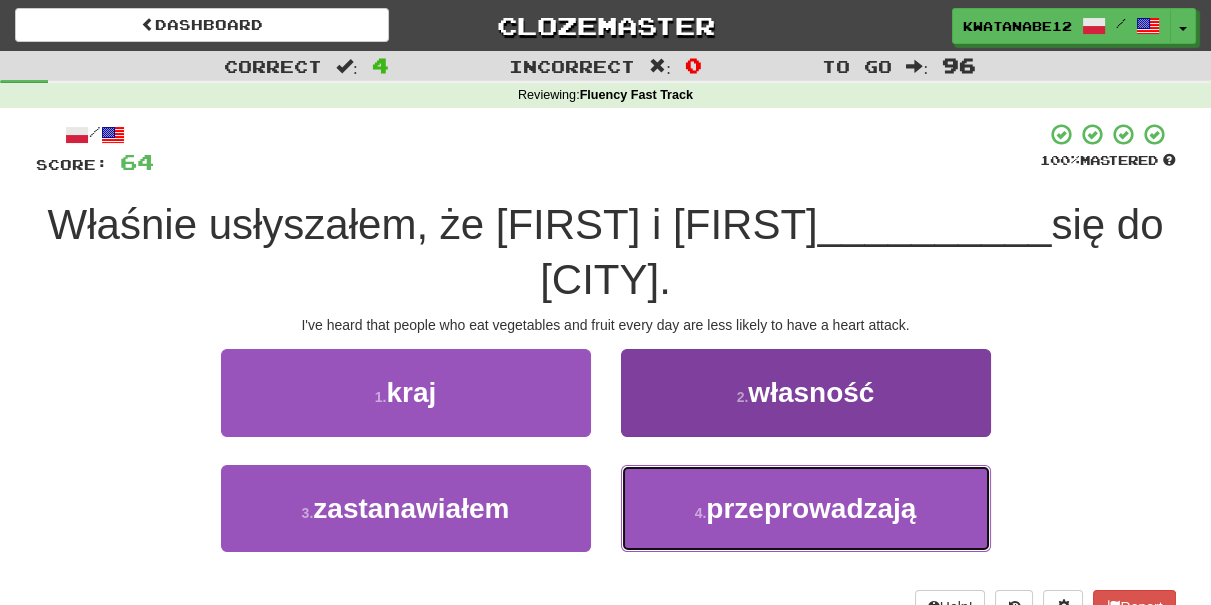 click on "[NUMBER] [VERB]" at bounding box center [806, 508] 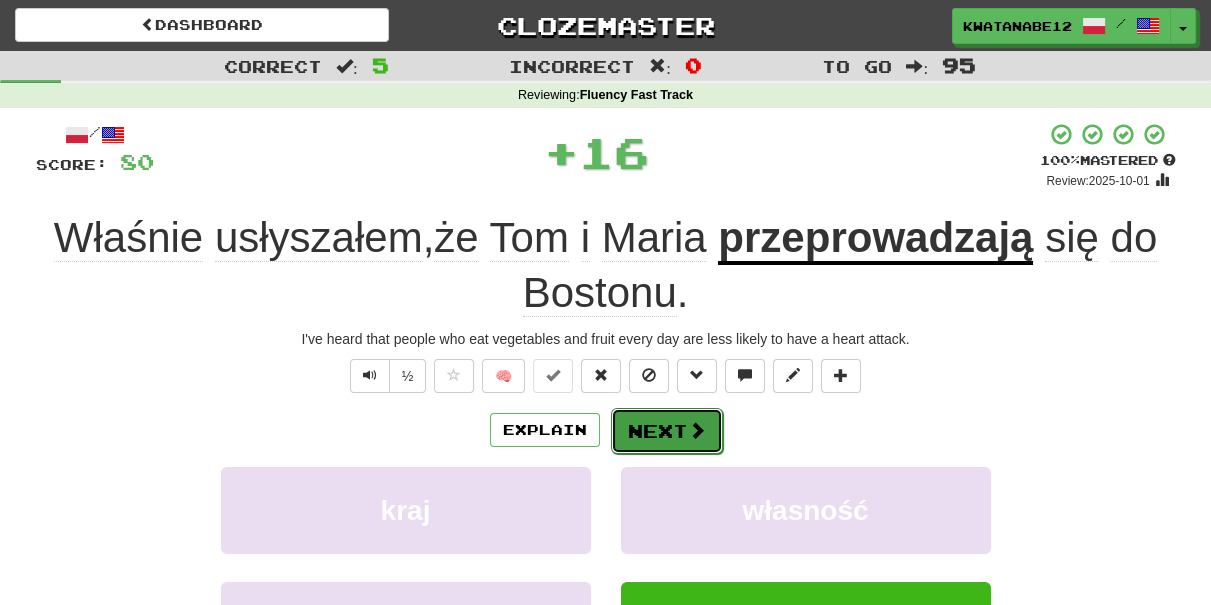 drag, startPoint x: 642, startPoint y: 441, endPoint x: 640, endPoint y: 430, distance: 11.18034 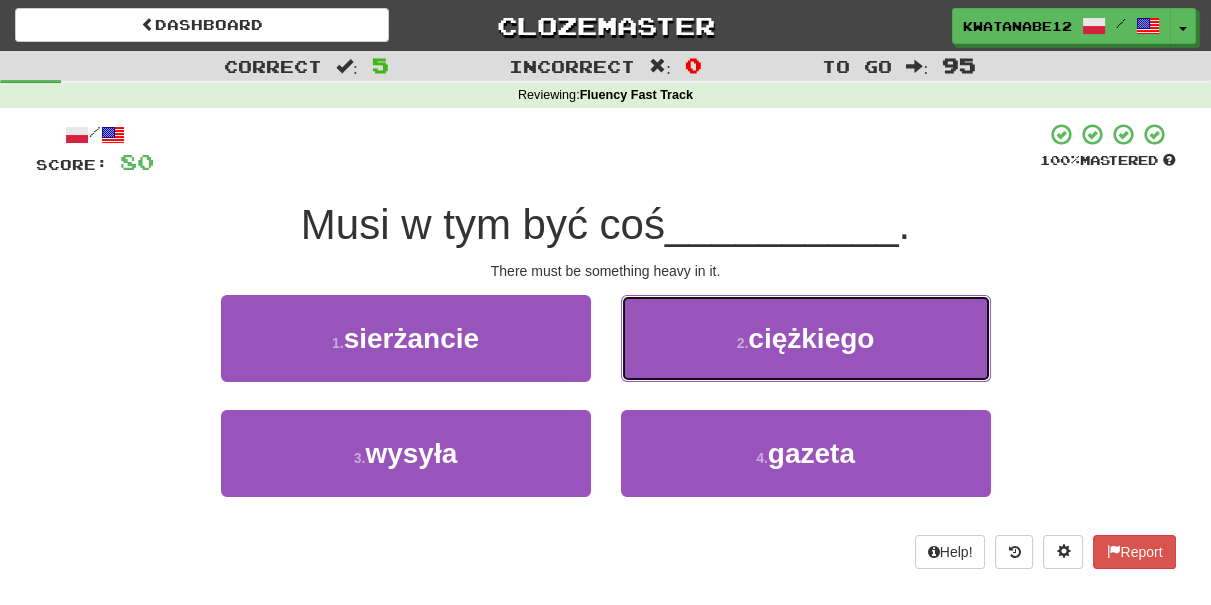 click on "2 . ciężkiego" at bounding box center [806, 338] 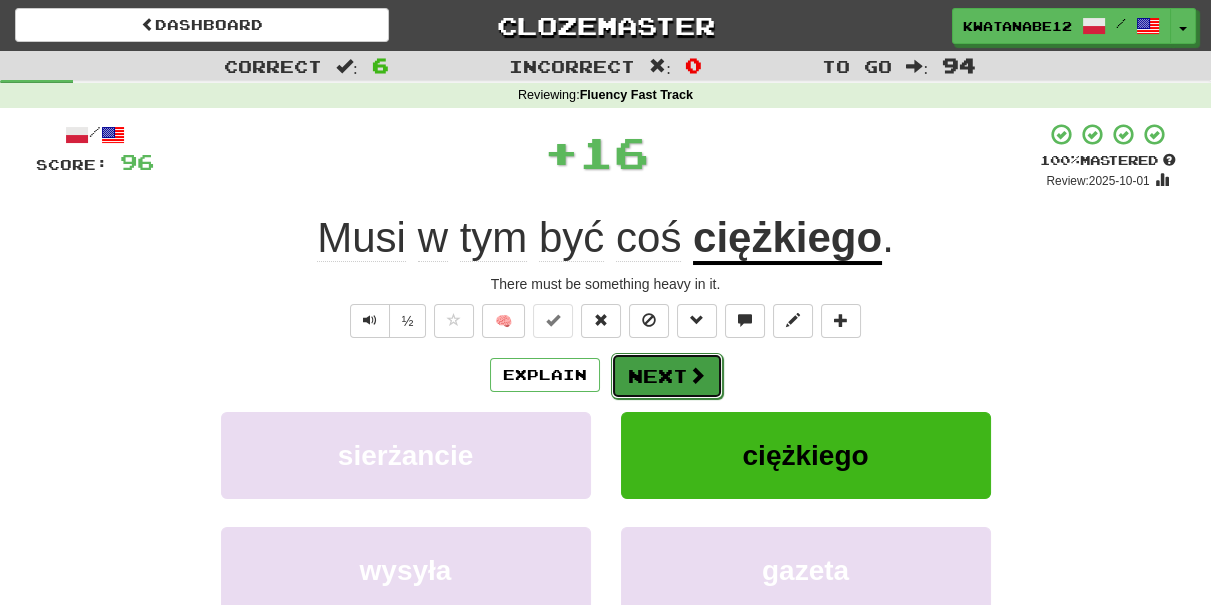 drag, startPoint x: 640, startPoint y: 347, endPoint x: 632, endPoint y: 370, distance: 24.351591 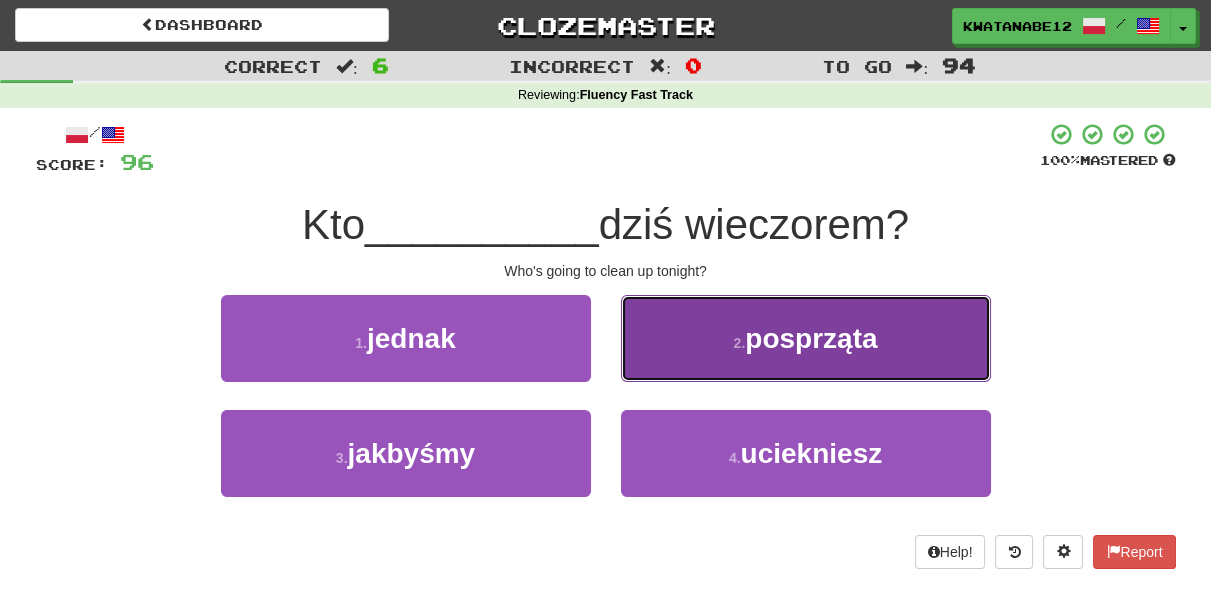 click on "[NUMBER] [VERB]" at bounding box center (806, 338) 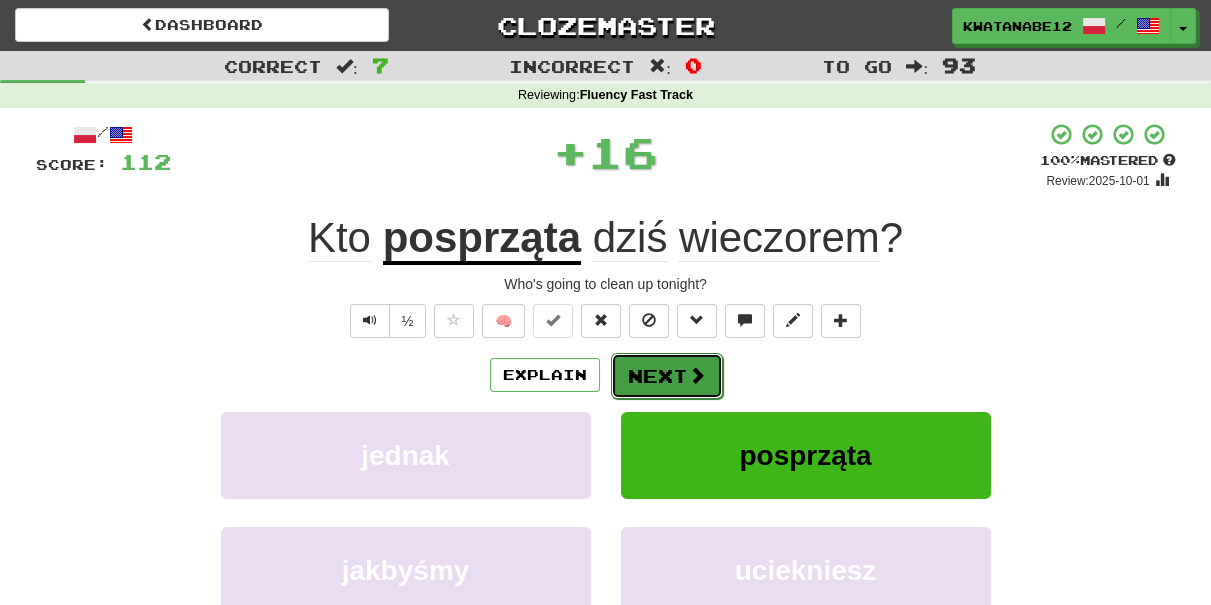 click on "Next" at bounding box center (667, 376) 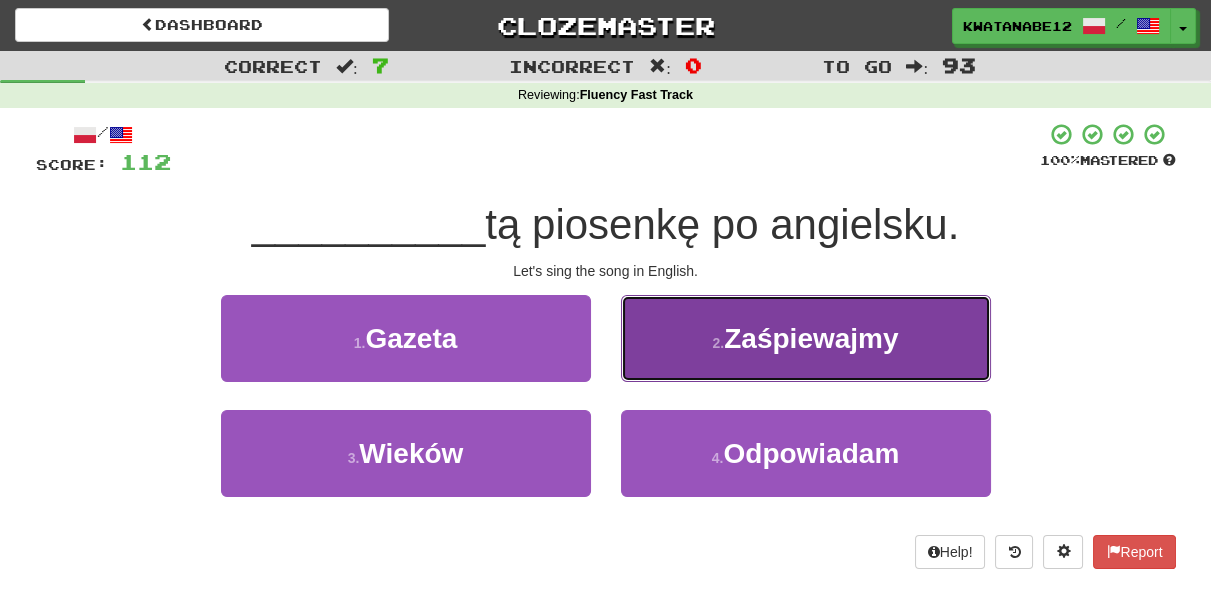 click on "[NUMBER] [VERB]" at bounding box center (806, 338) 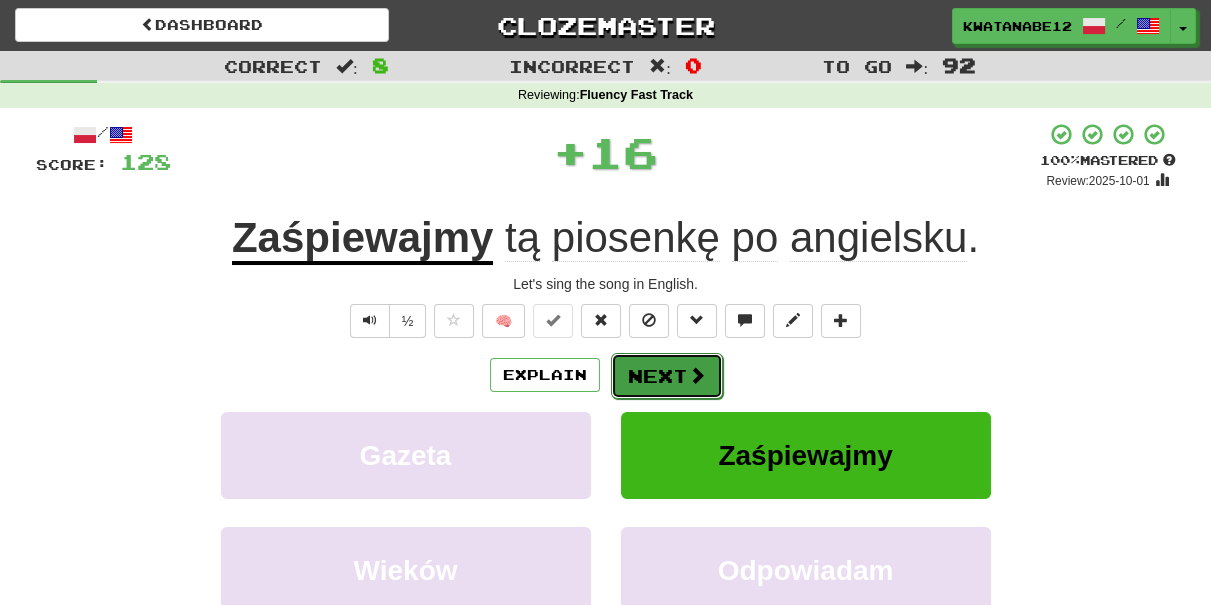 click on "Next" at bounding box center (667, 376) 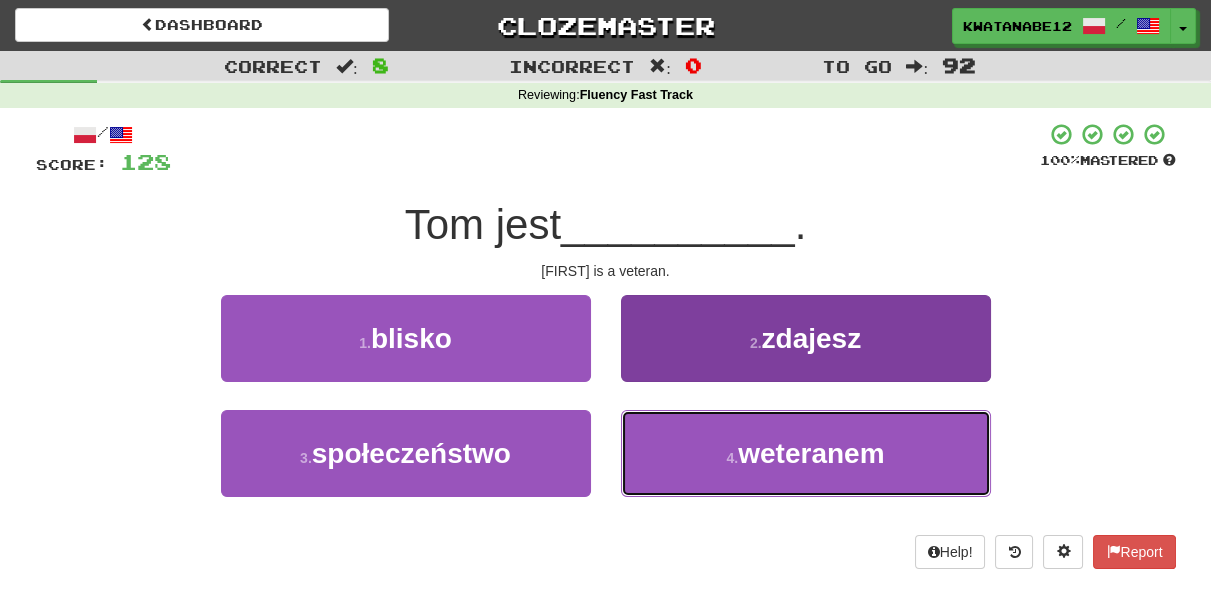 drag, startPoint x: 709, startPoint y: 442, endPoint x: 698, endPoint y: 427, distance: 18.601076 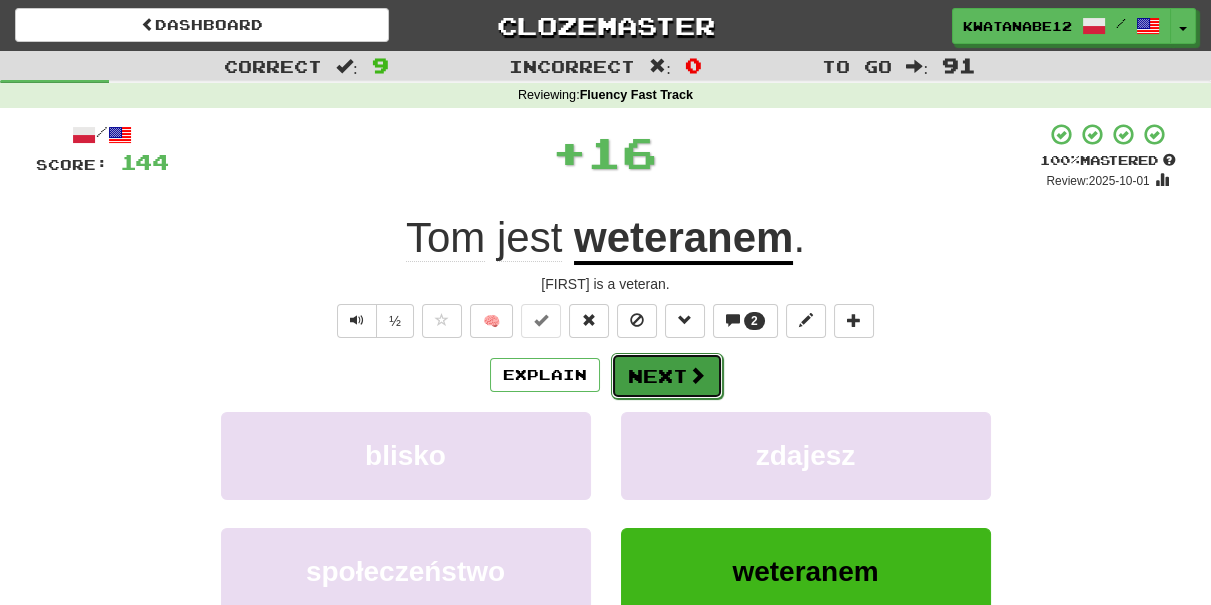 click on "Next" at bounding box center (667, 376) 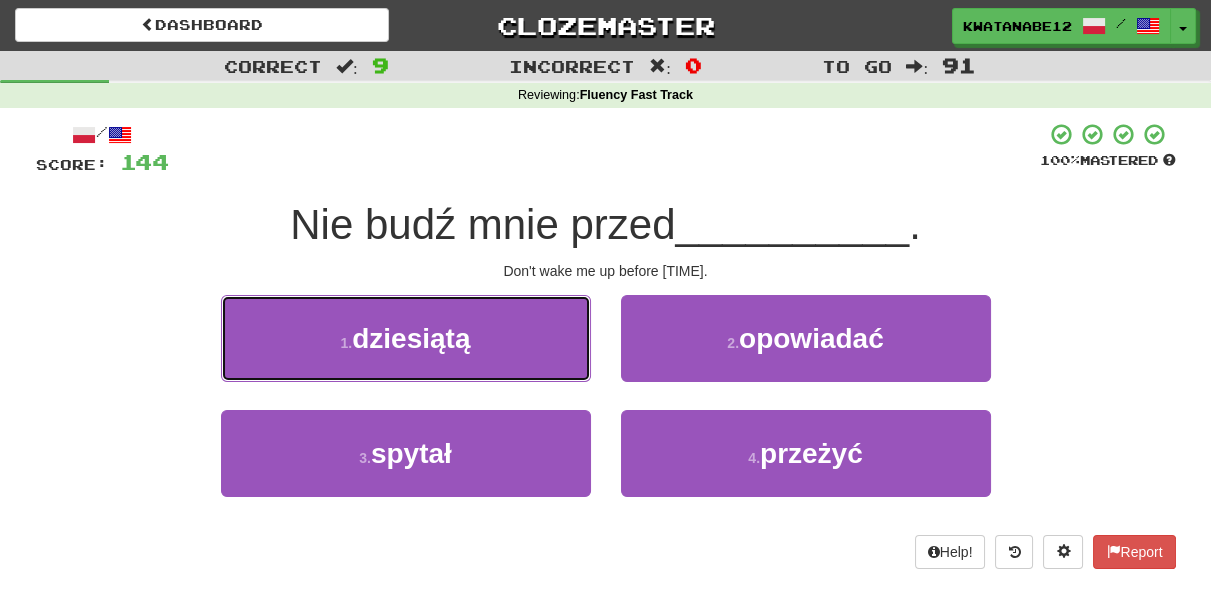 drag, startPoint x: 509, startPoint y: 348, endPoint x: 582, endPoint y: 350, distance: 73.02739 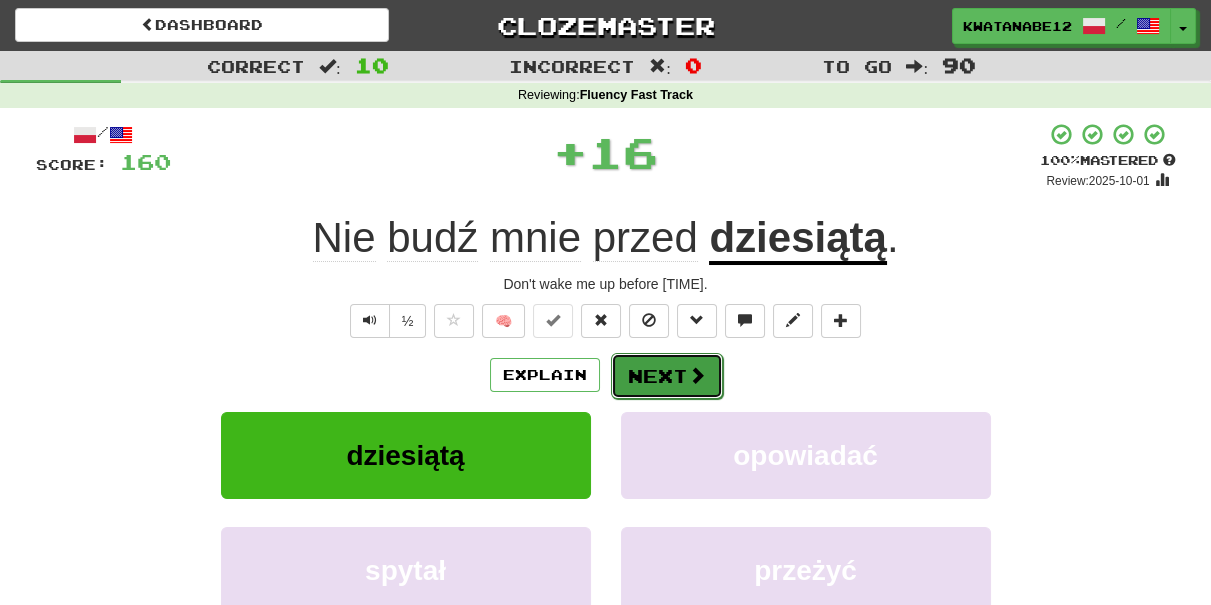click at bounding box center [697, 375] 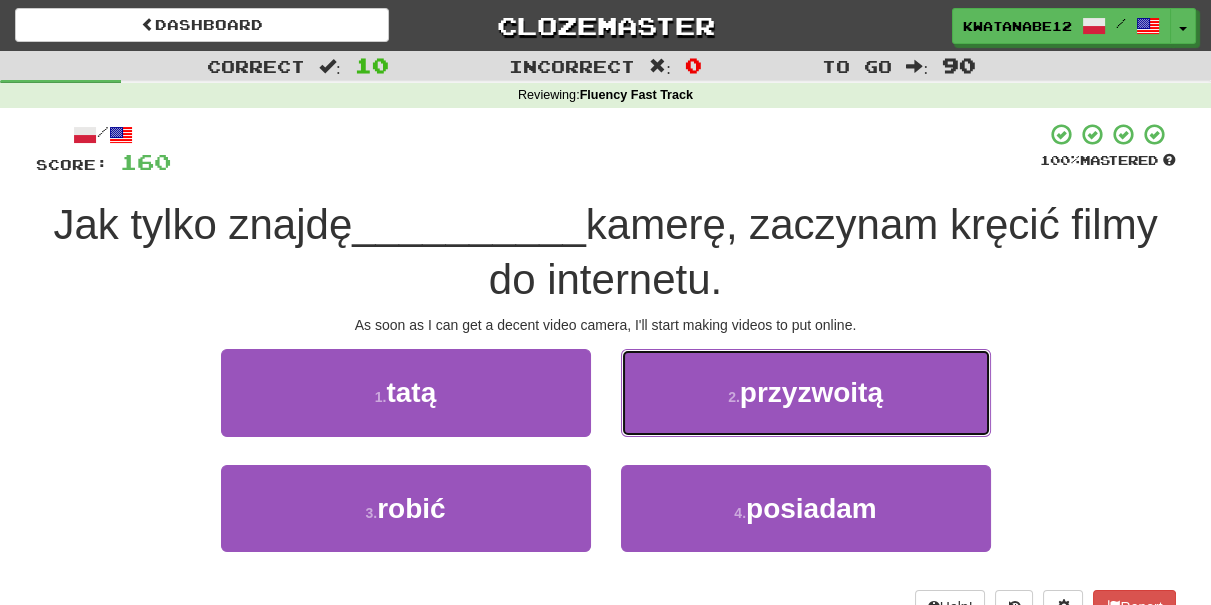 click on "2 . przyzwoitą" at bounding box center (806, 392) 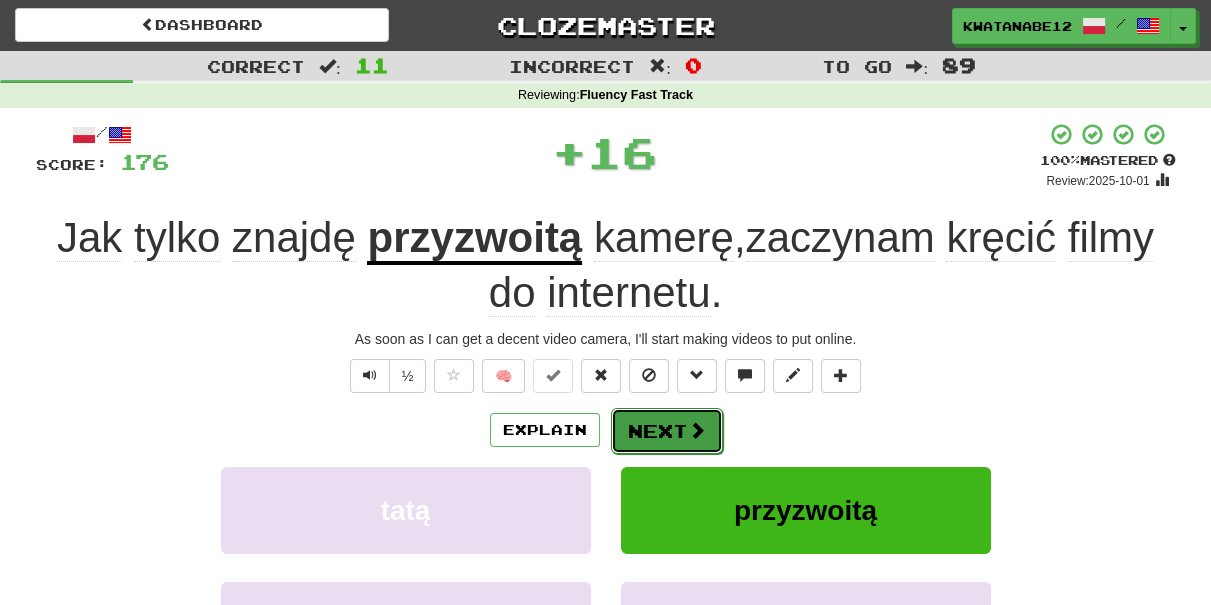 click on "Next" at bounding box center (667, 431) 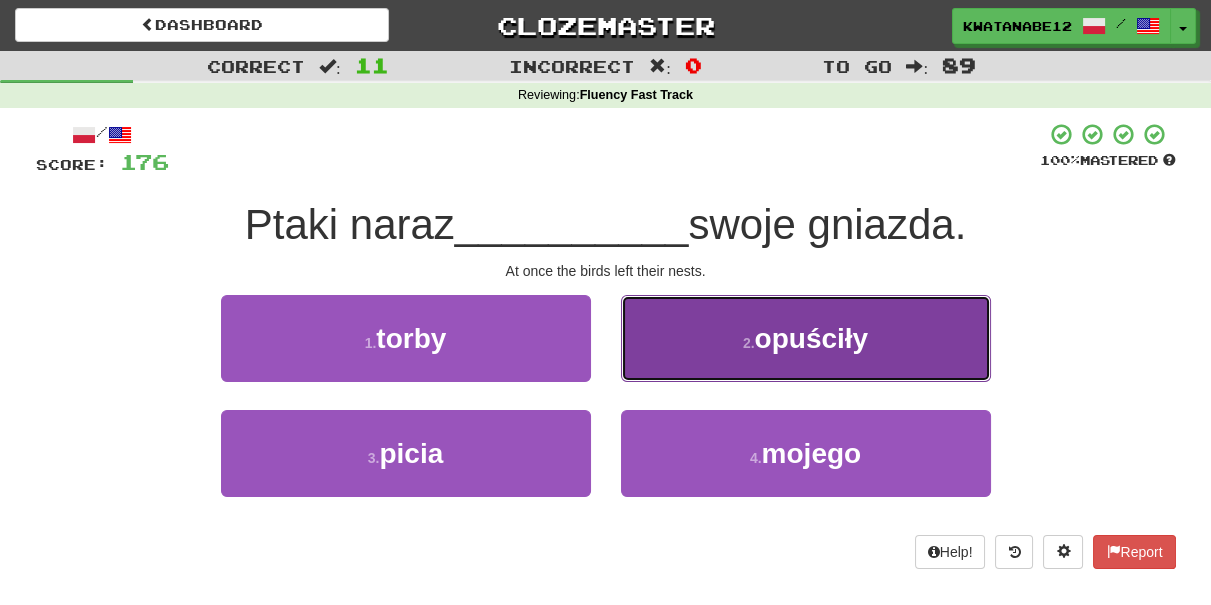 click on "[NUMBER] [VERB]" at bounding box center [806, 338] 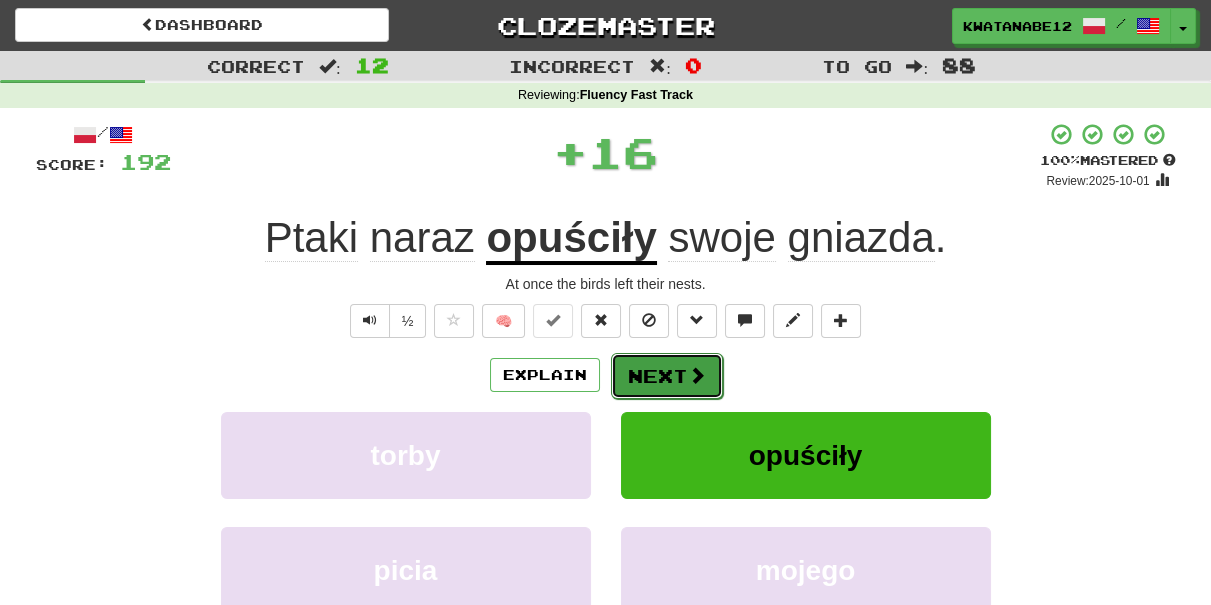 click on "Next" at bounding box center (667, 376) 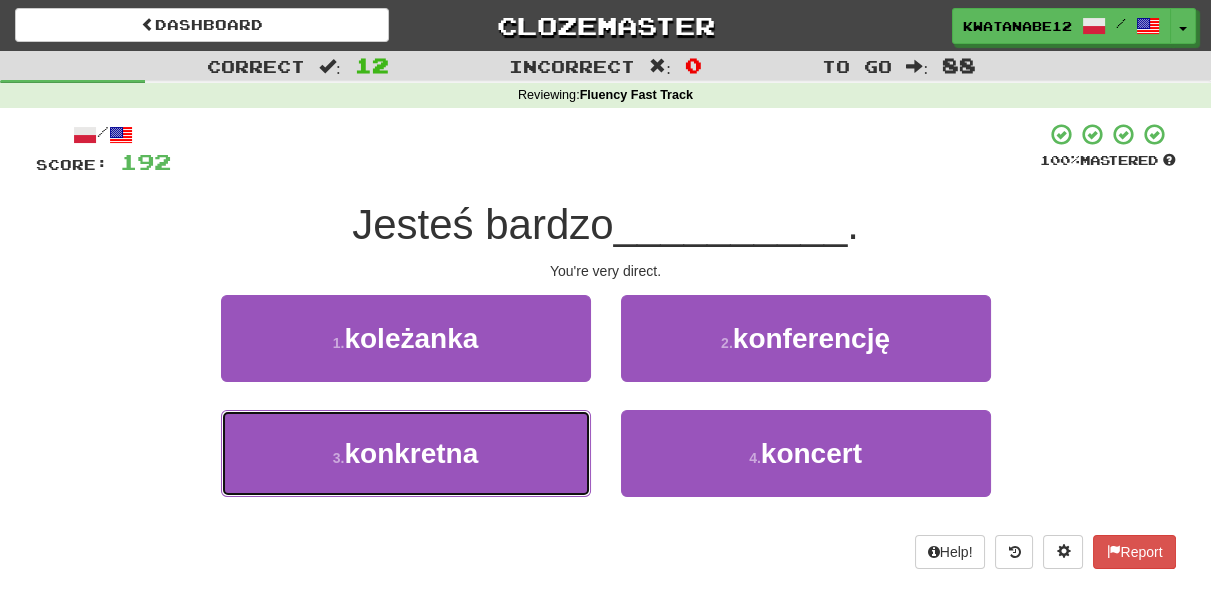 drag, startPoint x: 517, startPoint y: 453, endPoint x: 592, endPoint y: 416, distance: 83.630135 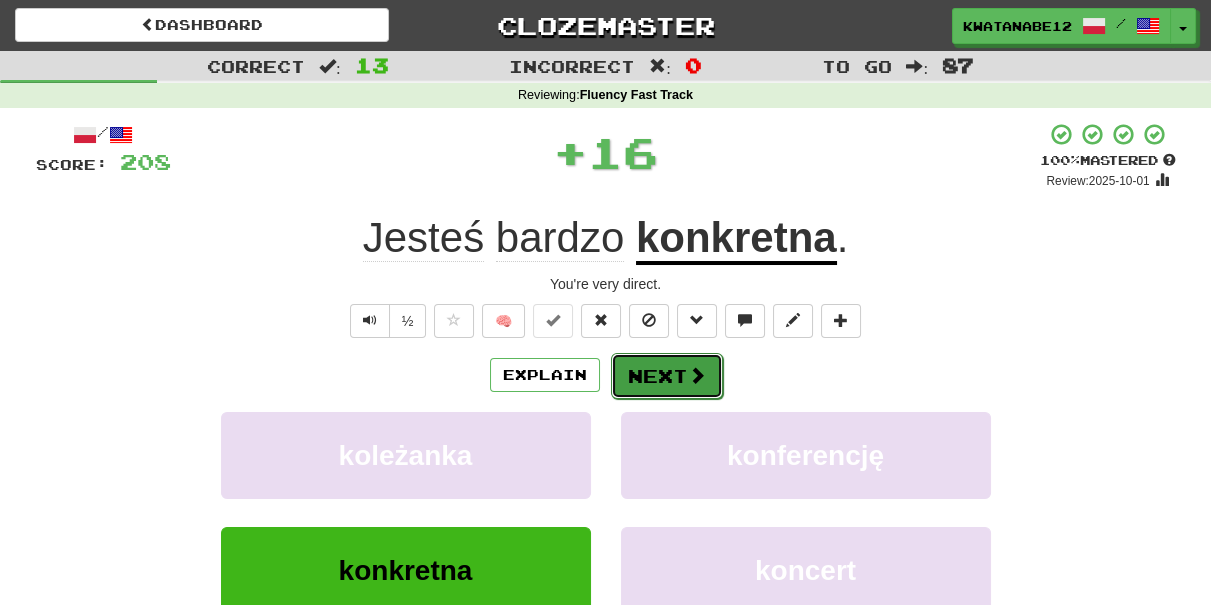 click on "Next" at bounding box center [667, 376] 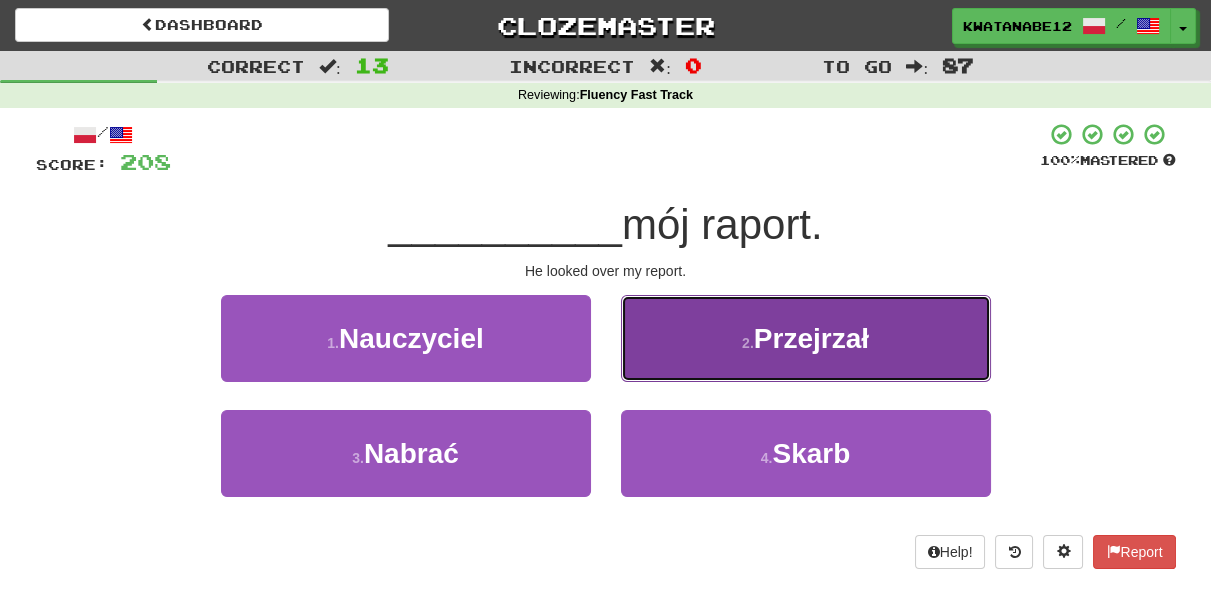 click on "[NUMBER] [VERB]" at bounding box center (806, 338) 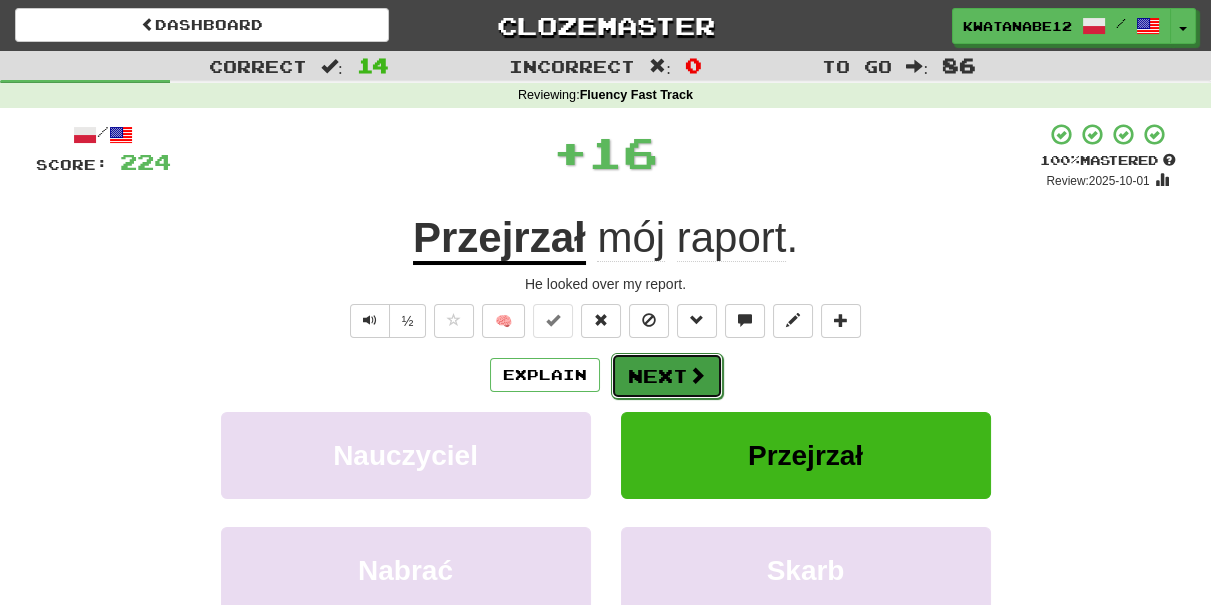 click on "Next" at bounding box center [667, 376] 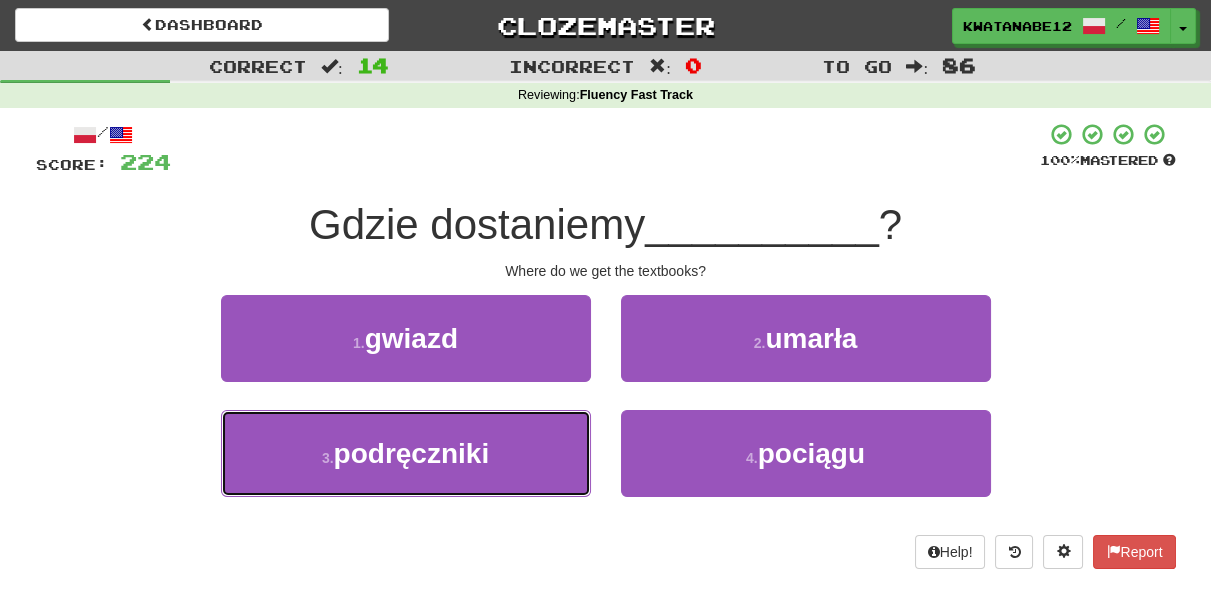 drag, startPoint x: 495, startPoint y: 439, endPoint x: 610, endPoint y: 418, distance: 116.901665 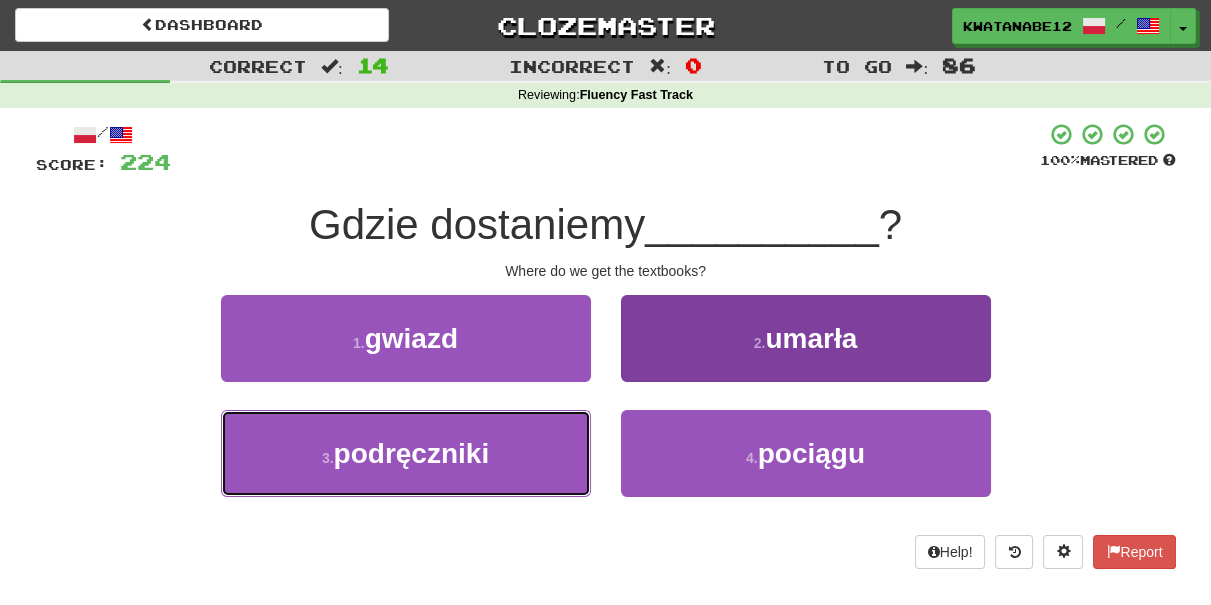 drag, startPoint x: 536, startPoint y: 456, endPoint x: 665, endPoint y: 422, distance: 133.4054 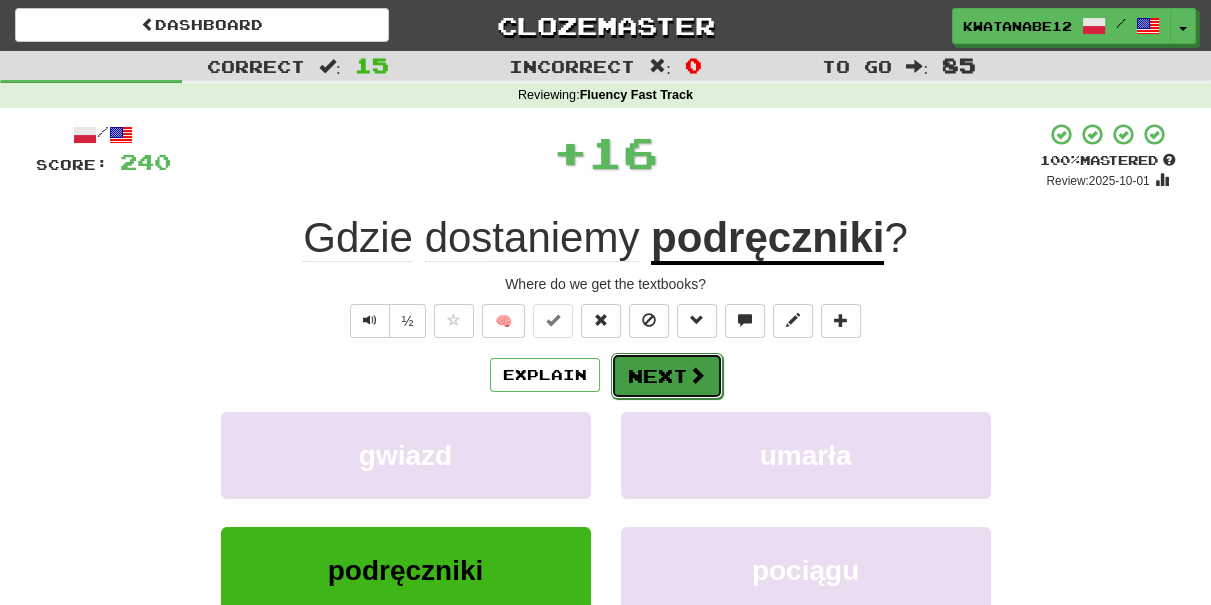 click at bounding box center [697, 375] 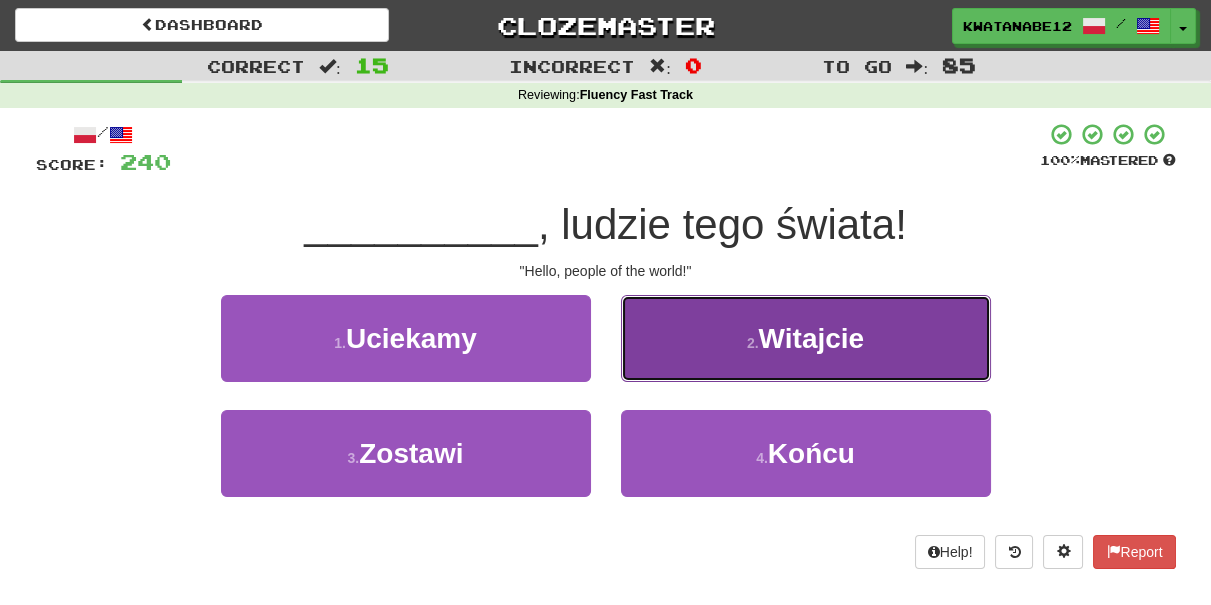 click on "2 . Witajcie" at bounding box center [806, 338] 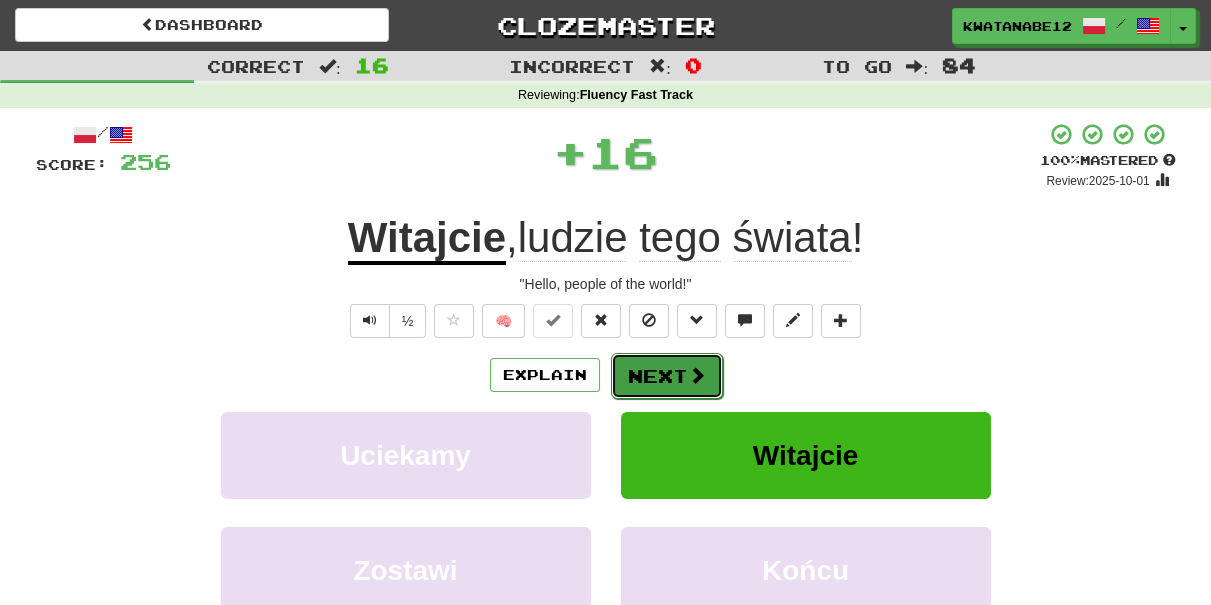 click on "Next" at bounding box center [667, 376] 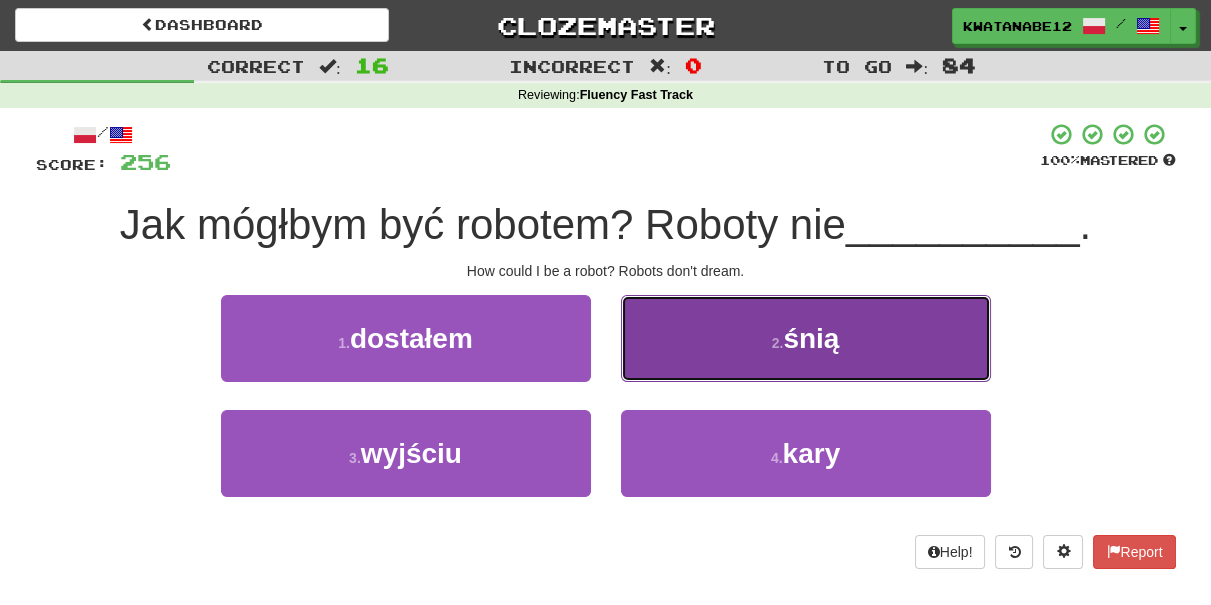 click on "2 .  śnią" at bounding box center [806, 338] 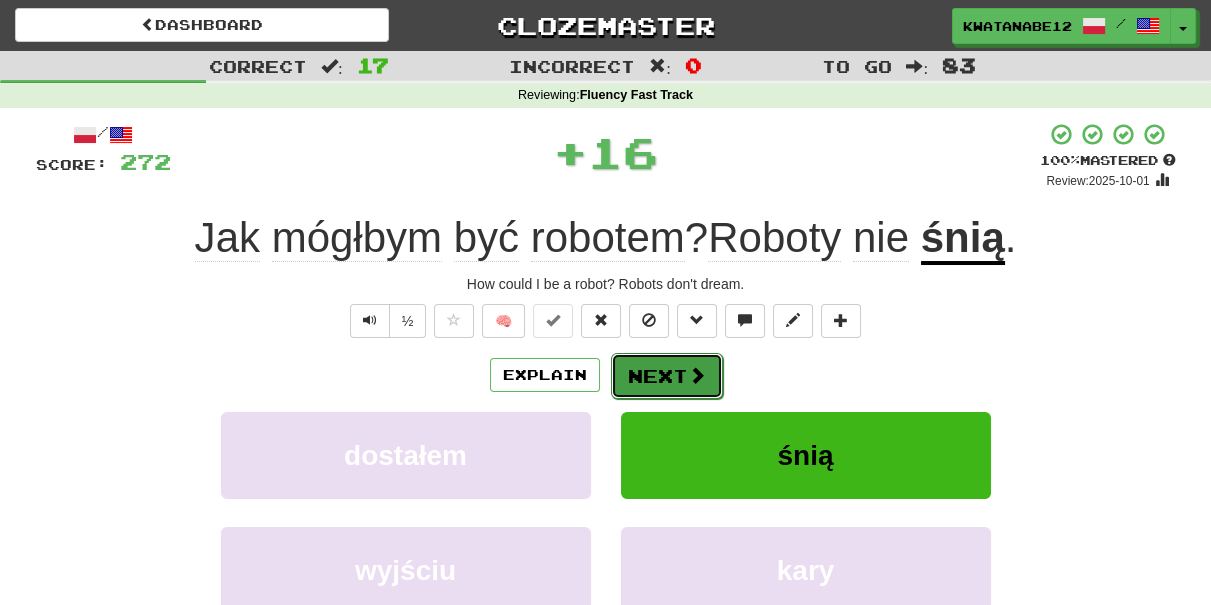 click on "Next" at bounding box center [667, 376] 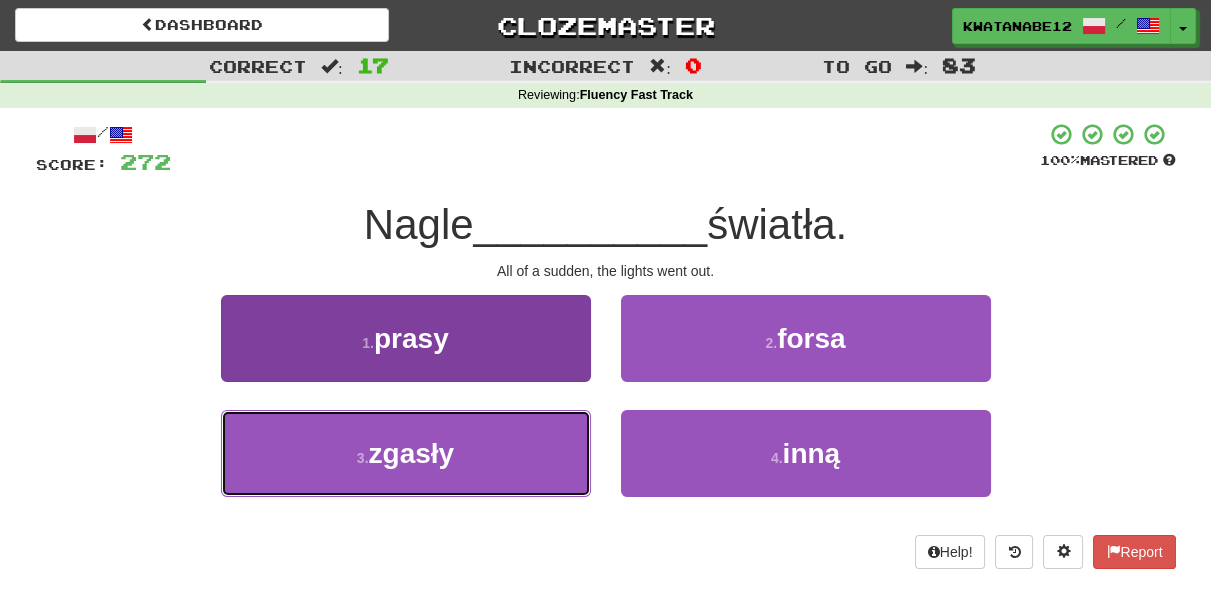 drag, startPoint x: 528, startPoint y: 458, endPoint x: 584, endPoint y: 438, distance: 59.464275 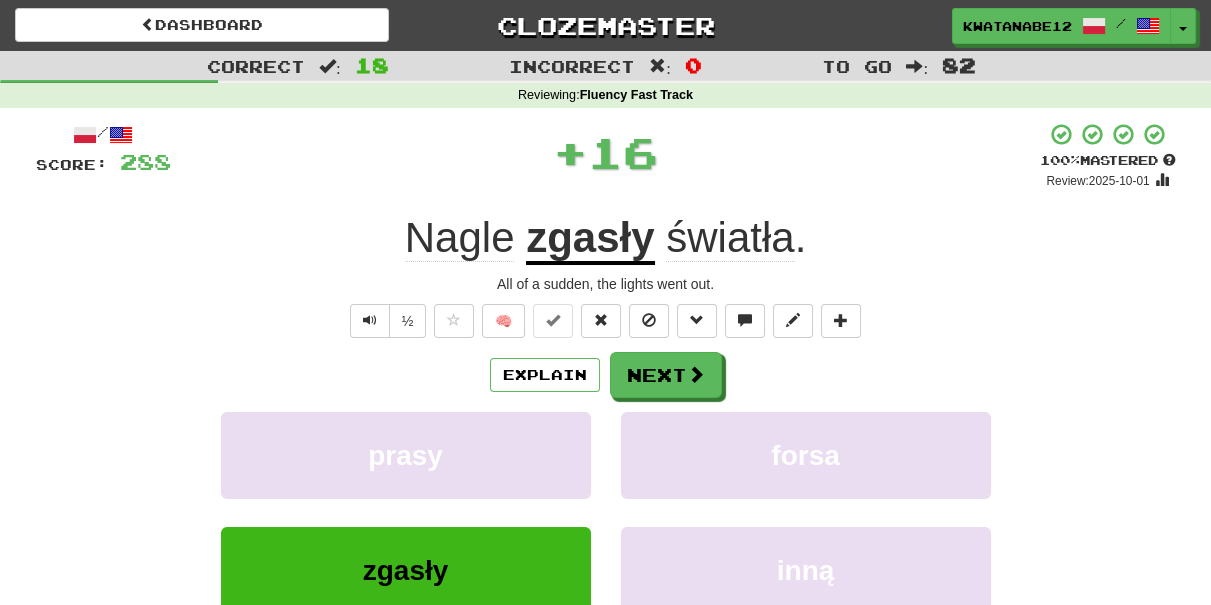 click on "Explain Next [NOUN] [NOUN] [ADJECTIVE] [ADJECTIVE] Learn more: [NOUN] [NOUN] [ADJECTIVE] [ADJECTIVE]" at bounding box center [606, 512] 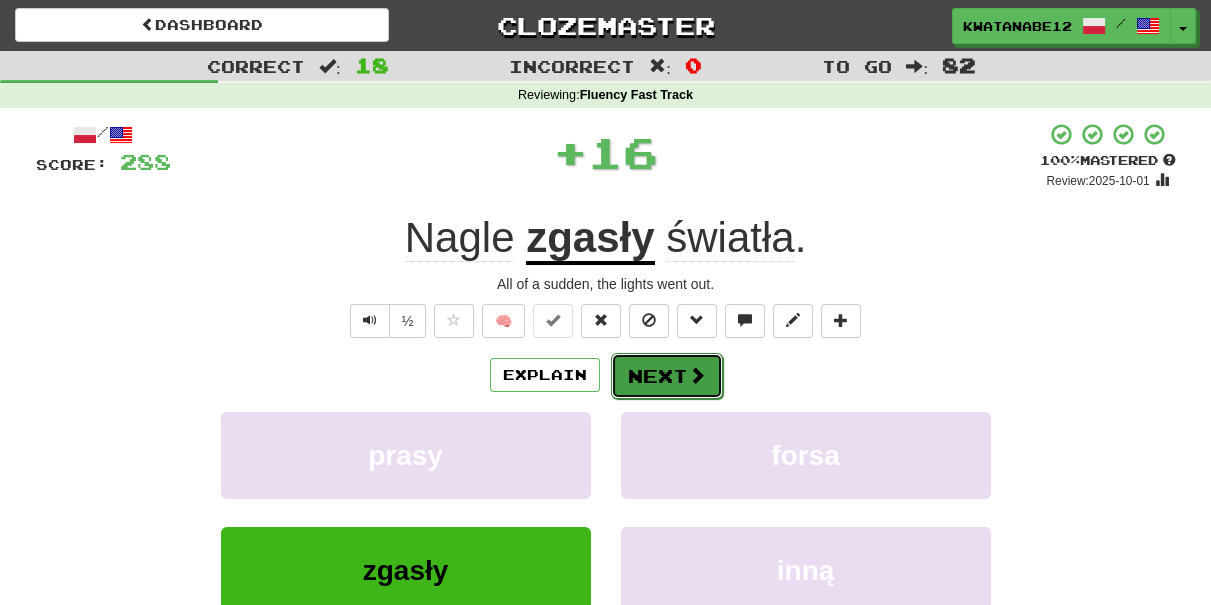 click on "Next" at bounding box center [667, 376] 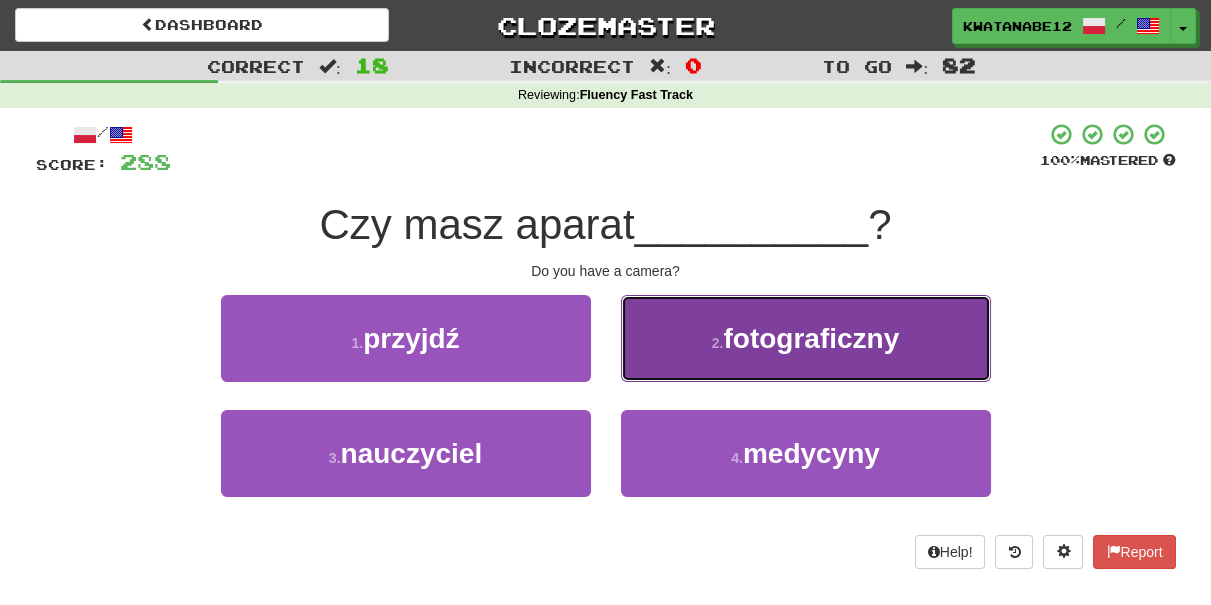 drag, startPoint x: 679, startPoint y: 363, endPoint x: 670, endPoint y: 371, distance: 12.0415945 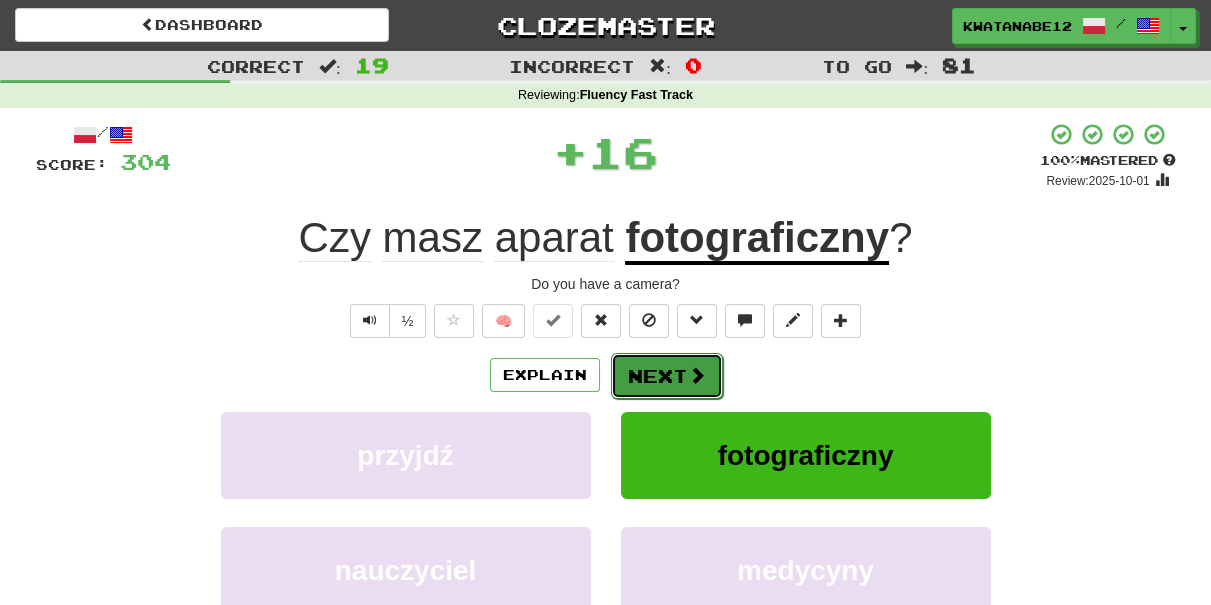click on "Next" at bounding box center (667, 376) 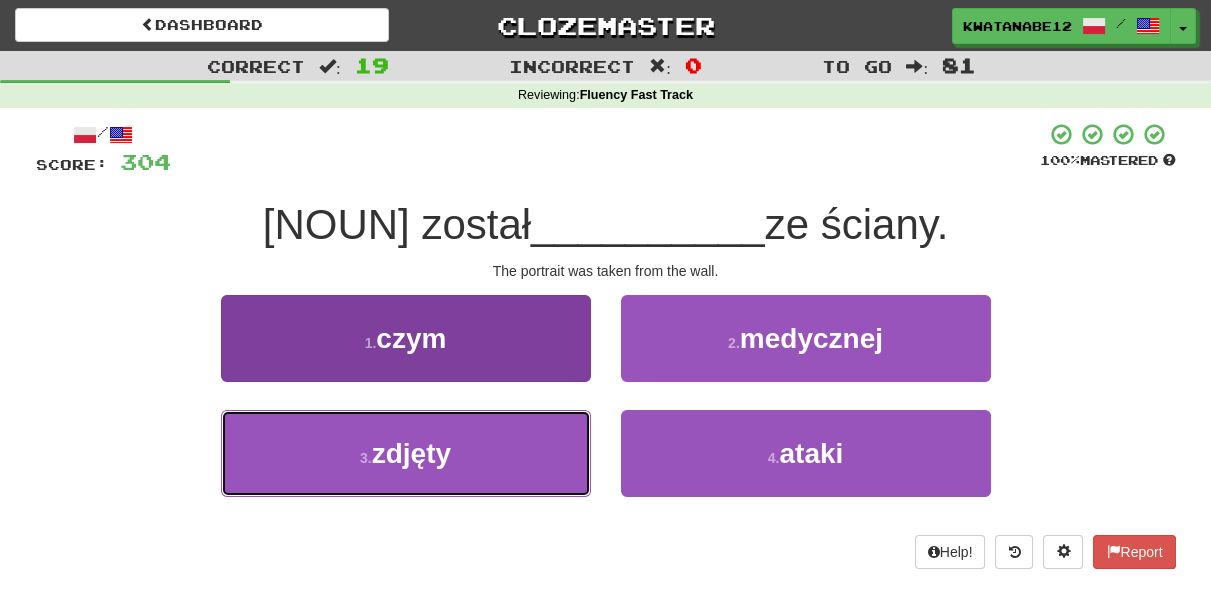 click on "3 . zdjęty" at bounding box center [406, 453] 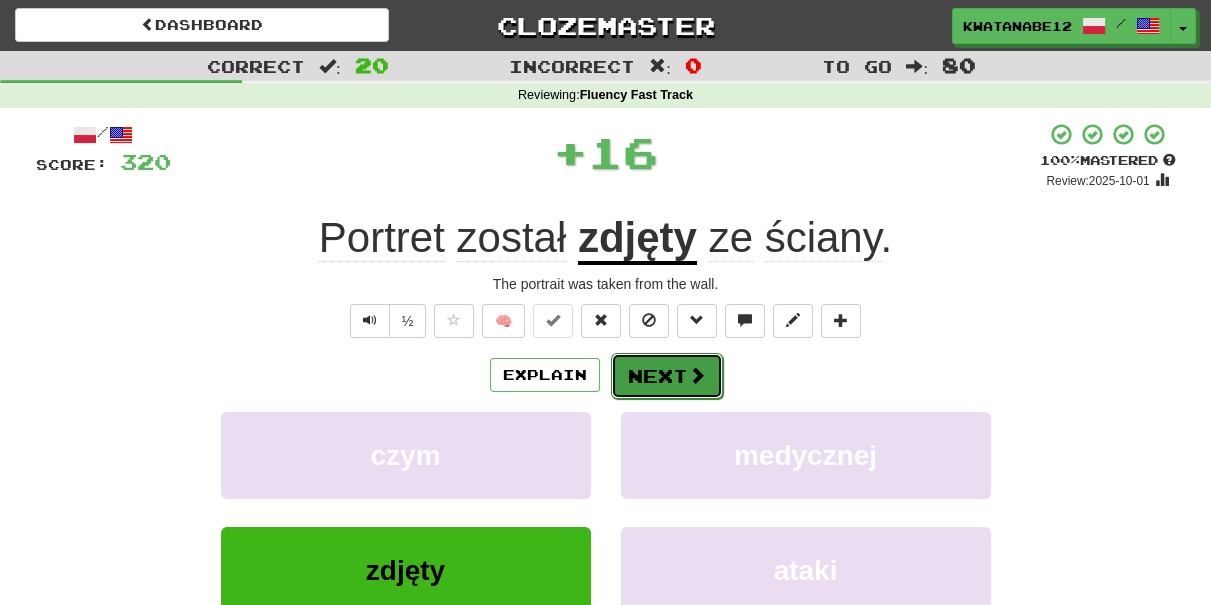 click on "Next" at bounding box center (667, 376) 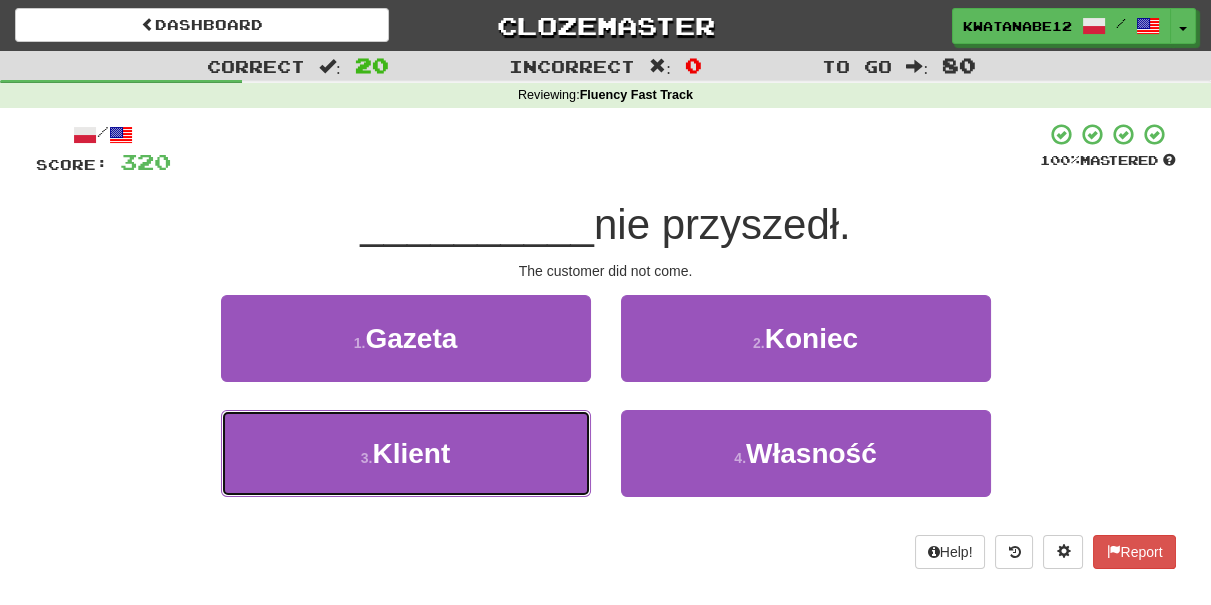 drag, startPoint x: 521, startPoint y: 448, endPoint x: 602, endPoint y: 402, distance: 93.15041 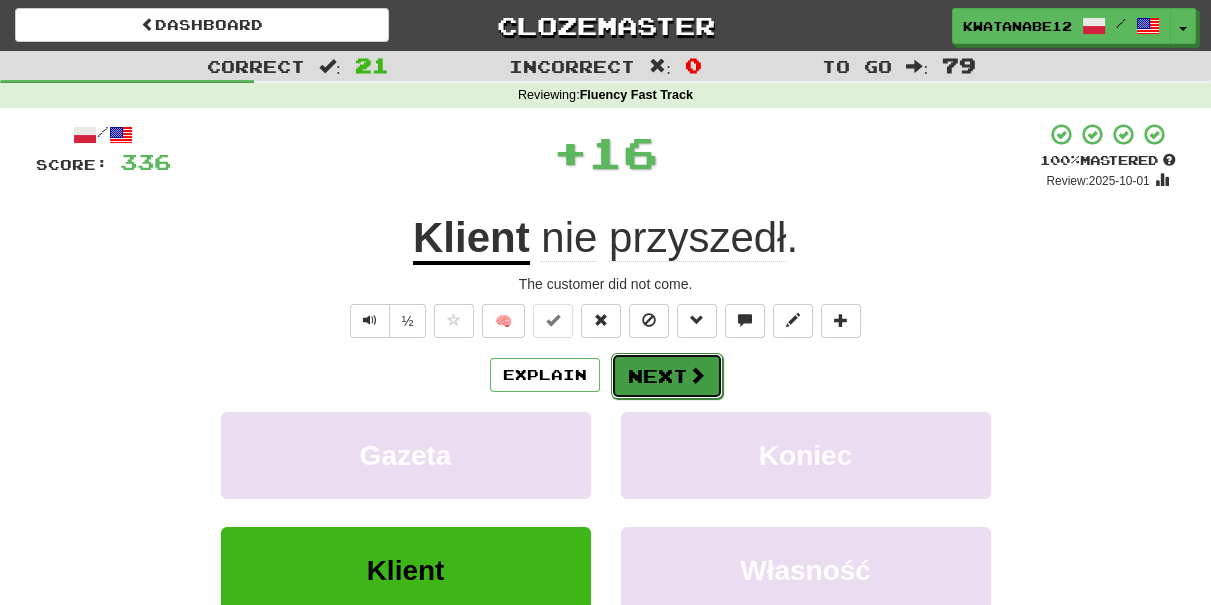 click on "Next" at bounding box center [667, 376] 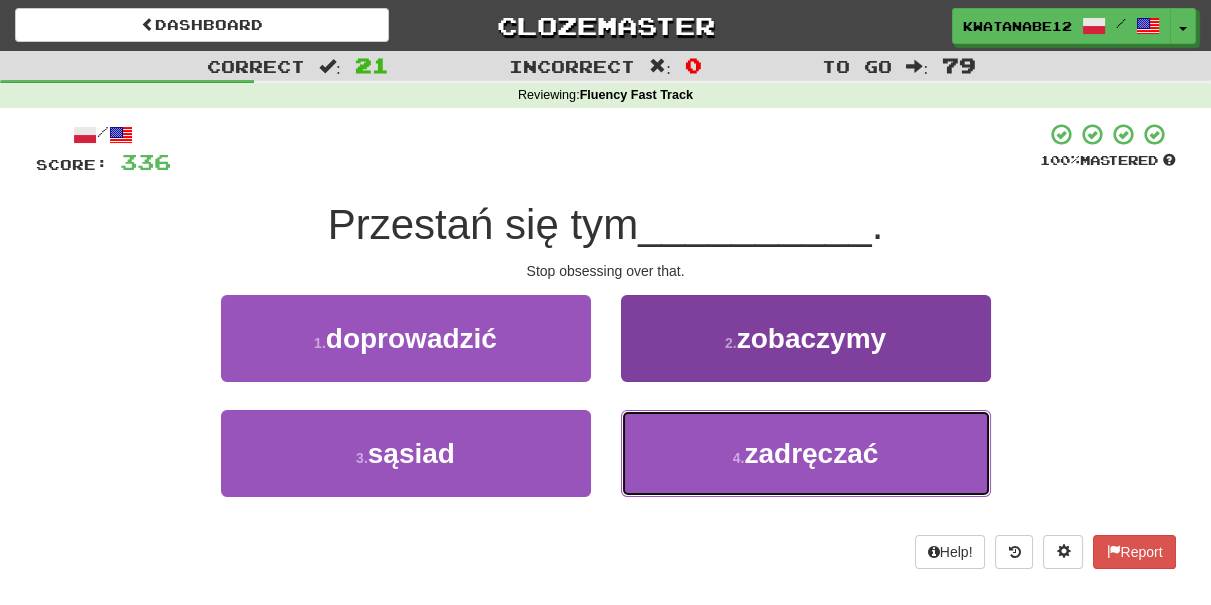 click on "4 .  zadręczać" at bounding box center (806, 453) 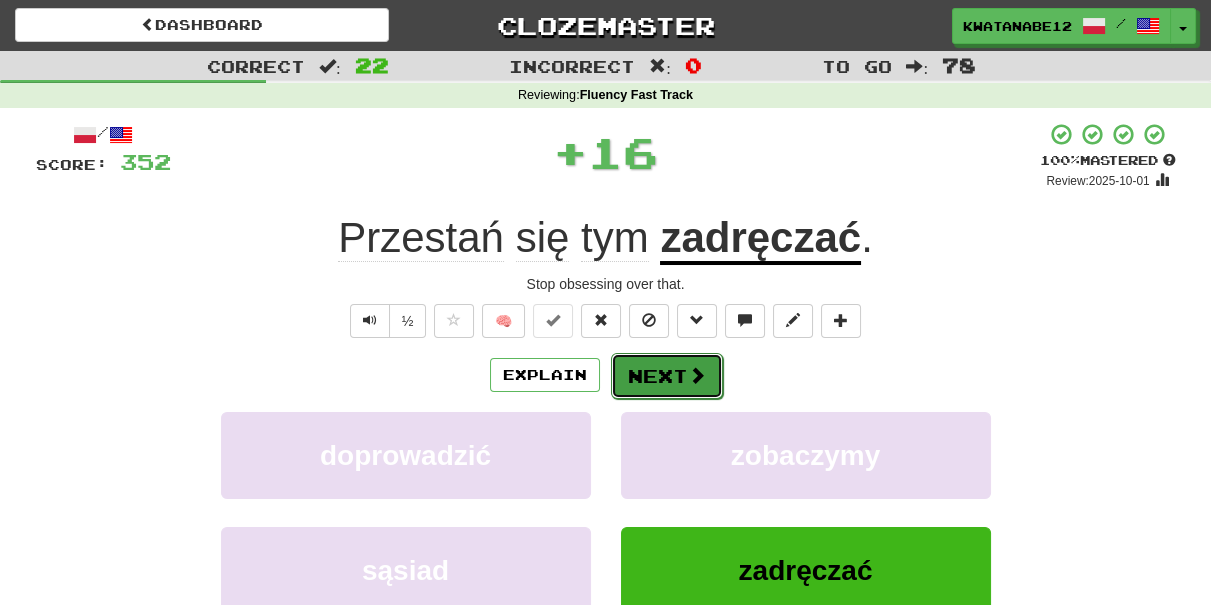 drag, startPoint x: 640, startPoint y: 386, endPoint x: 634, endPoint y: 362, distance: 24.738634 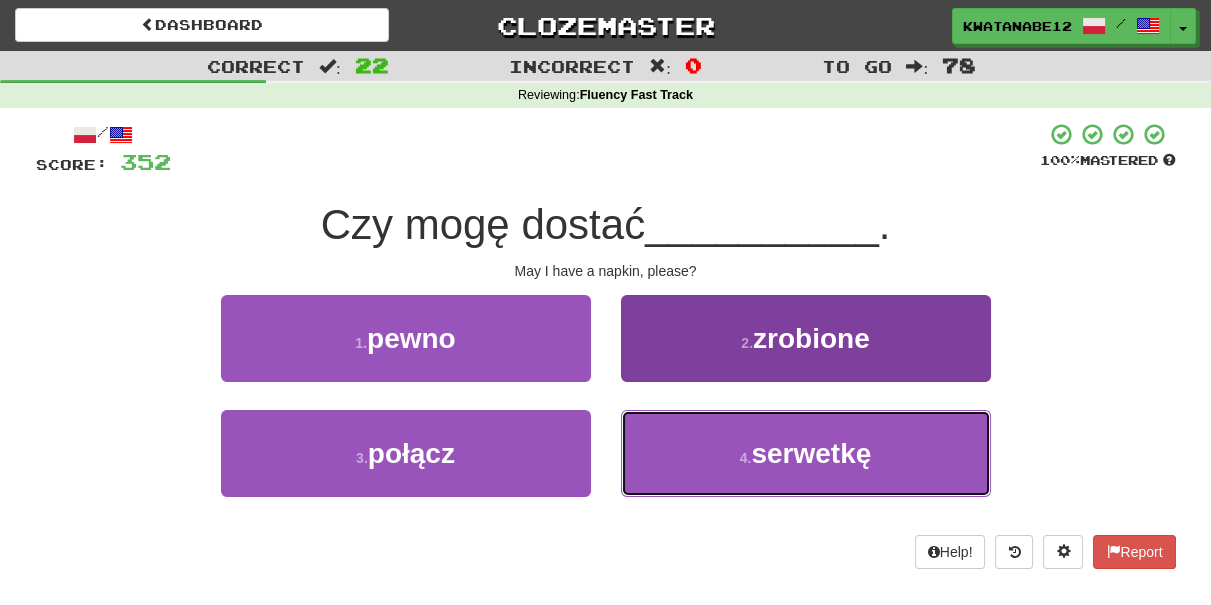 drag, startPoint x: 688, startPoint y: 453, endPoint x: 678, endPoint y: 421, distance: 33.526108 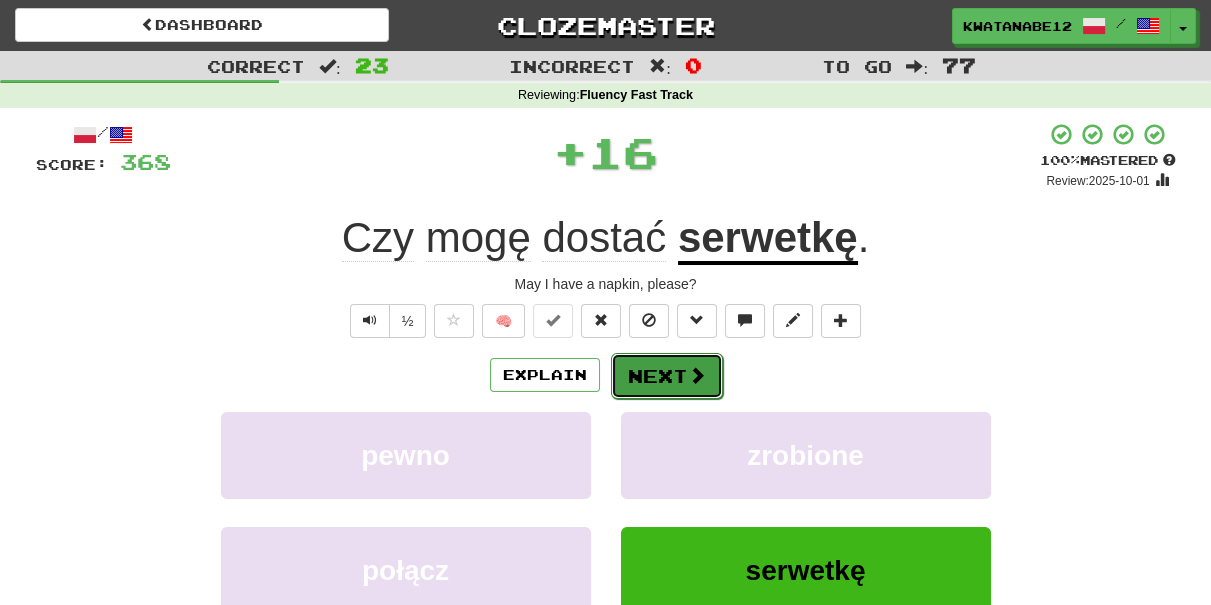 click on "Next" at bounding box center (667, 376) 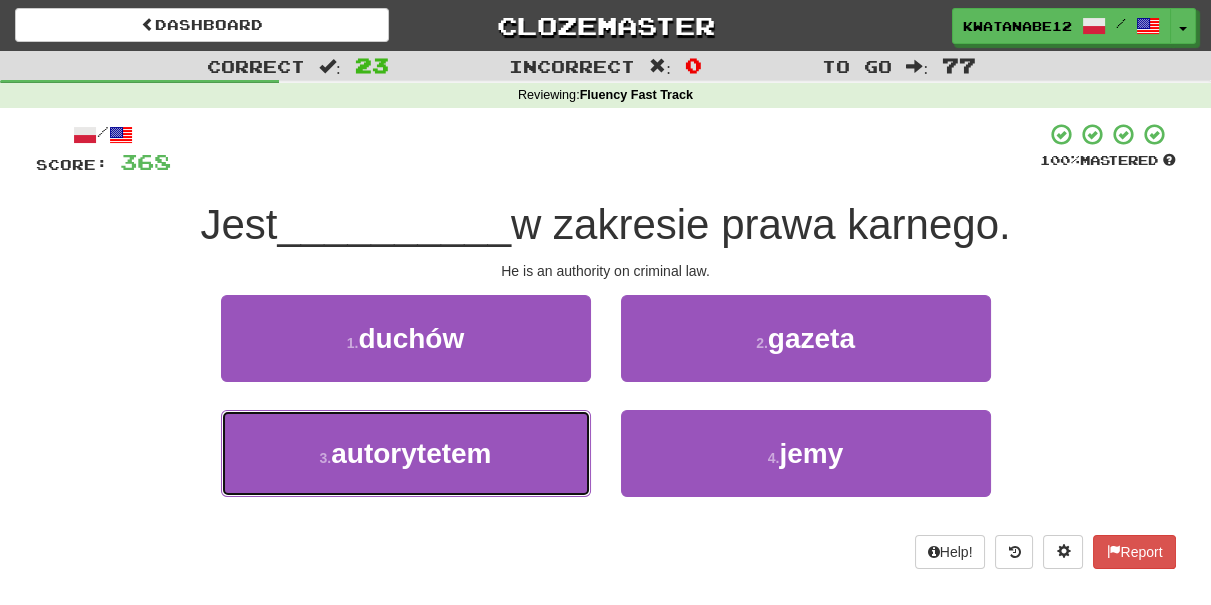 drag, startPoint x: 522, startPoint y: 468, endPoint x: 610, endPoint y: 408, distance: 106.50822 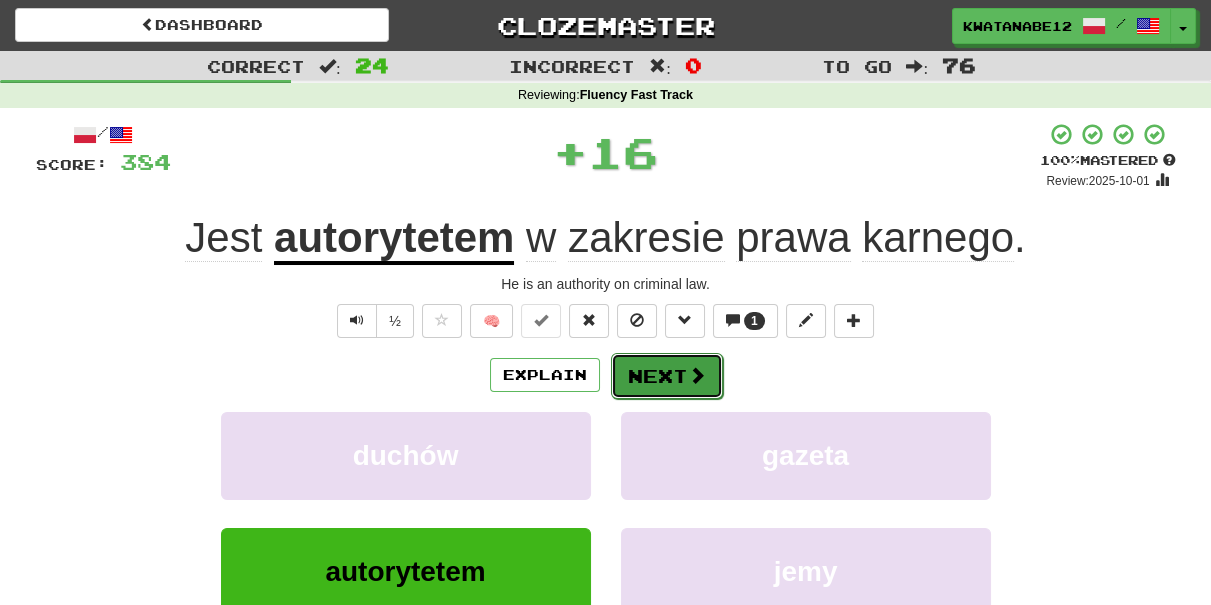 click on "Next" at bounding box center [667, 376] 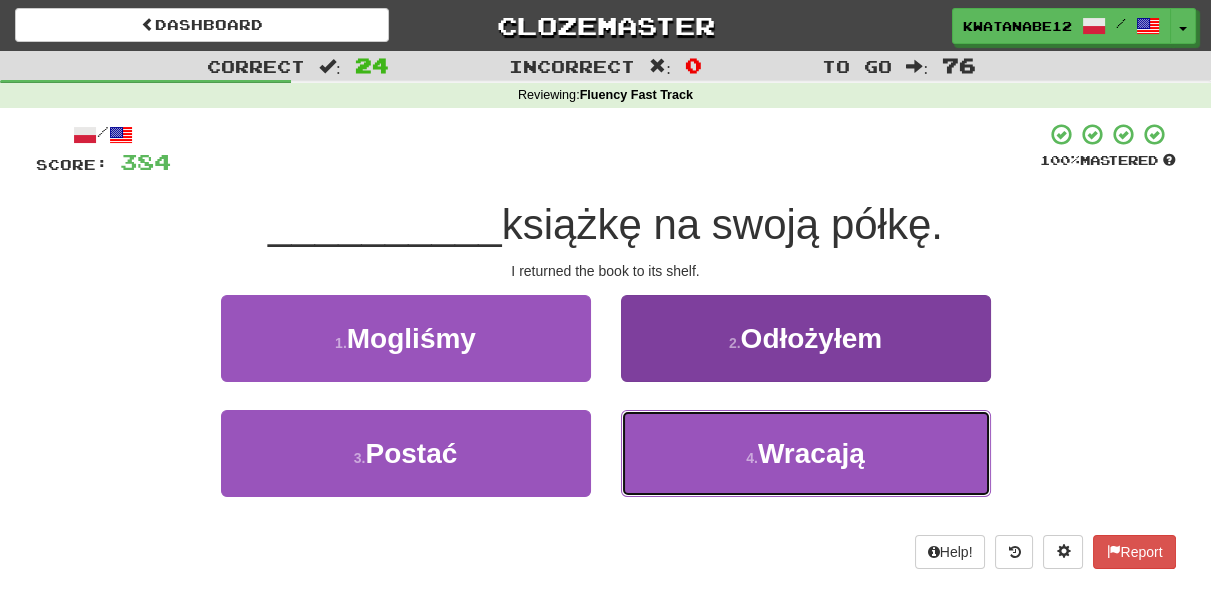 click on "4 . Wracają" at bounding box center [806, 453] 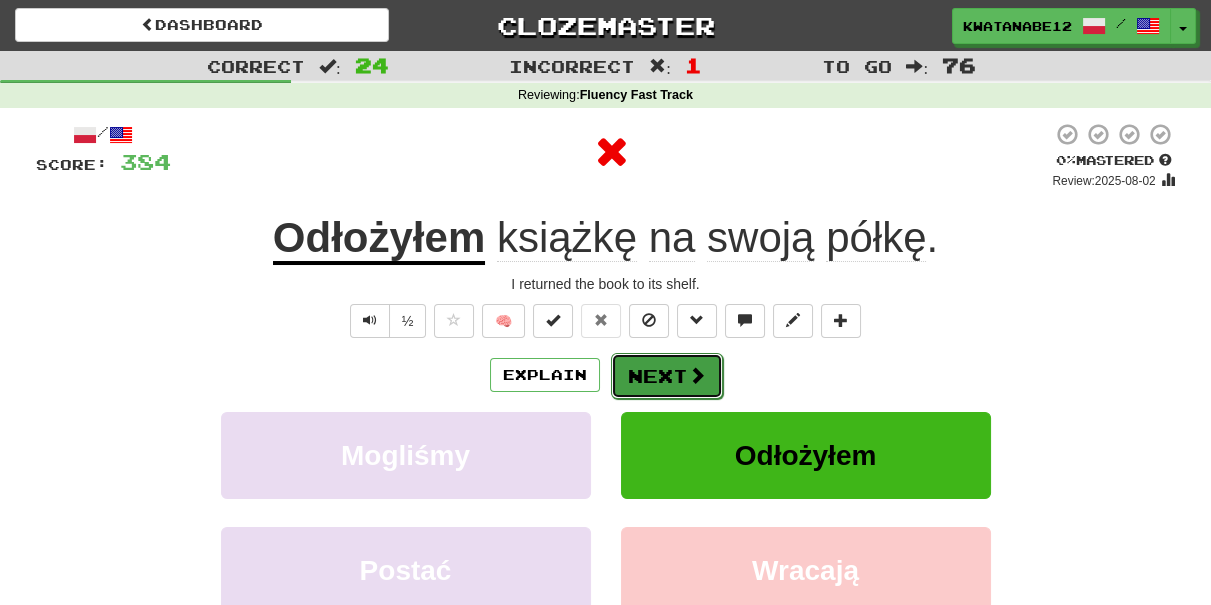 click on "Next" at bounding box center (667, 376) 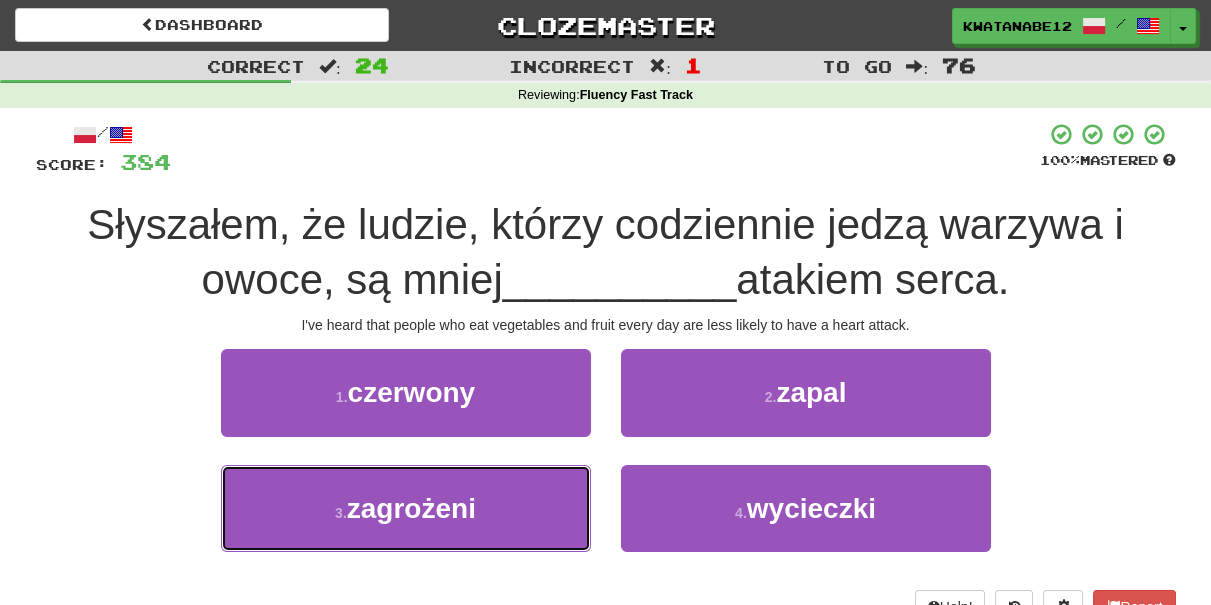 drag, startPoint x: 504, startPoint y: 478, endPoint x: 584, endPoint y: 447, distance: 85.79627 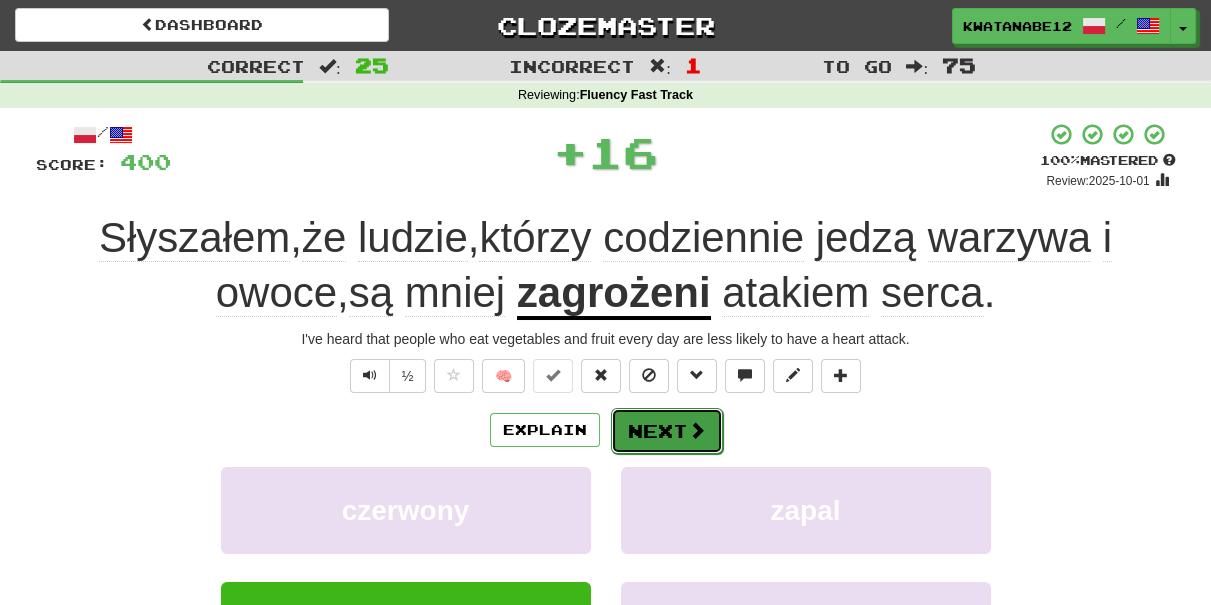 click on "Next" at bounding box center [667, 431] 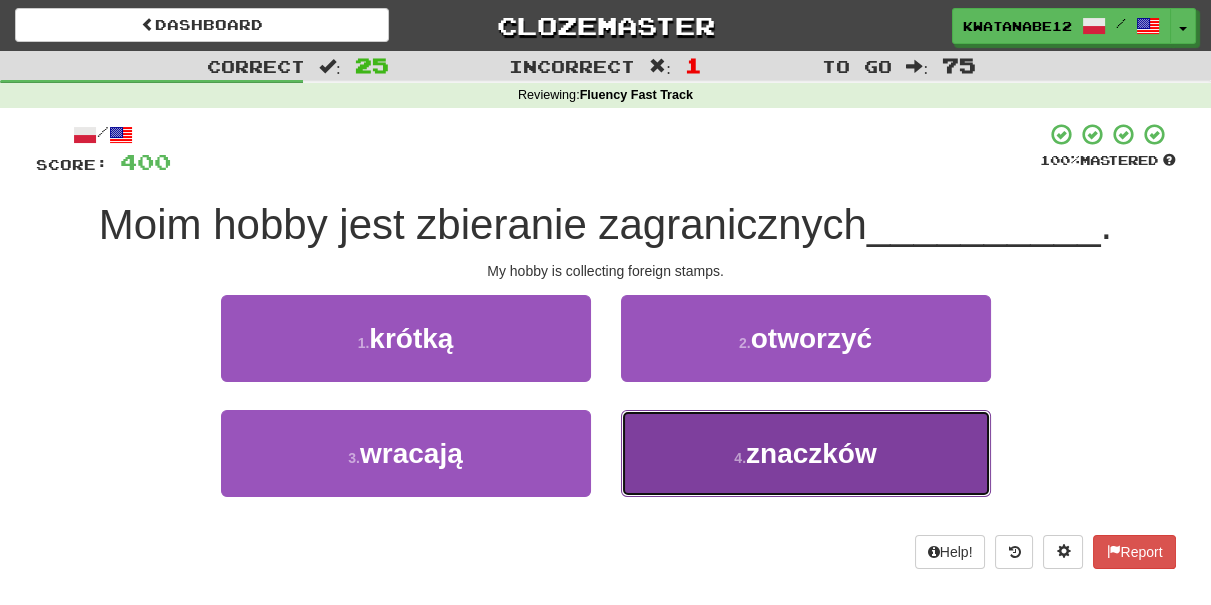 click on "4 . znaczków" at bounding box center [806, 453] 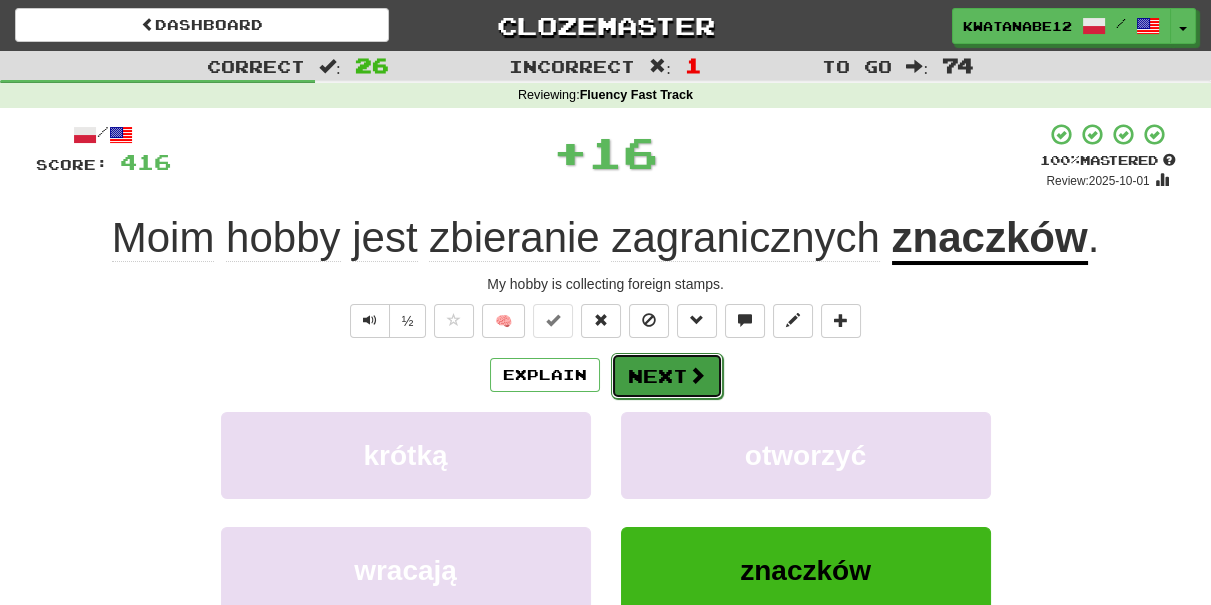 click on "Next" at bounding box center [667, 376] 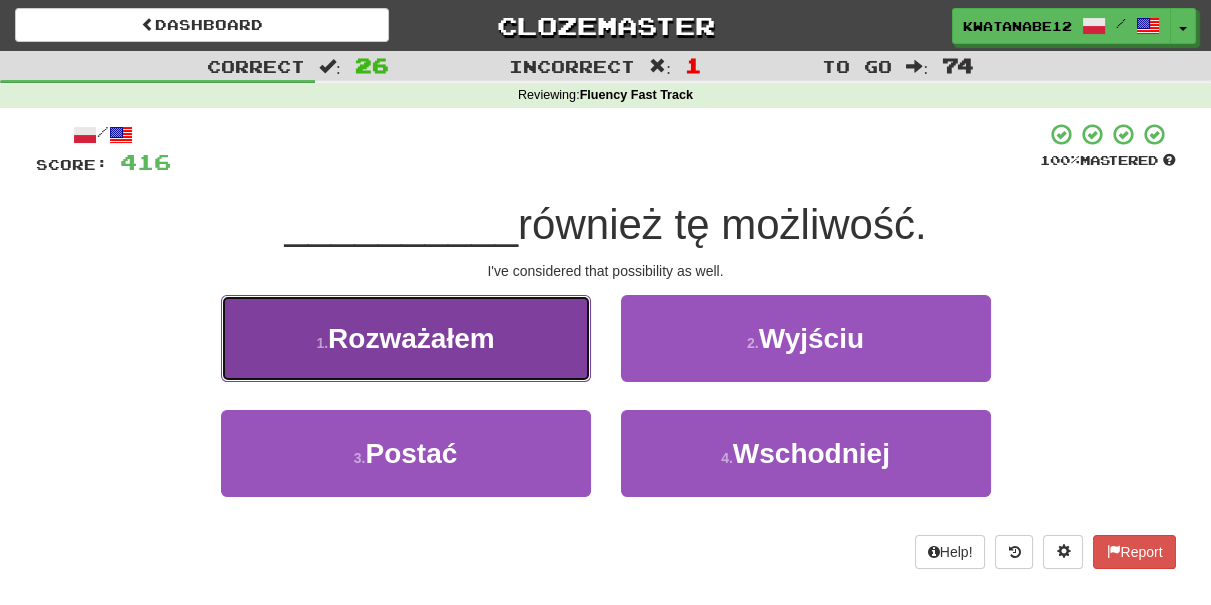 drag, startPoint x: 525, startPoint y: 359, endPoint x: 557, endPoint y: 374, distance: 35.341194 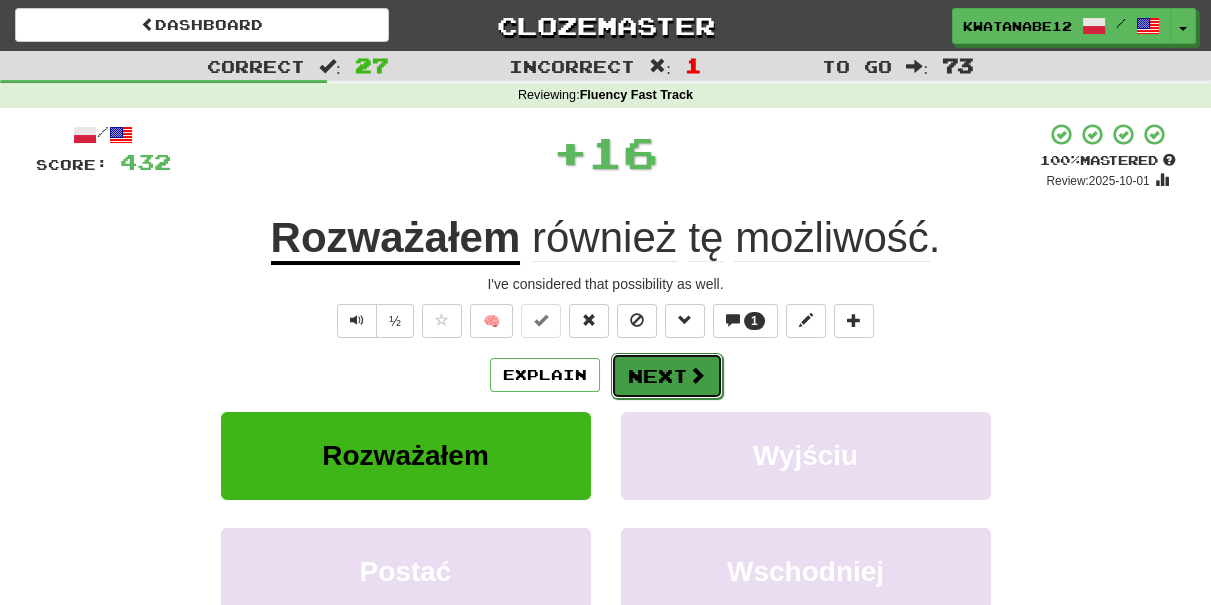 click on "Next" at bounding box center (667, 376) 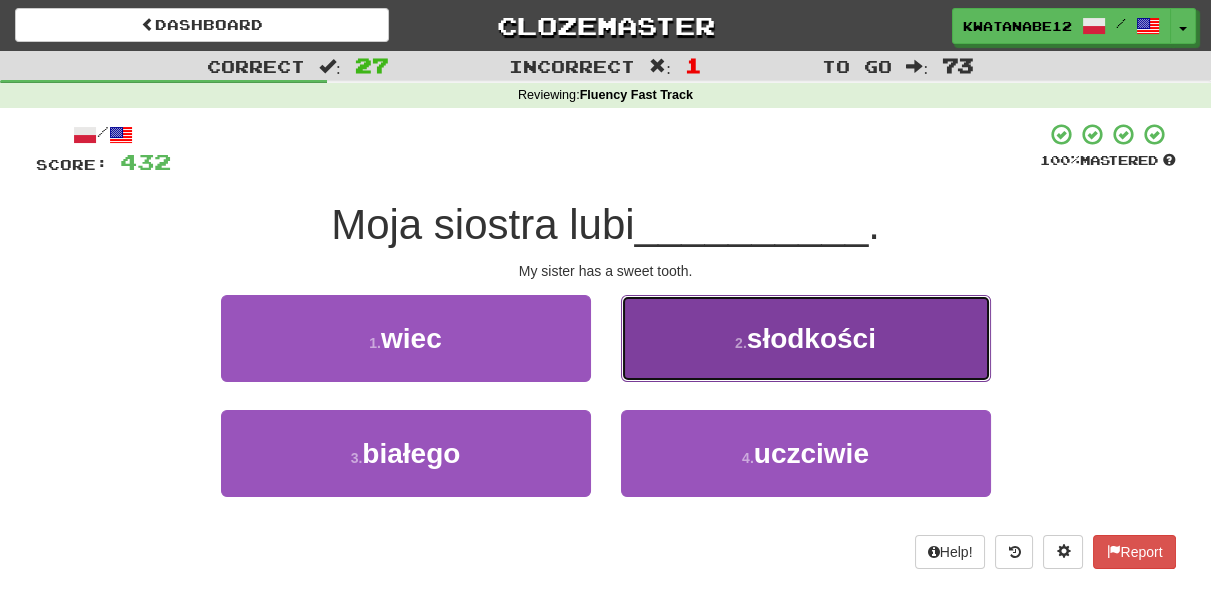click on "2 . słodkości" at bounding box center (806, 338) 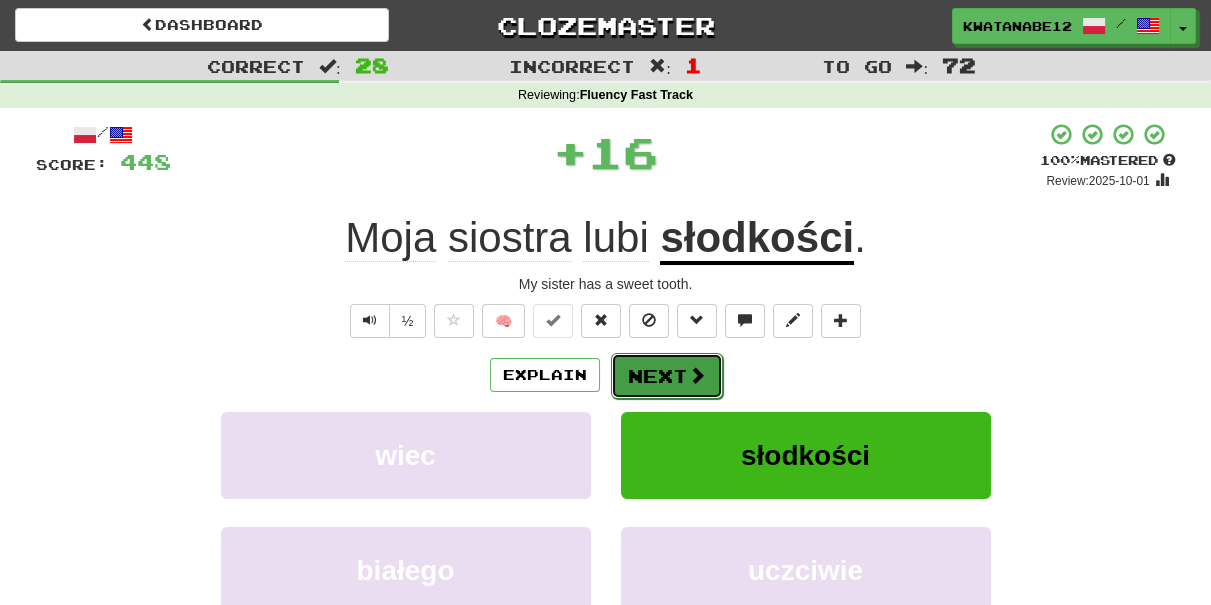 click on "Next" at bounding box center (667, 376) 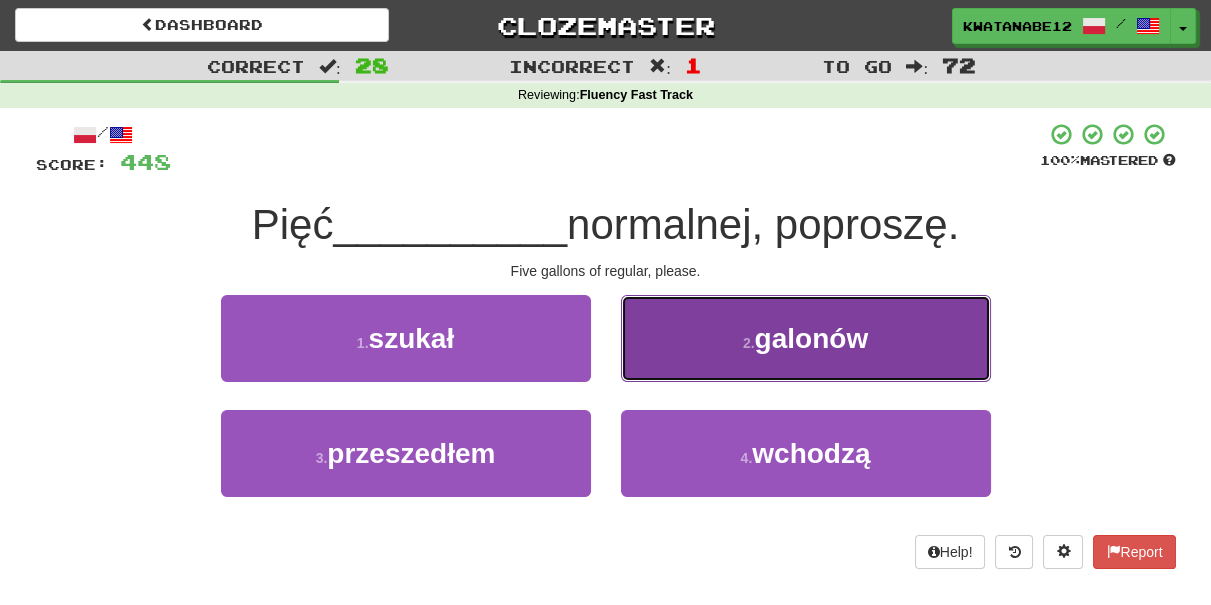 click on "[NUMBER] [NOUN]" at bounding box center (806, 338) 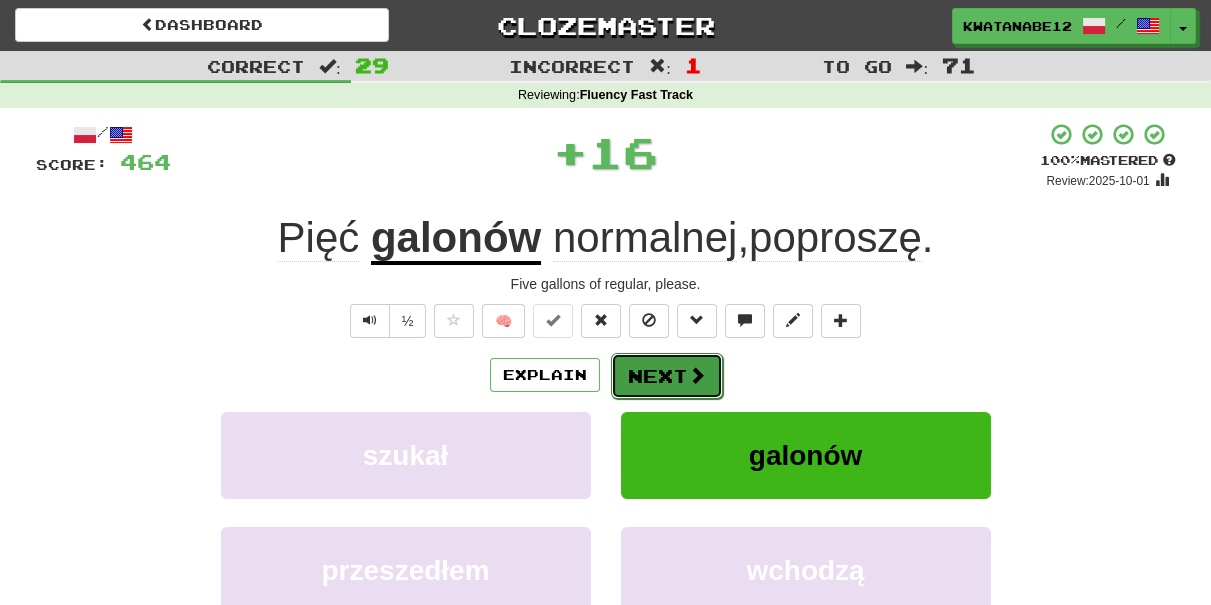 click on "Next" at bounding box center [667, 376] 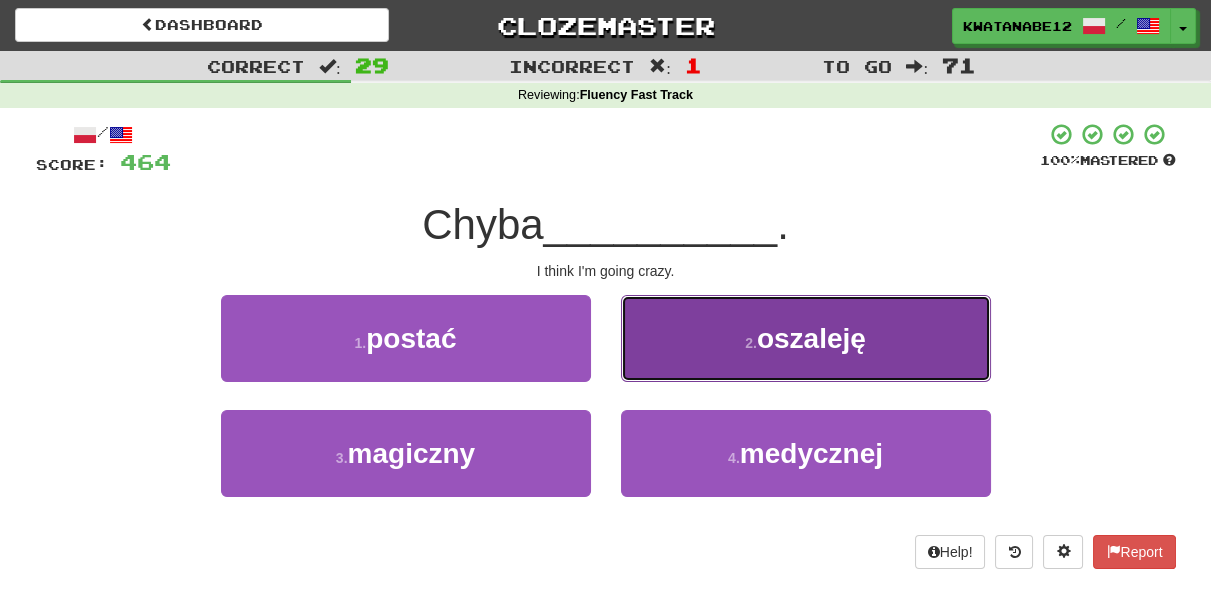 click on "2 .  oszaleję" at bounding box center [806, 338] 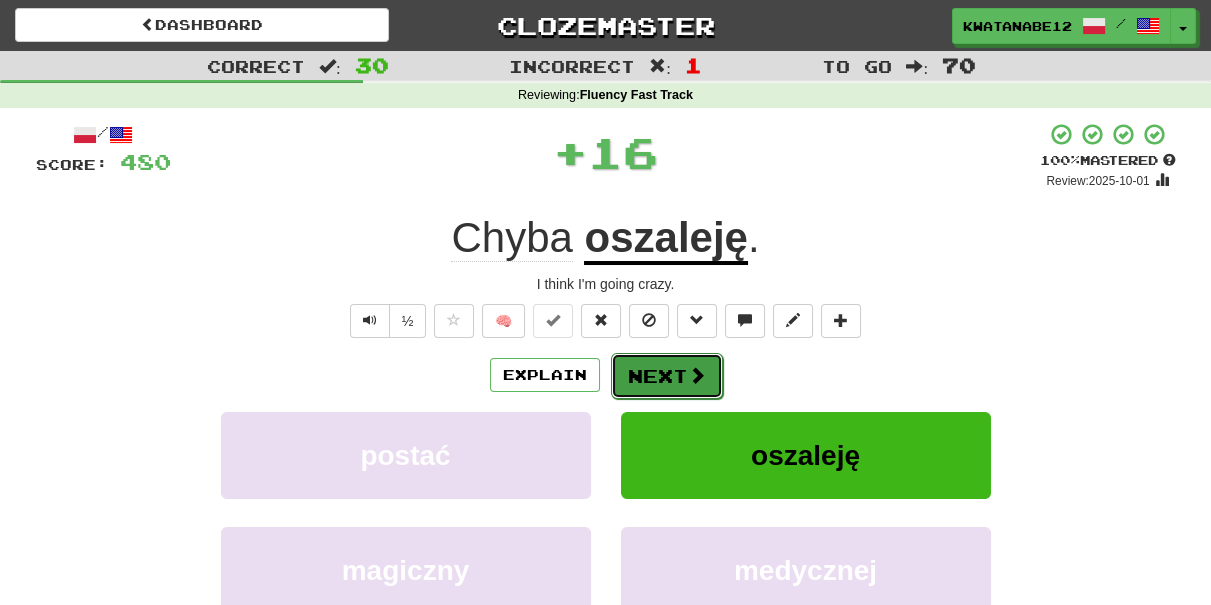 click on "Next" at bounding box center [667, 376] 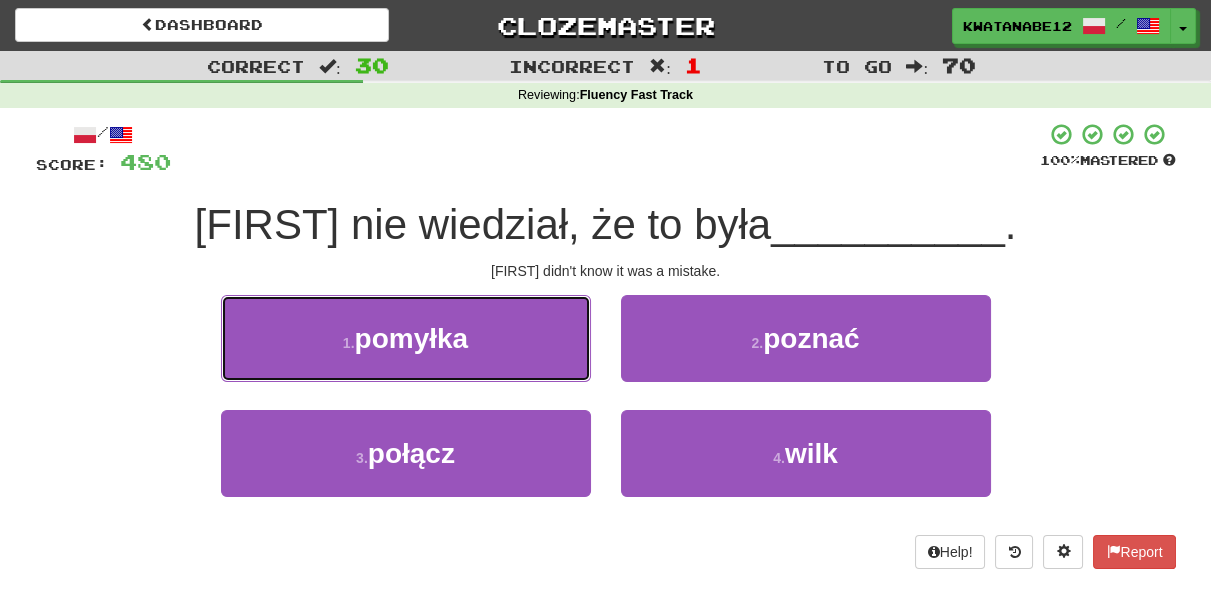 drag, startPoint x: 522, startPoint y: 316, endPoint x: 599, endPoint y: 342, distance: 81.27115 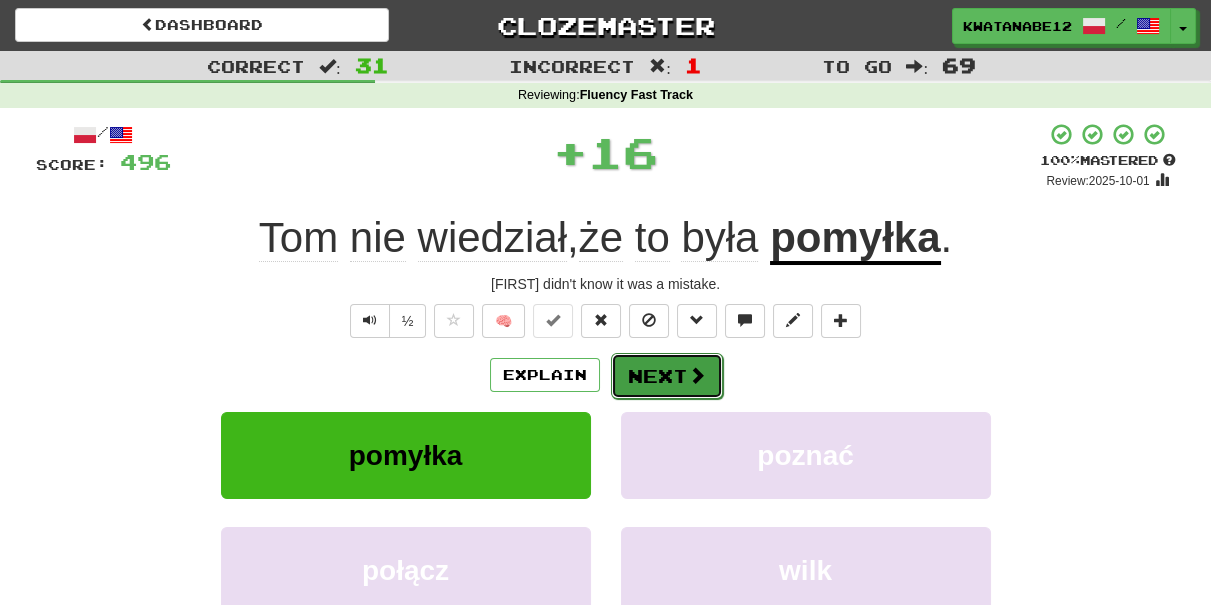 drag, startPoint x: 673, startPoint y: 357, endPoint x: 691, endPoint y: 359, distance: 18.110771 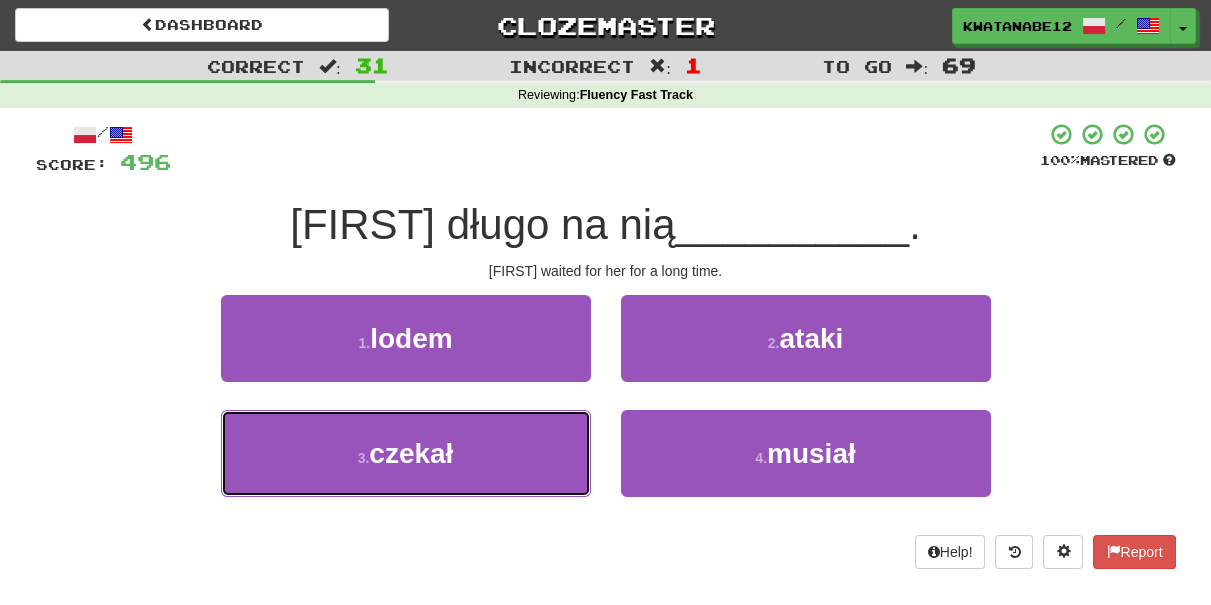 drag, startPoint x: 529, startPoint y: 459, endPoint x: 613, endPoint y: 431, distance: 88.54378 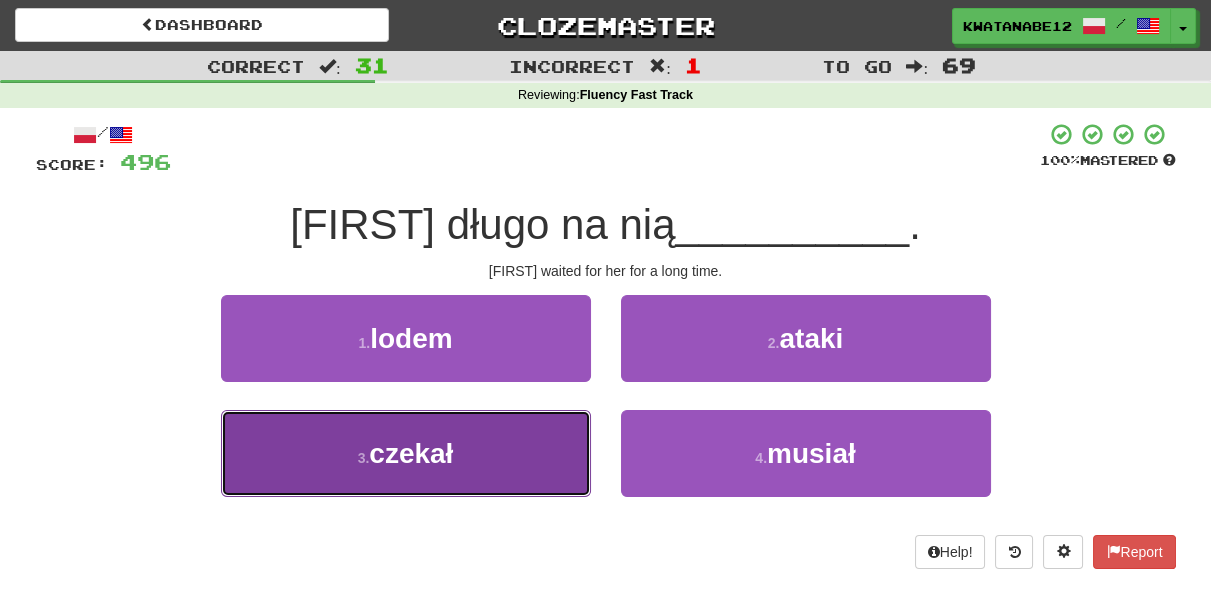 drag, startPoint x: 496, startPoint y: 436, endPoint x: 613, endPoint y: 440, distance: 117.06836 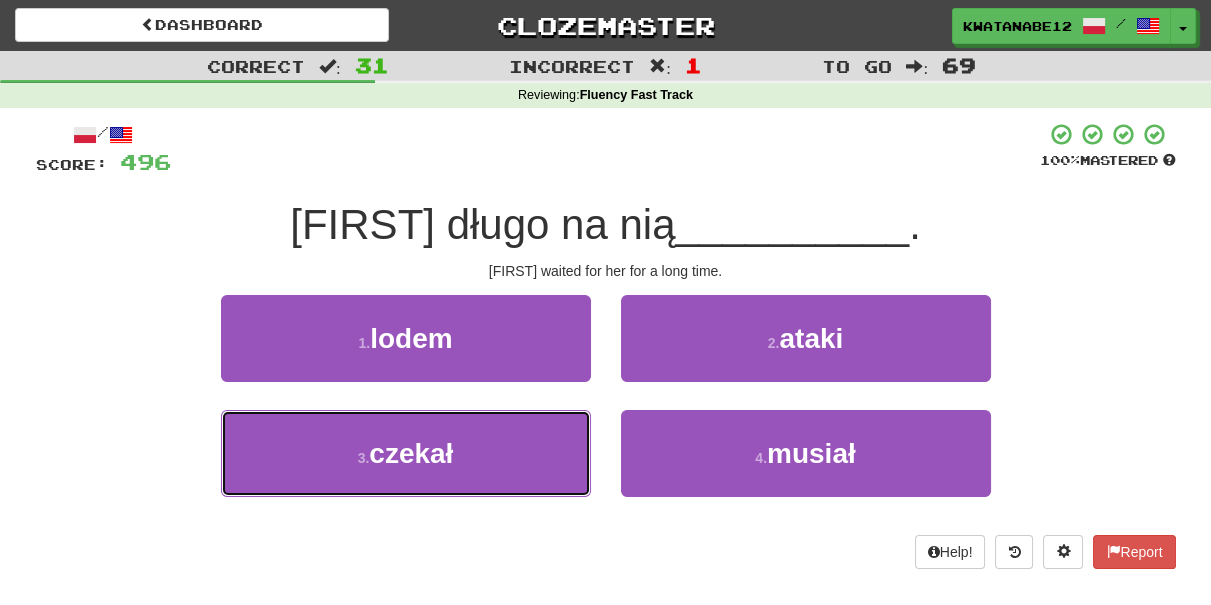 click on "3 .  czekał" at bounding box center [406, 453] 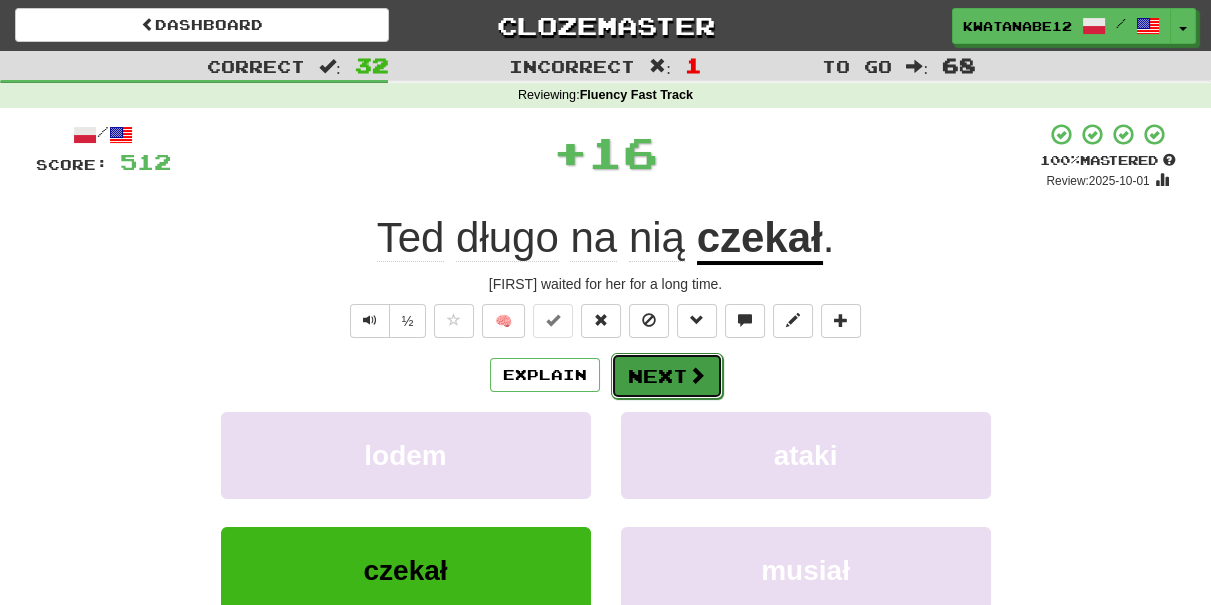 click on "Next" at bounding box center [667, 376] 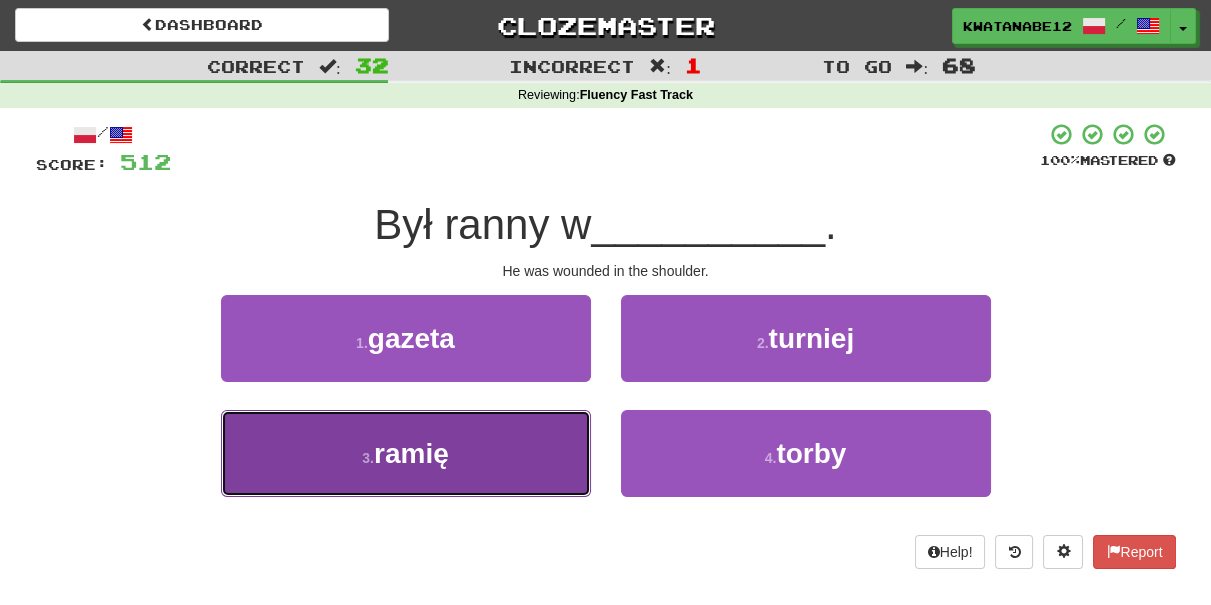 click on "3 .  ramię" at bounding box center [406, 453] 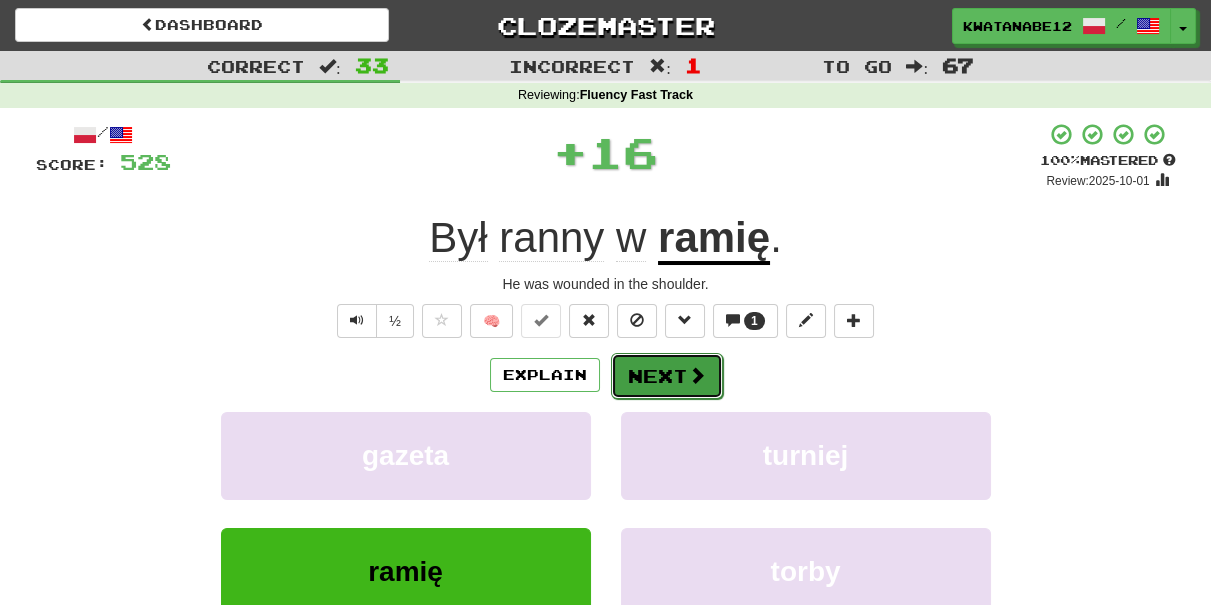 click on "Next" at bounding box center (667, 376) 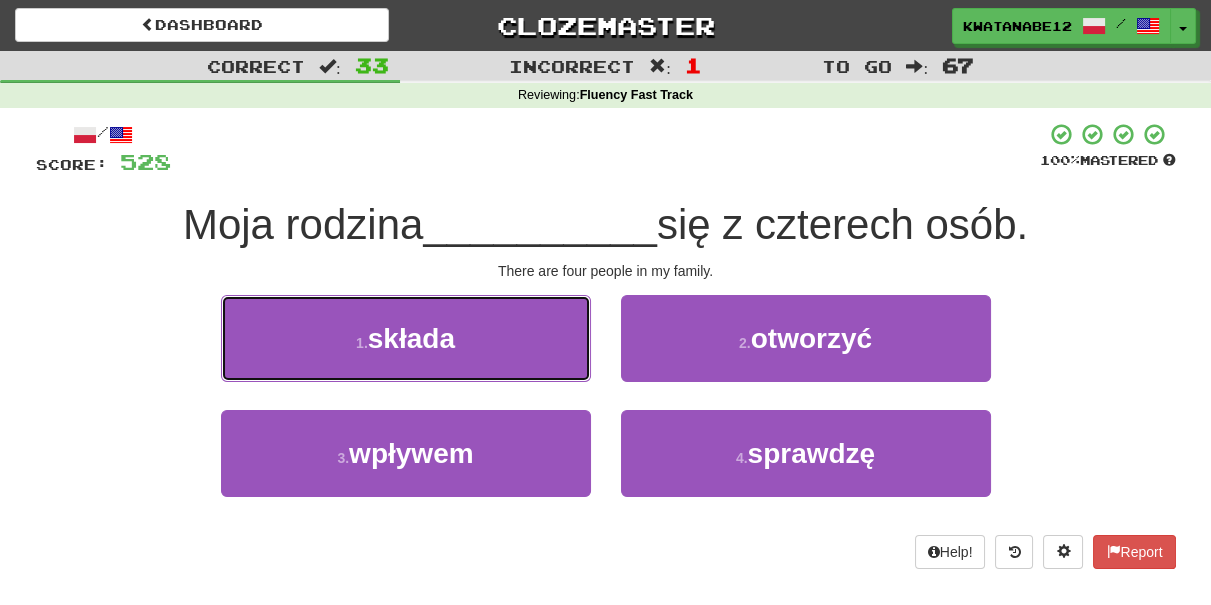 drag, startPoint x: 525, startPoint y: 354, endPoint x: 610, endPoint y: 350, distance: 85.09406 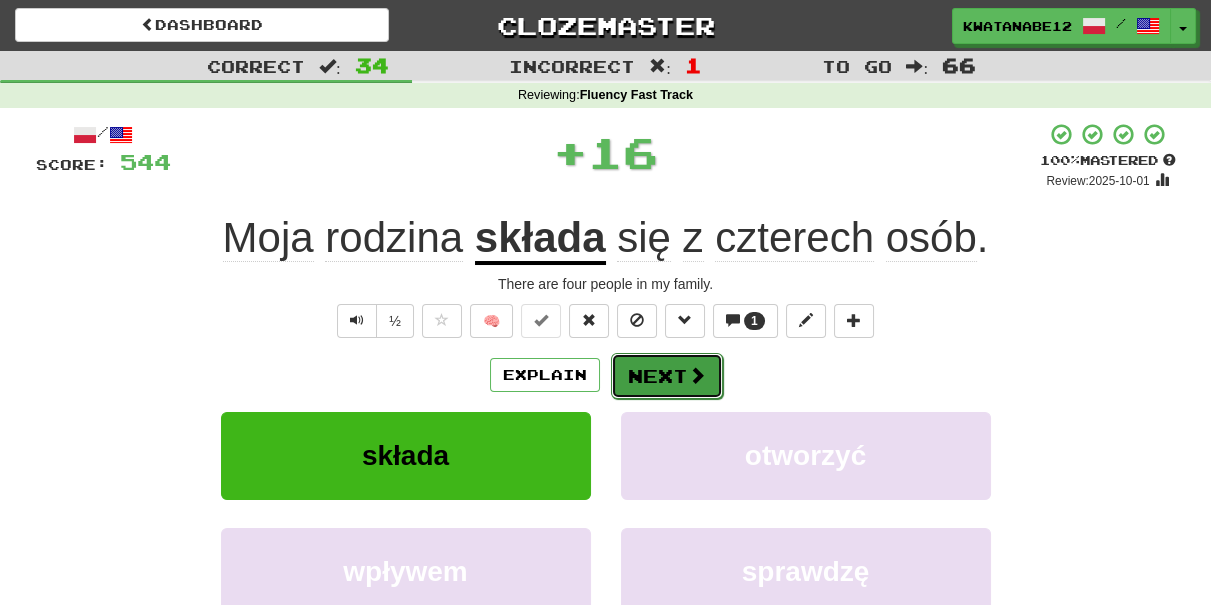click on "Next" at bounding box center (667, 376) 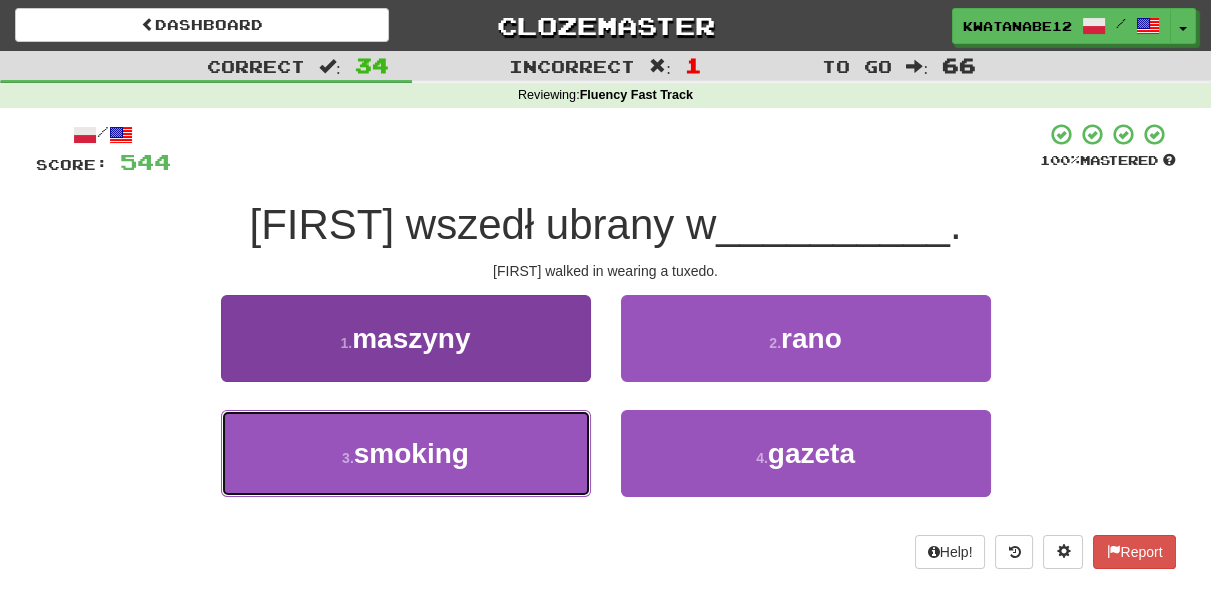 drag, startPoint x: 508, startPoint y: 454, endPoint x: 560, endPoint y: 440, distance: 53.851646 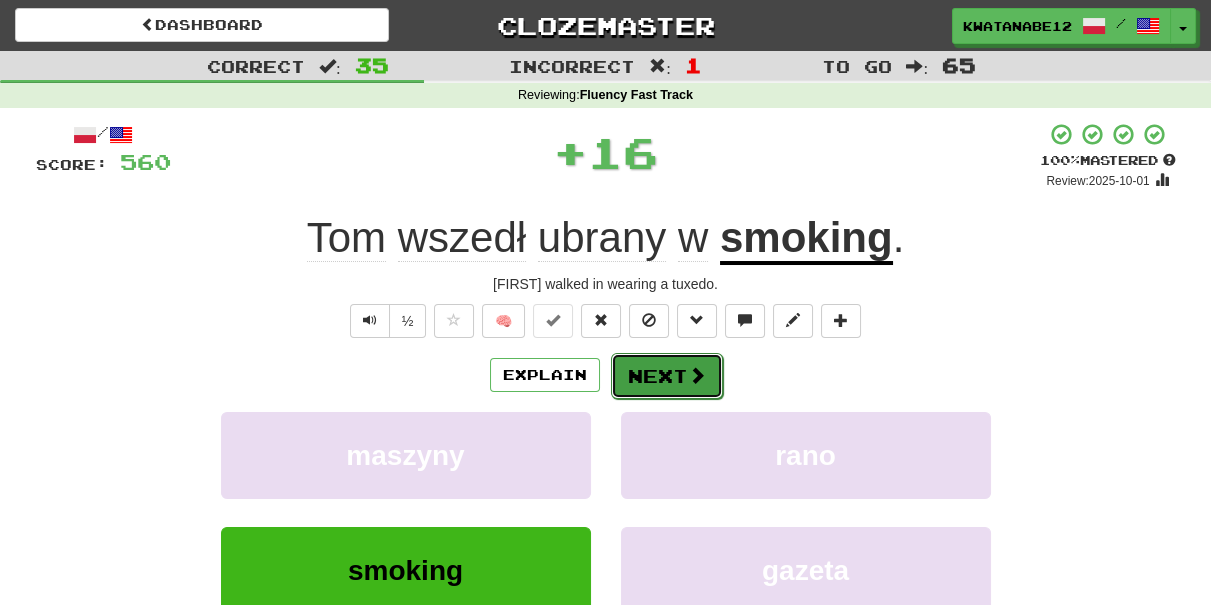click on "Next" at bounding box center [667, 376] 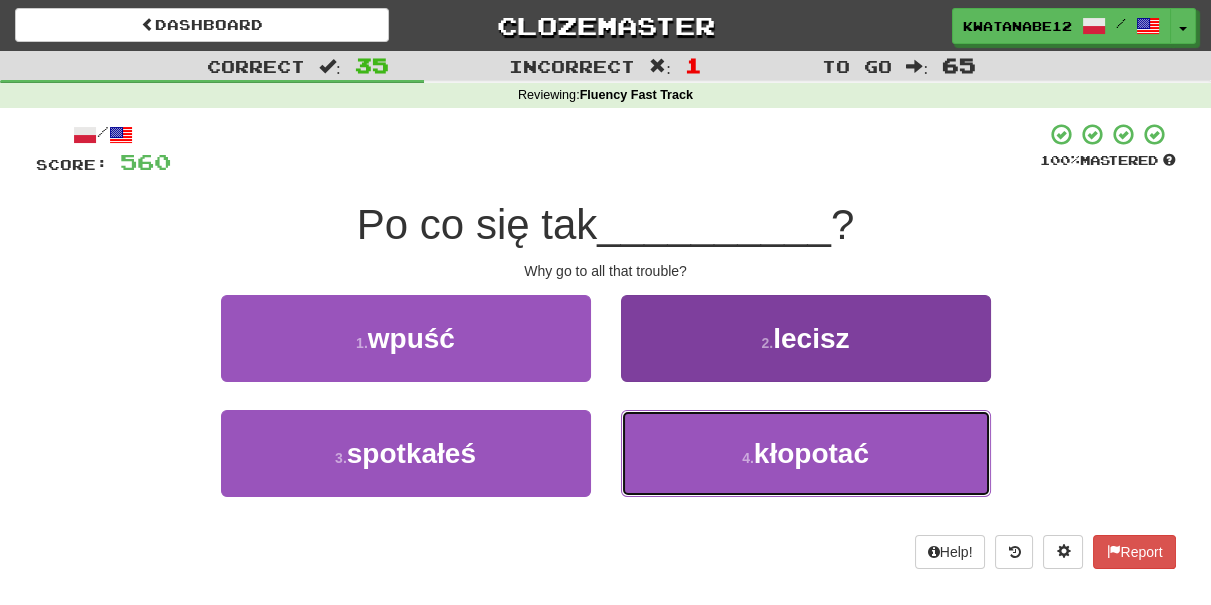 drag, startPoint x: 680, startPoint y: 431, endPoint x: 678, endPoint y: 441, distance: 10.198039 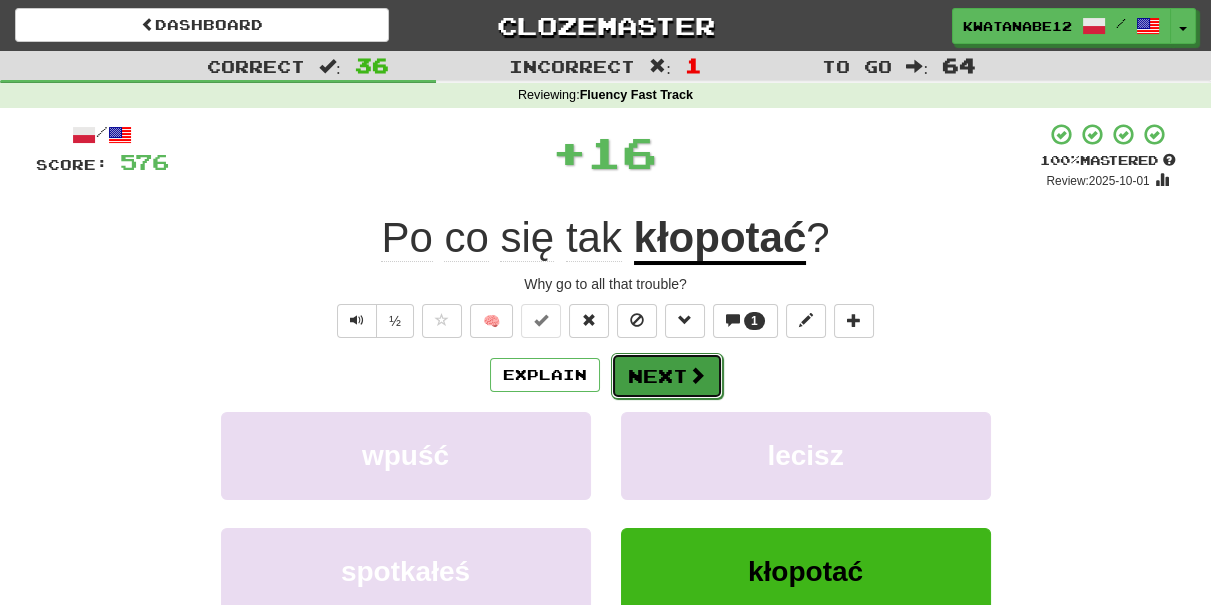 click on "Next" at bounding box center (667, 376) 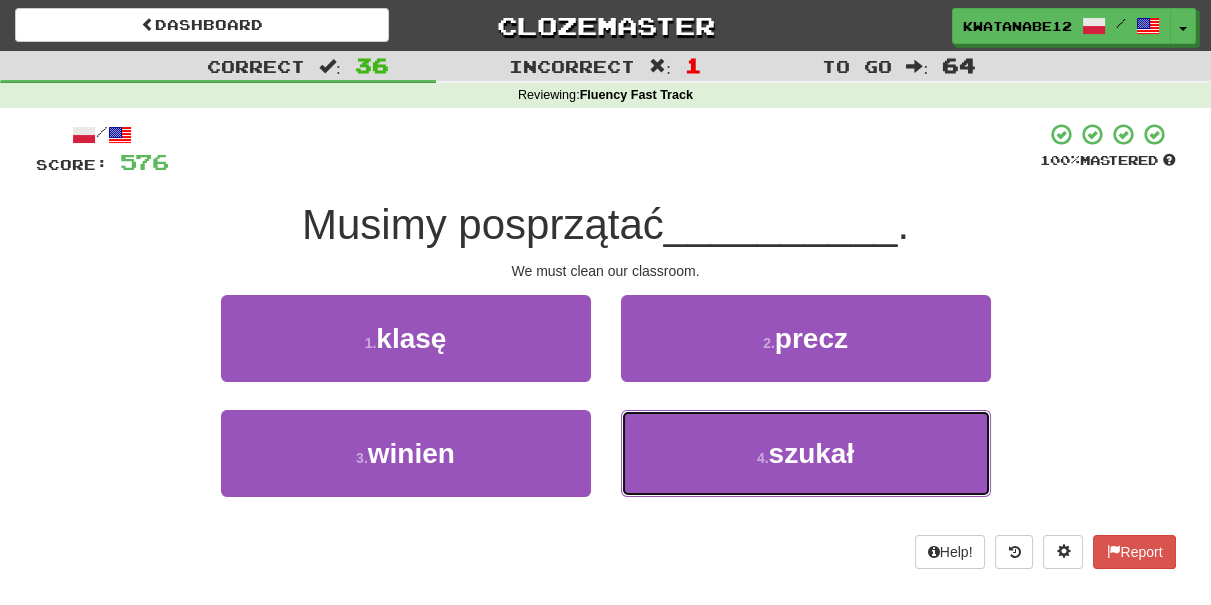 drag, startPoint x: 698, startPoint y: 447, endPoint x: 679, endPoint y: 397, distance: 53.488316 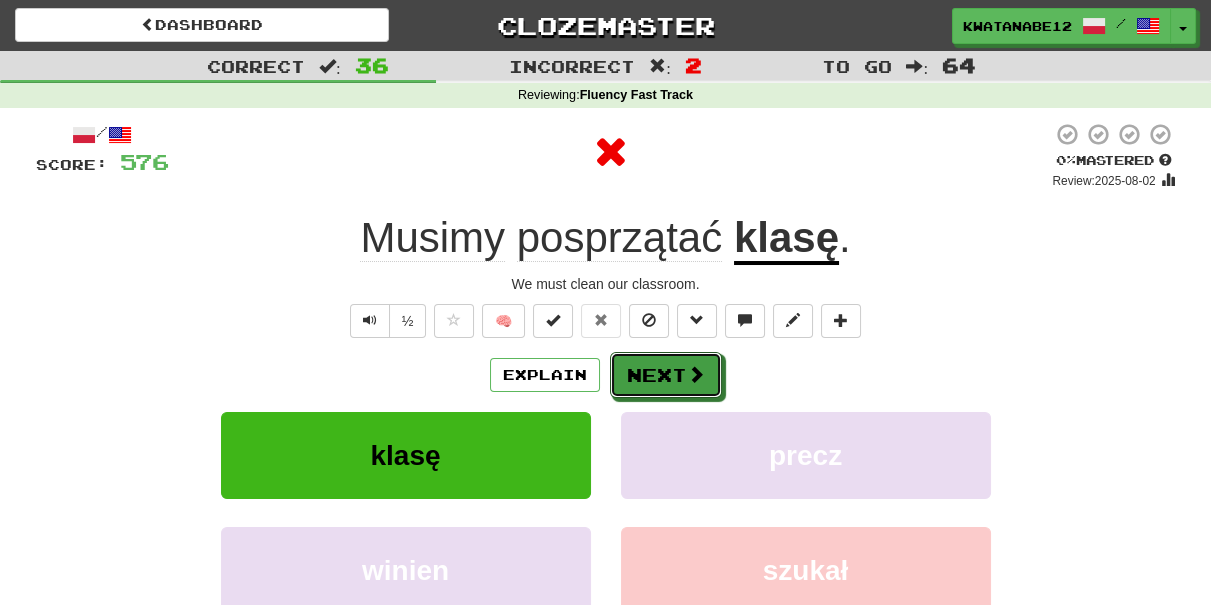 drag, startPoint x: 660, startPoint y: 367, endPoint x: 605, endPoint y: 271, distance: 110.63905 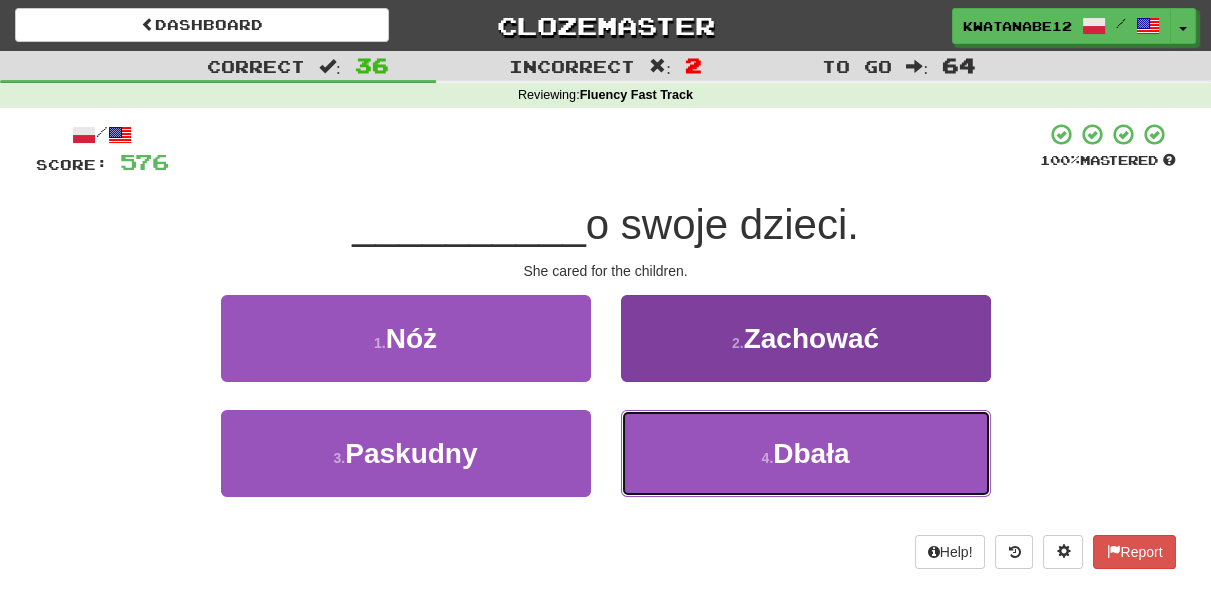 click on "4 .  Dbała" at bounding box center [806, 453] 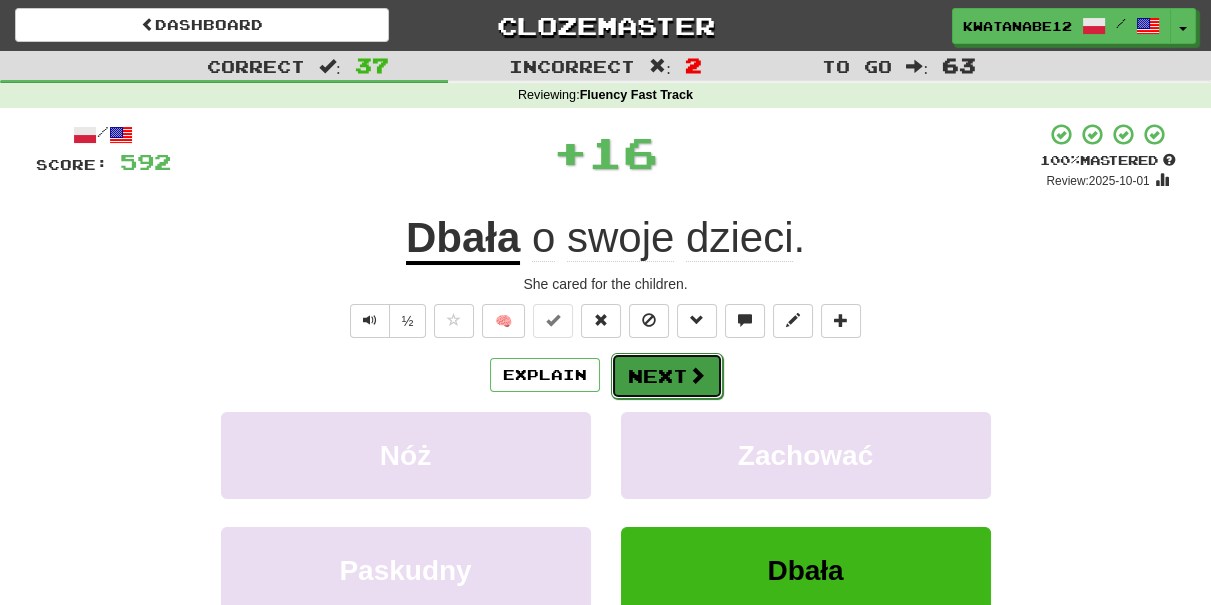 click on "Next" at bounding box center [667, 376] 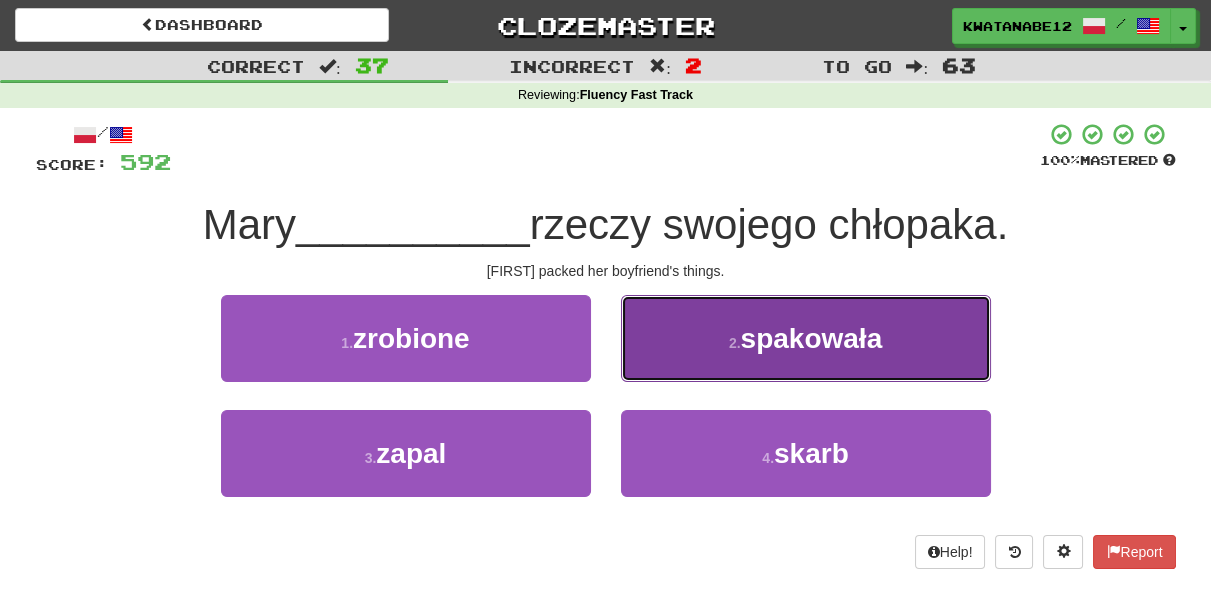 click on "[NUMBER] [VERB]" at bounding box center (806, 338) 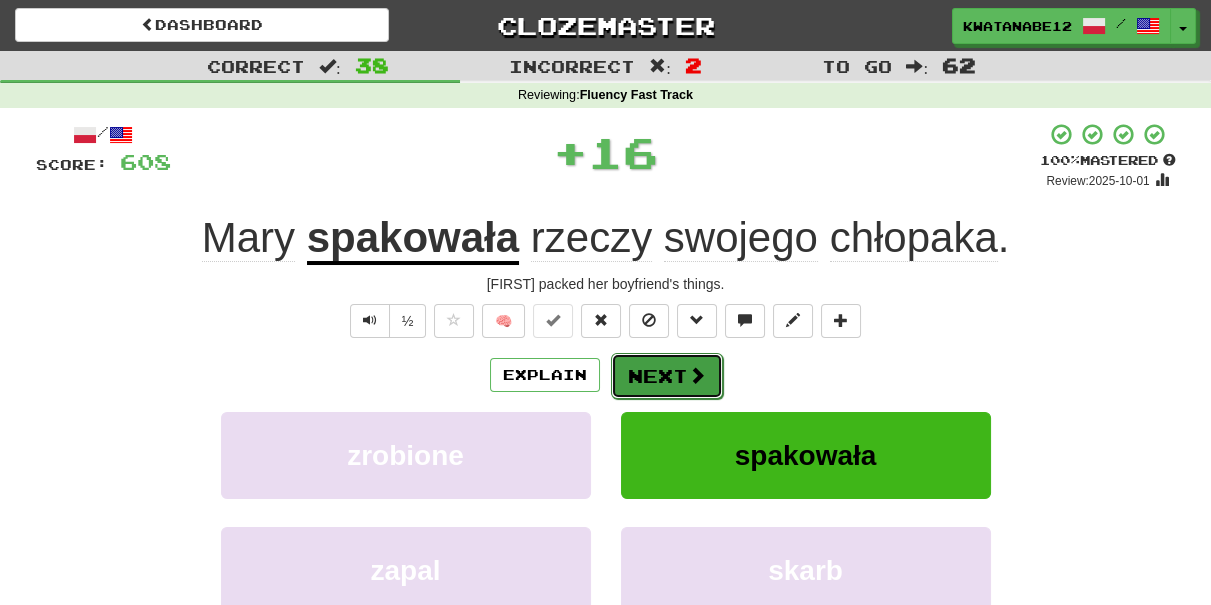 click on "Next" at bounding box center [667, 376] 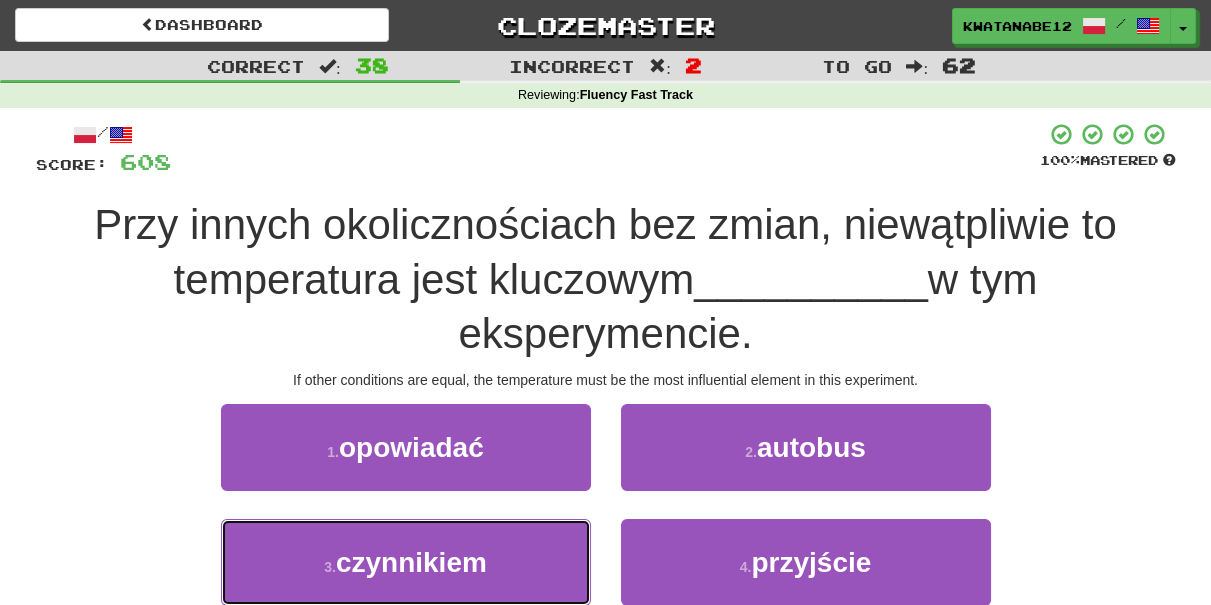 drag, startPoint x: 504, startPoint y: 550, endPoint x: 574, endPoint y: 508, distance: 81.63332 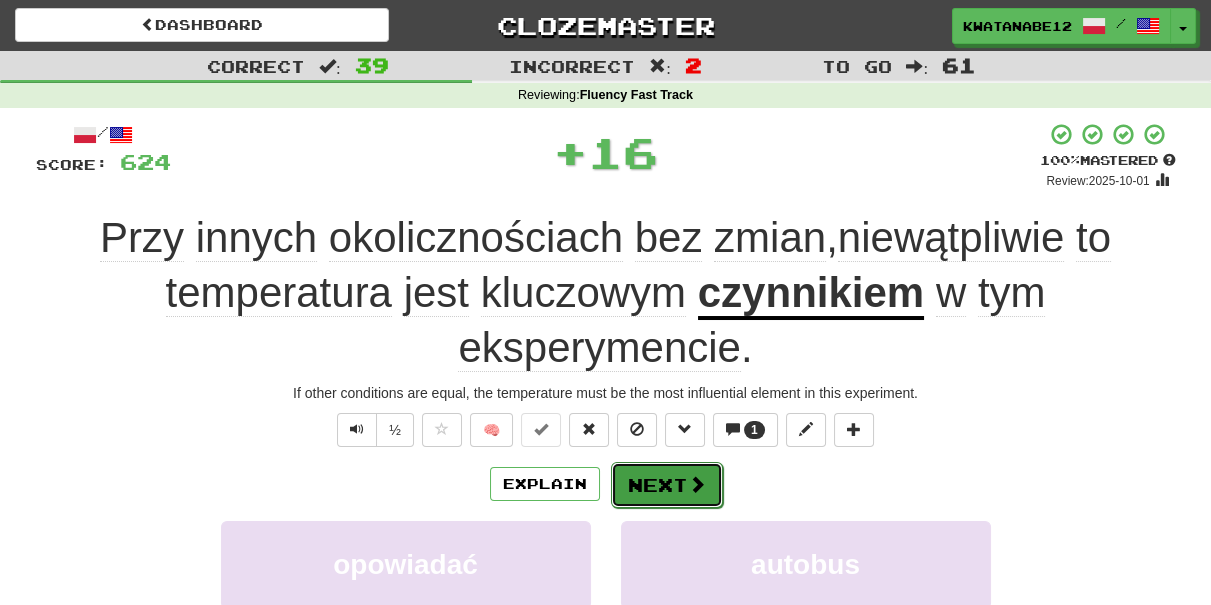 click on "Next" at bounding box center (667, 485) 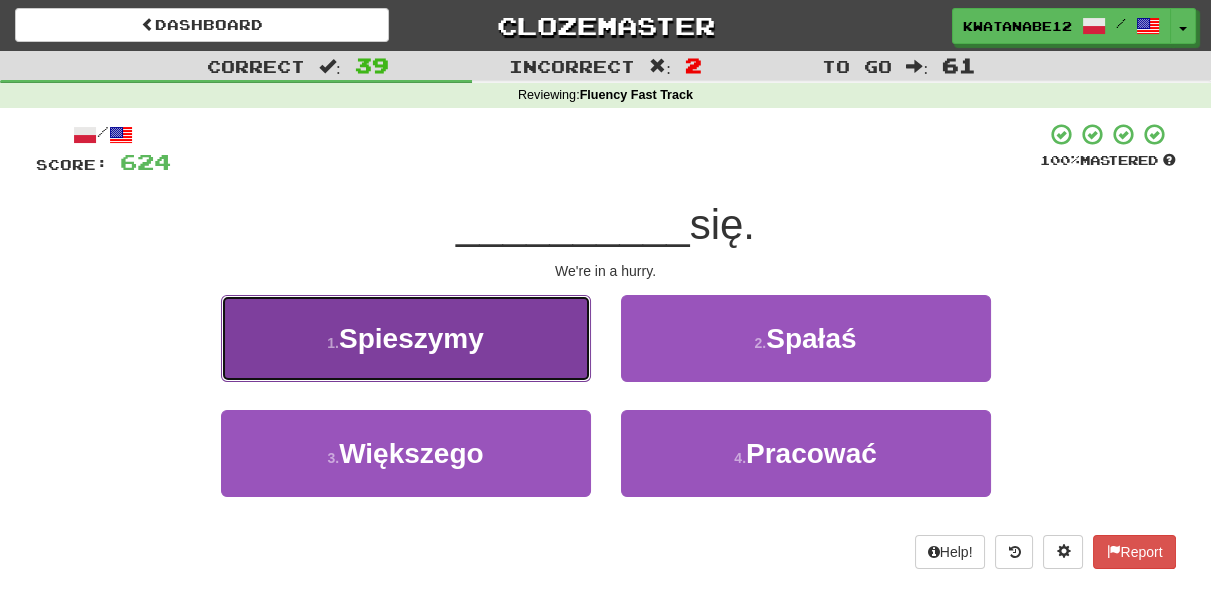 drag, startPoint x: 541, startPoint y: 346, endPoint x: 566, endPoint y: 351, distance: 25.495098 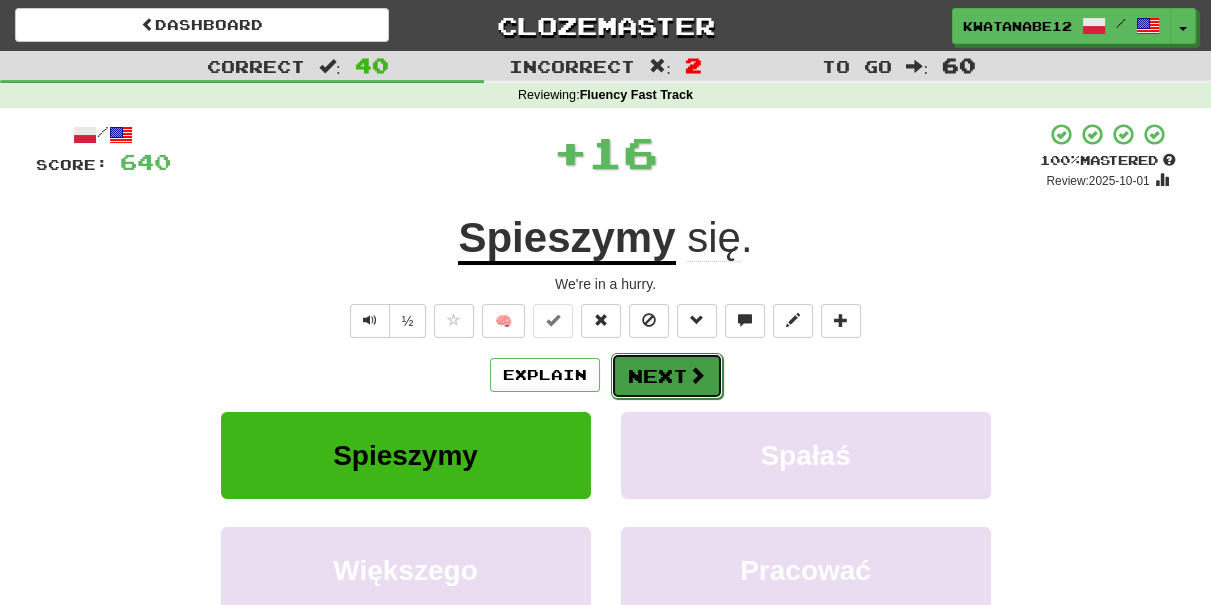 click on "Next" at bounding box center [667, 376] 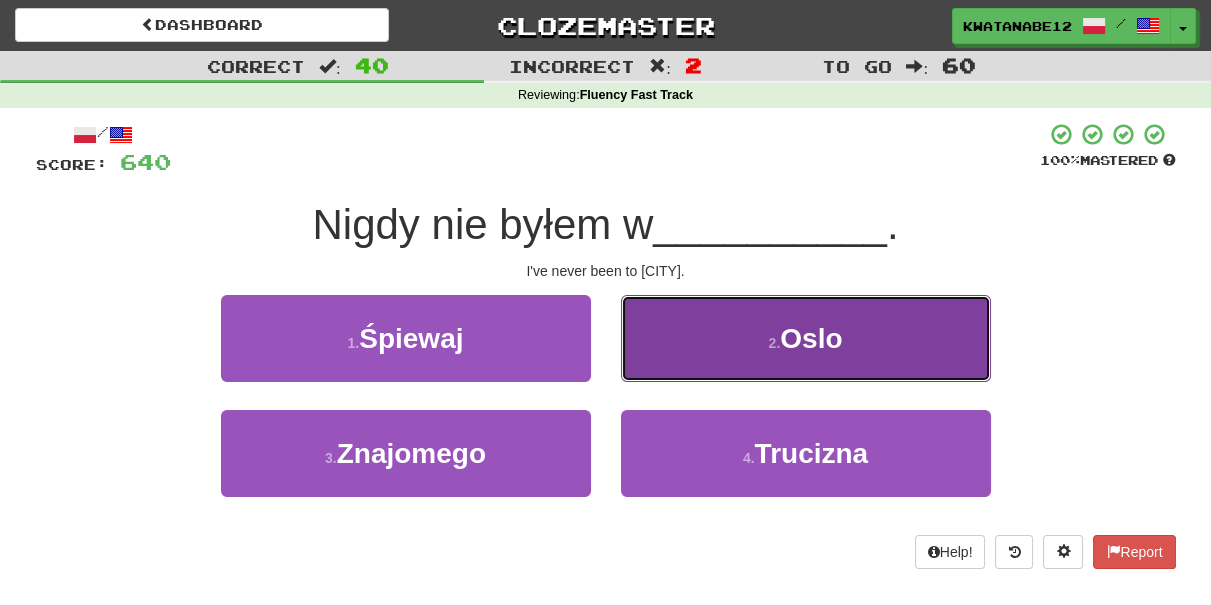 click on "[NUMBER] [CITY]" at bounding box center (806, 338) 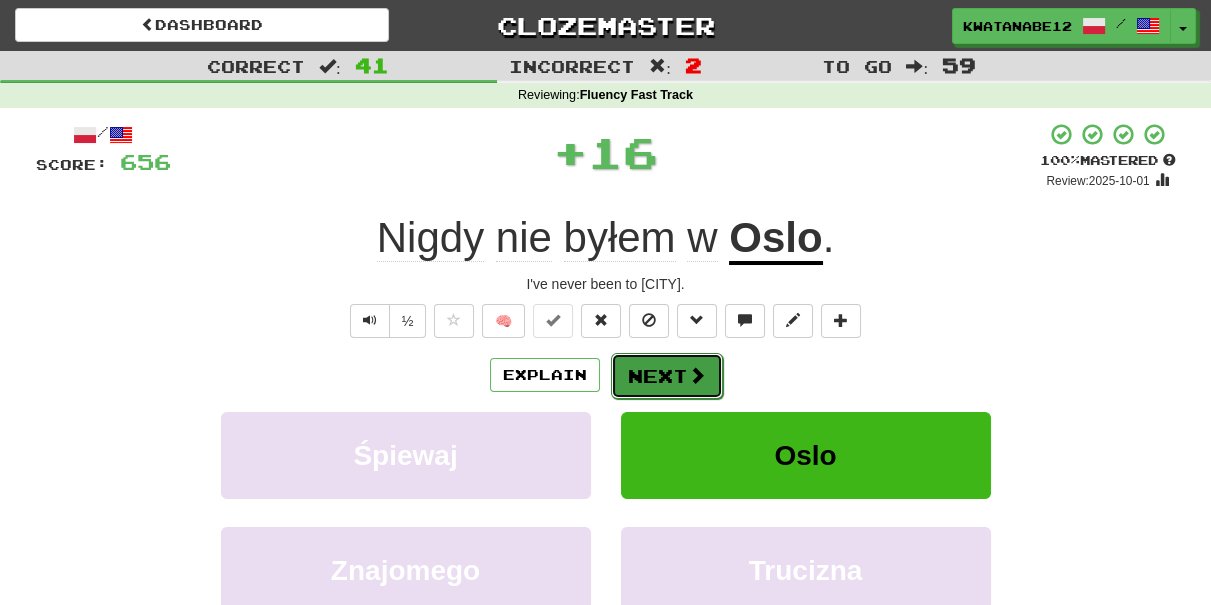 click on "Next" at bounding box center [667, 376] 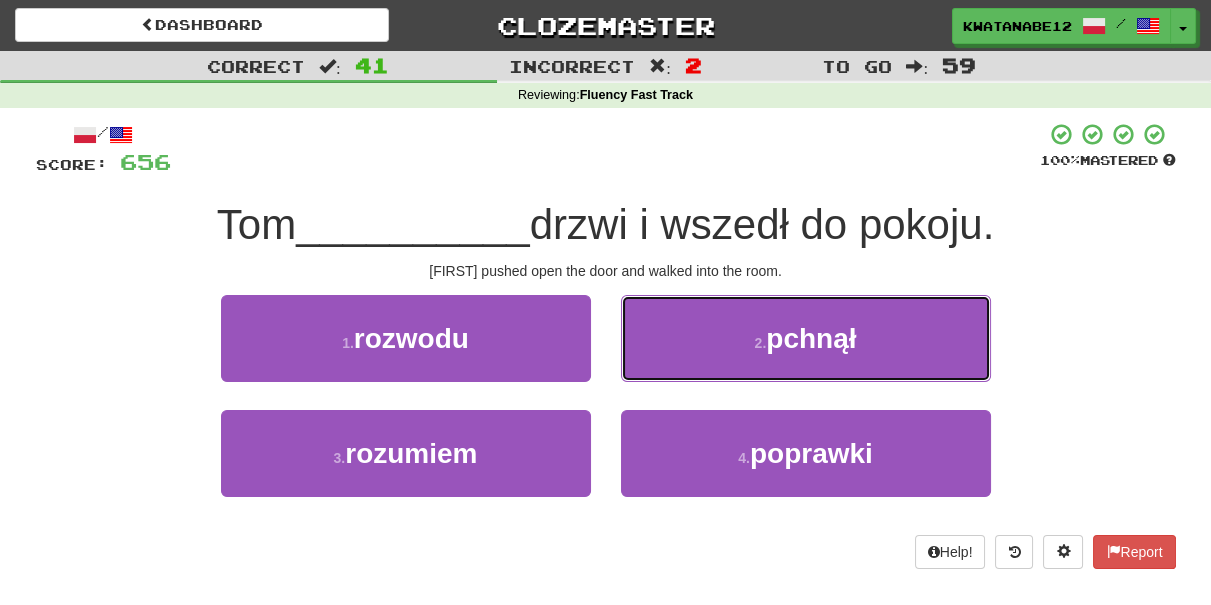 click on "[NUMBER] [VERB]" at bounding box center (806, 338) 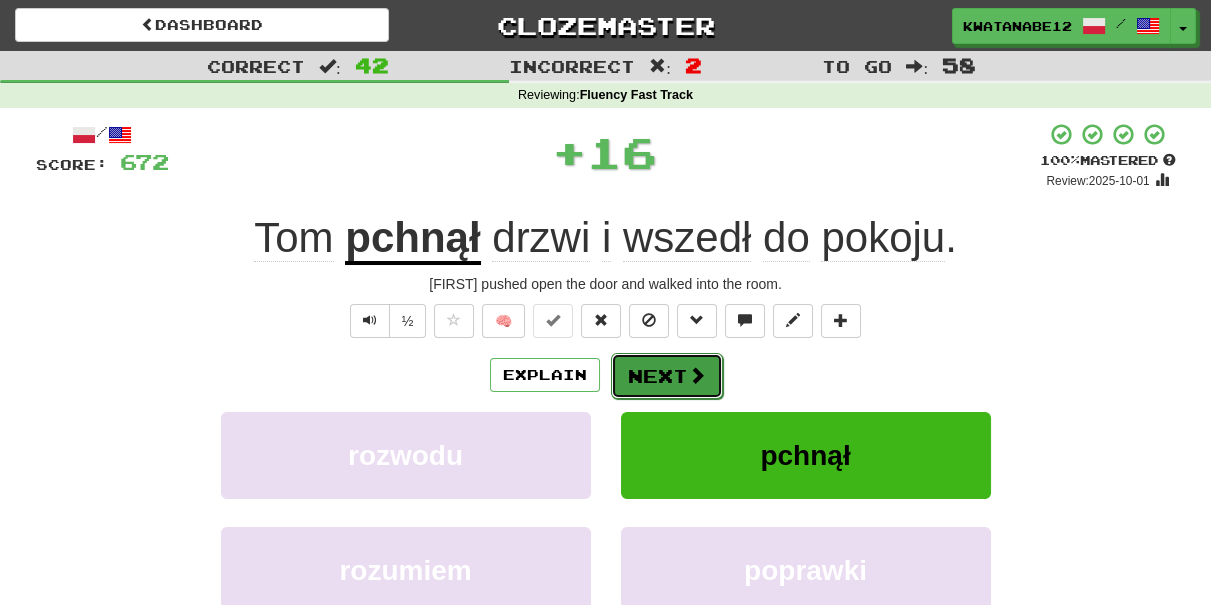click on "Next" at bounding box center (667, 376) 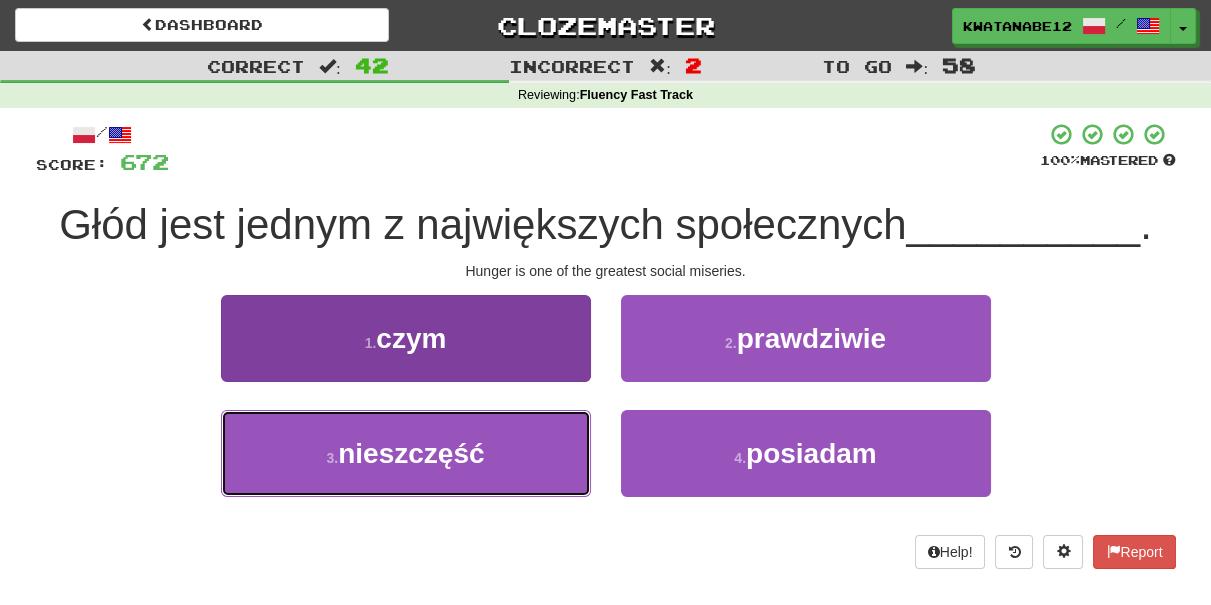 click on "[NUMBER] [NOUN]" at bounding box center [406, 453] 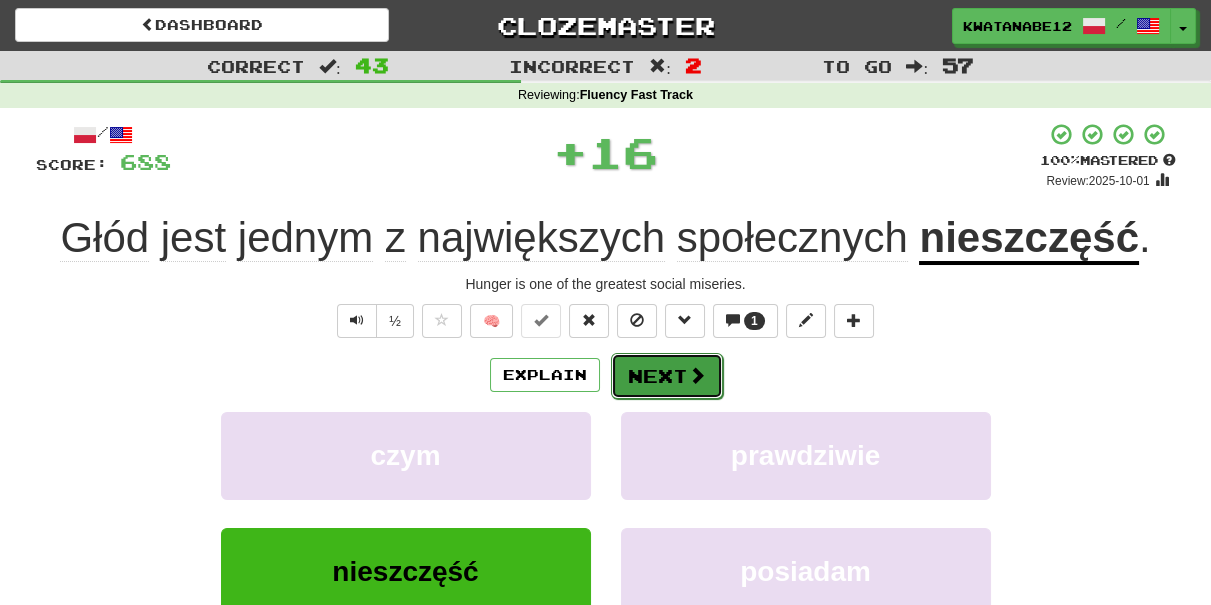 click on "Next" at bounding box center [667, 376] 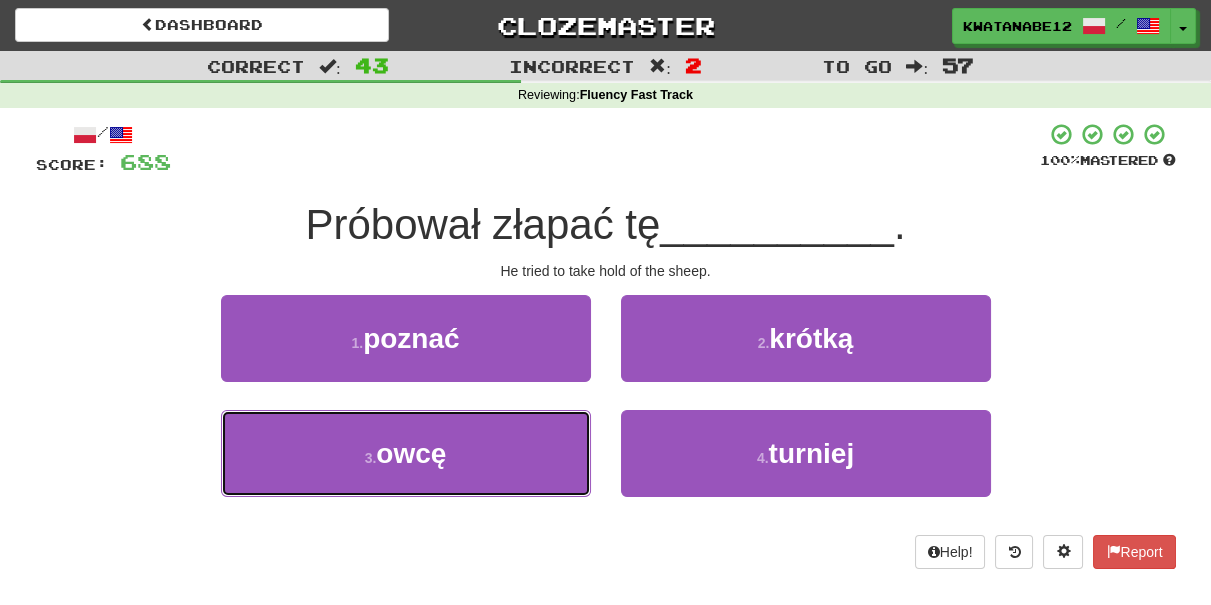 drag, startPoint x: 541, startPoint y: 446, endPoint x: 605, endPoint y: 417, distance: 70.26379 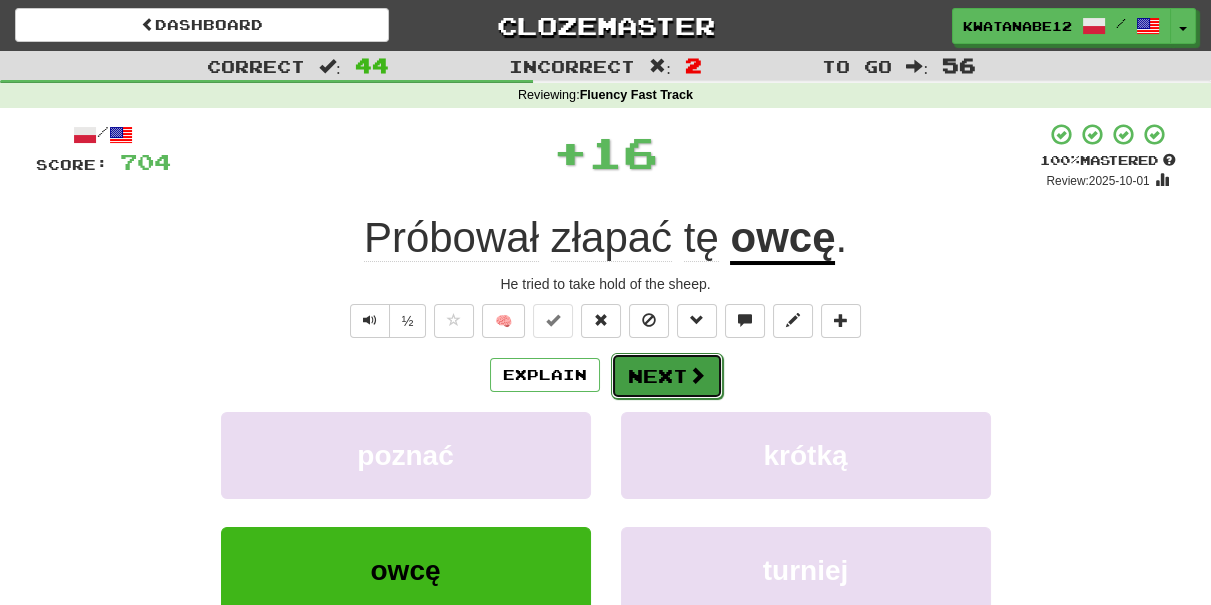 click on "Next" at bounding box center [667, 376] 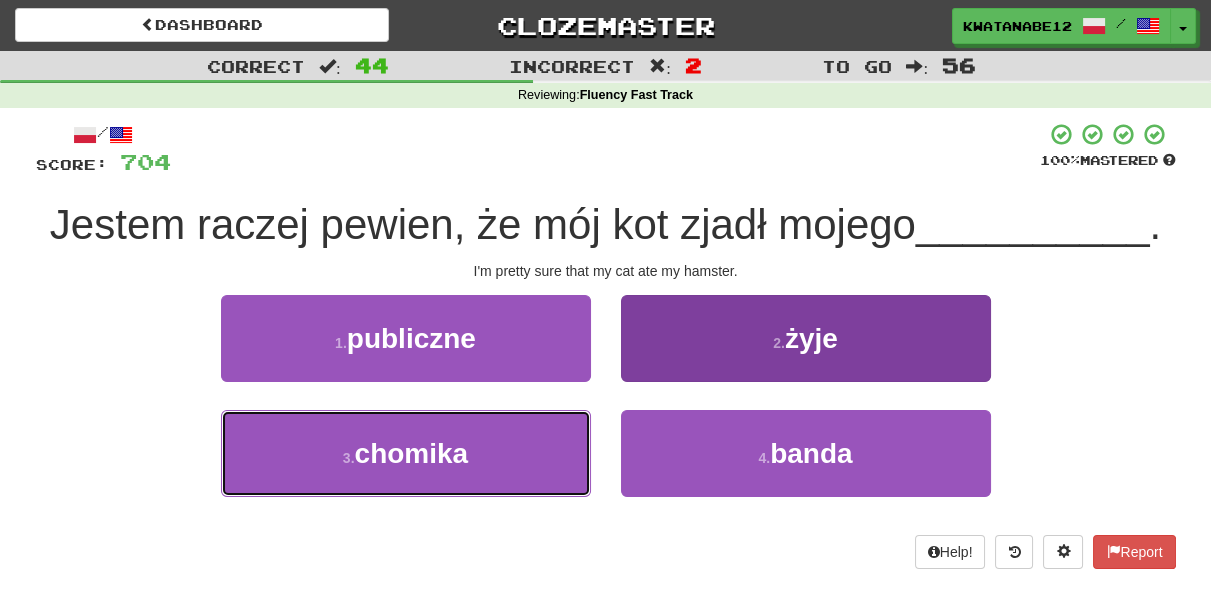 drag, startPoint x: 485, startPoint y: 448, endPoint x: 650, endPoint y: 376, distance: 180.025 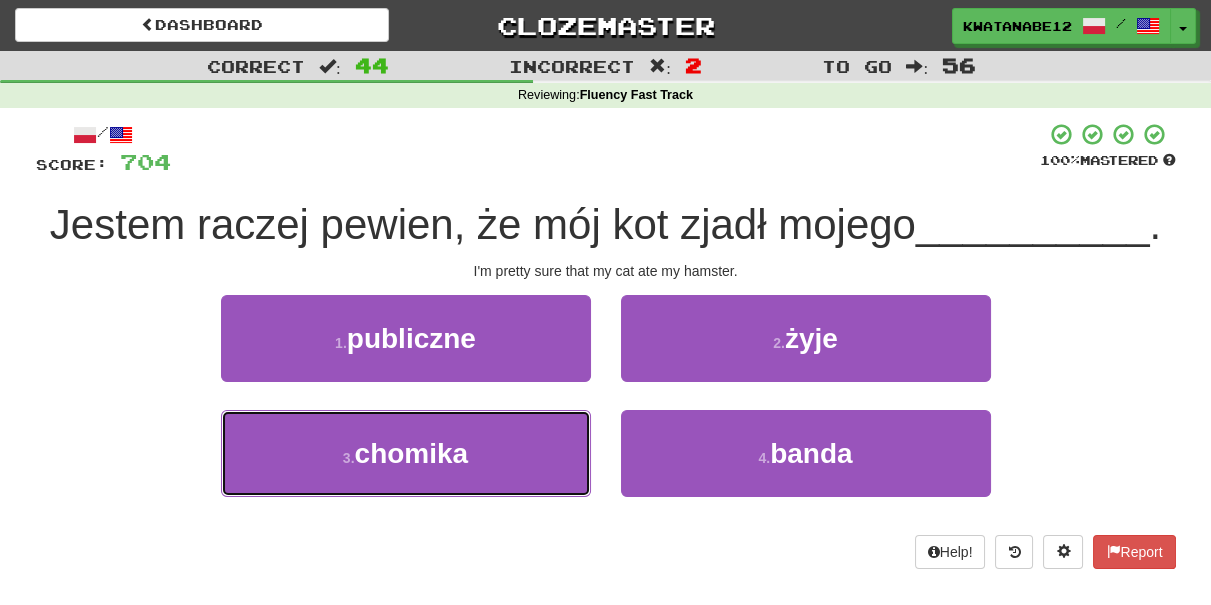 drag, startPoint x: 479, startPoint y: 450, endPoint x: 573, endPoint y: 405, distance: 104.21612 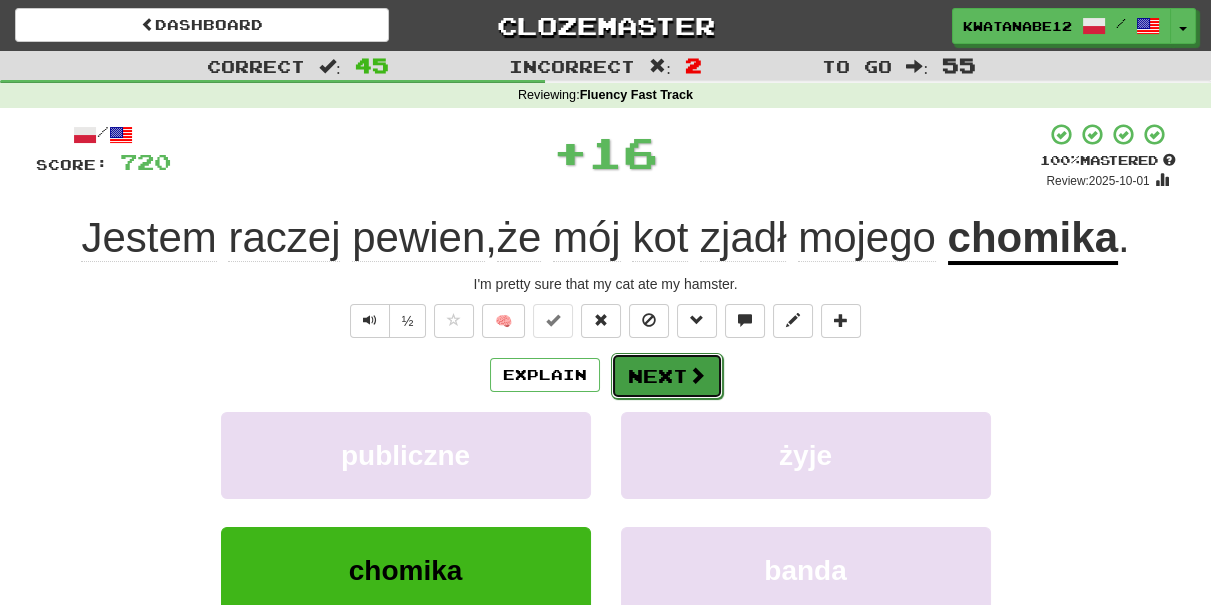 click on "Next" at bounding box center [667, 376] 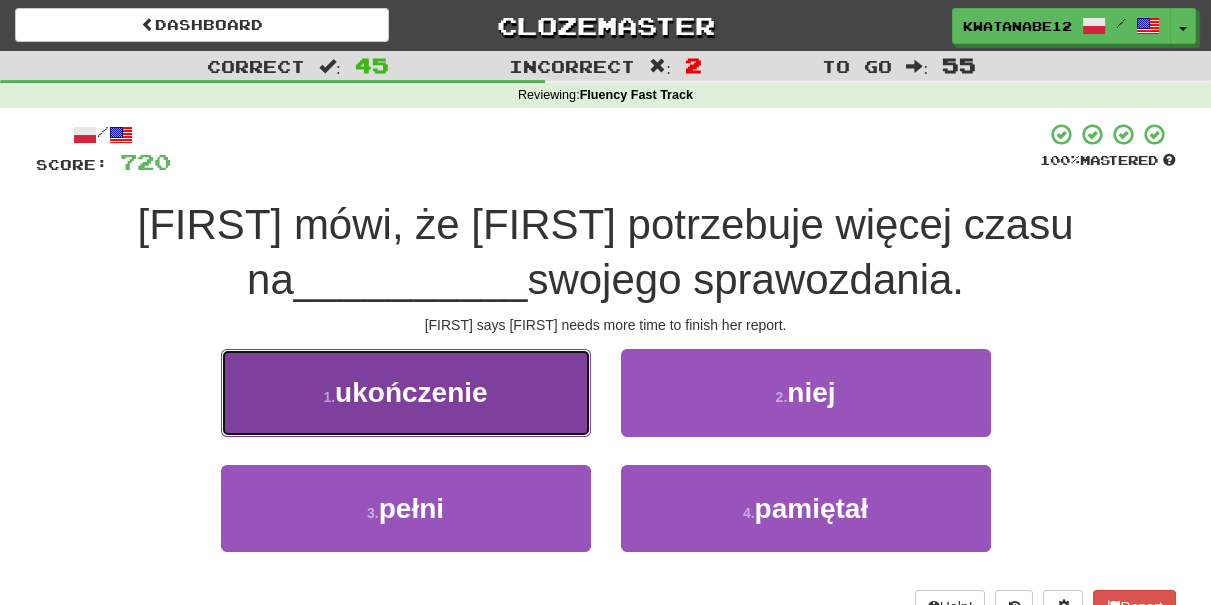 drag, startPoint x: 533, startPoint y: 396, endPoint x: 565, endPoint y: 402, distance: 32.55764 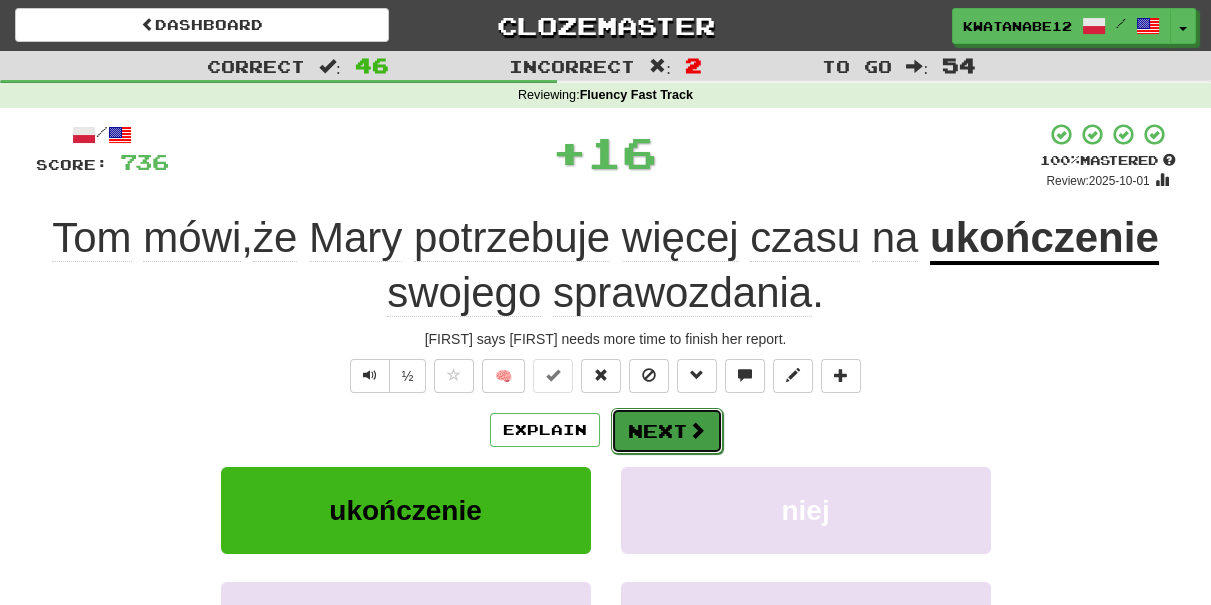 click on "Next" at bounding box center (667, 431) 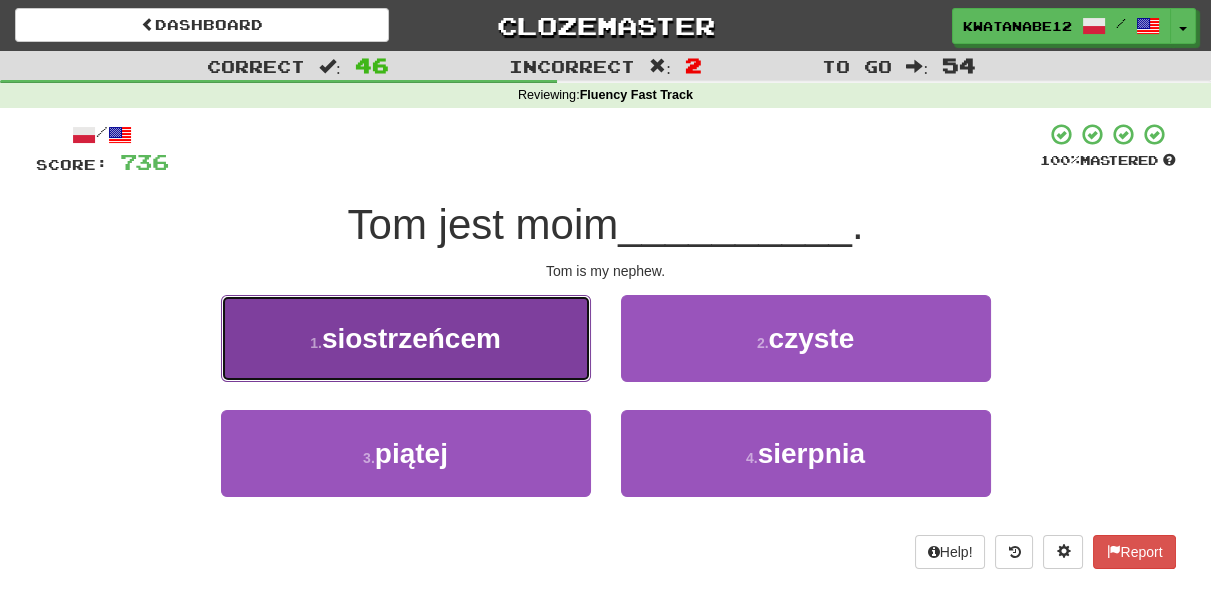 drag, startPoint x: 530, startPoint y: 356, endPoint x: 570, endPoint y: 362, distance: 40.4475 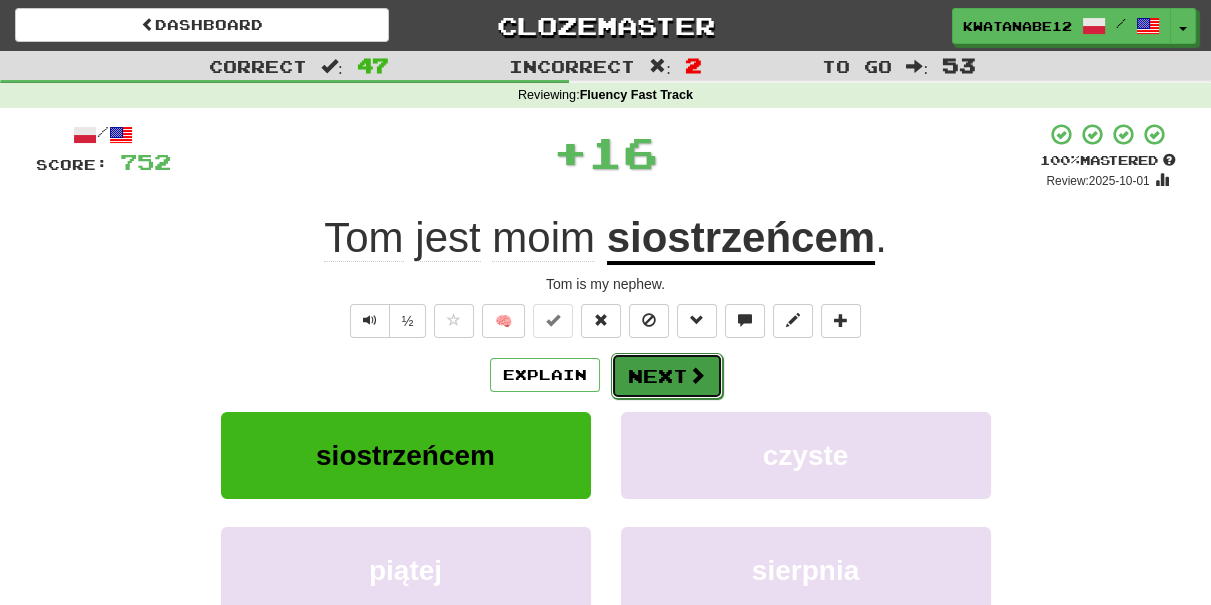 click on "Next" at bounding box center [667, 376] 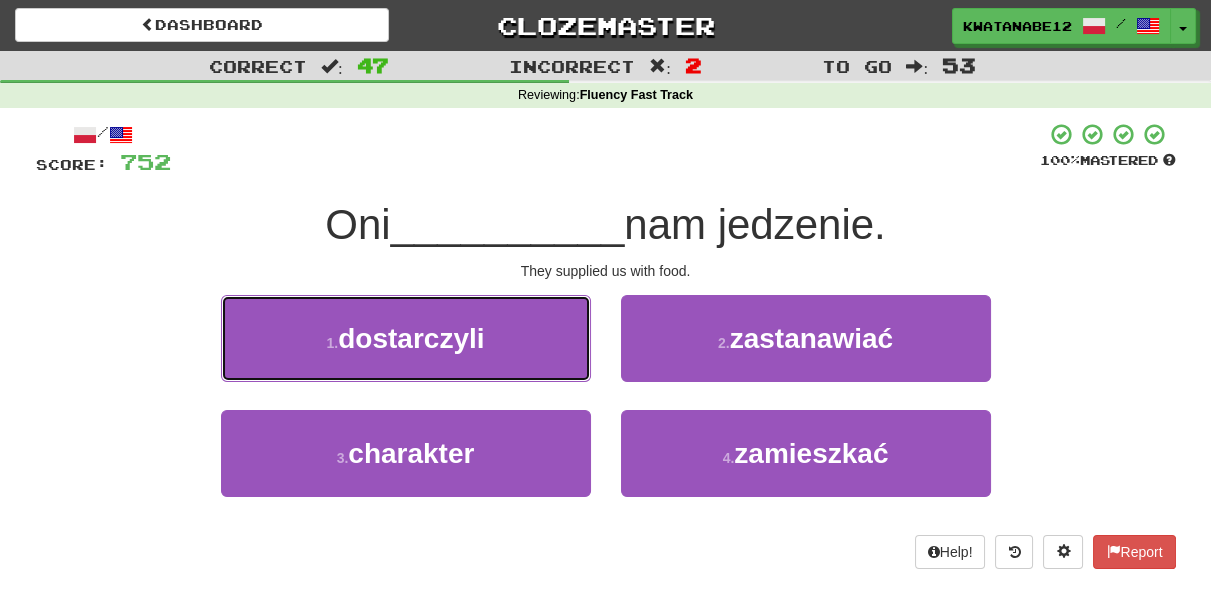 drag, startPoint x: 538, startPoint y: 337, endPoint x: 601, endPoint y: 348, distance: 63.953106 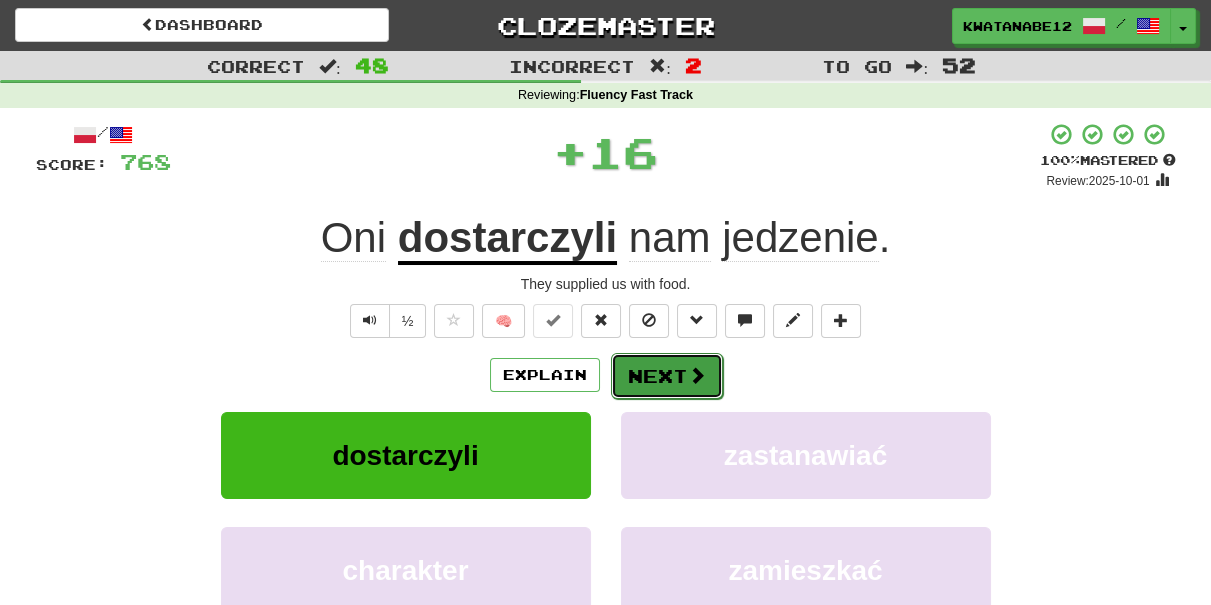 click on "Next" at bounding box center [667, 376] 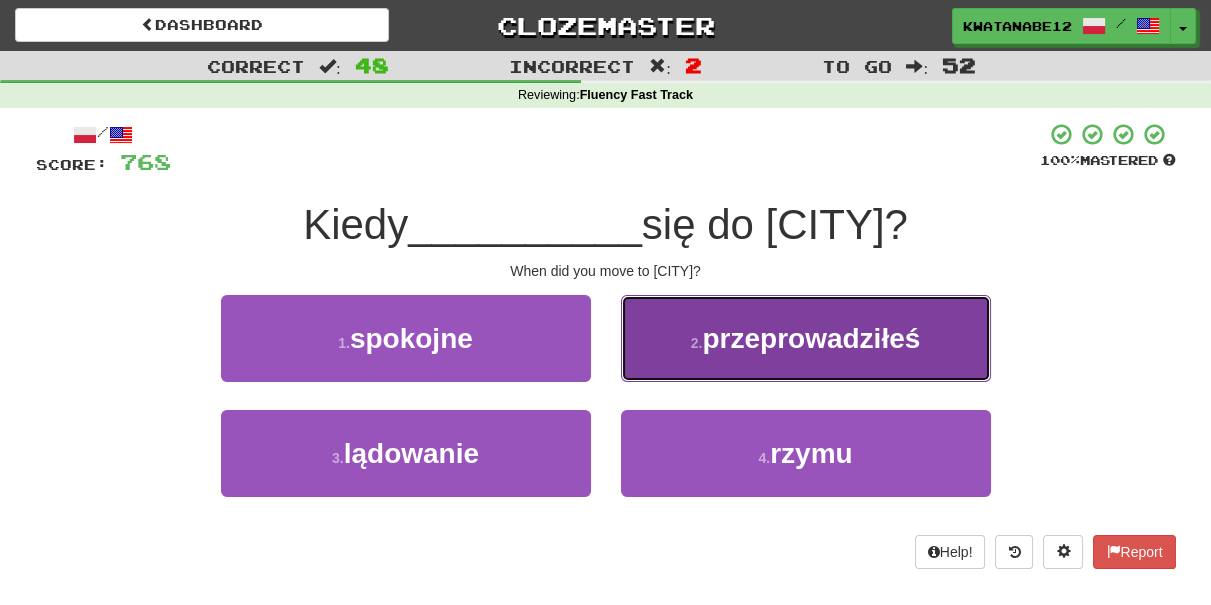 drag, startPoint x: 685, startPoint y: 347, endPoint x: 677, endPoint y: 362, distance: 17 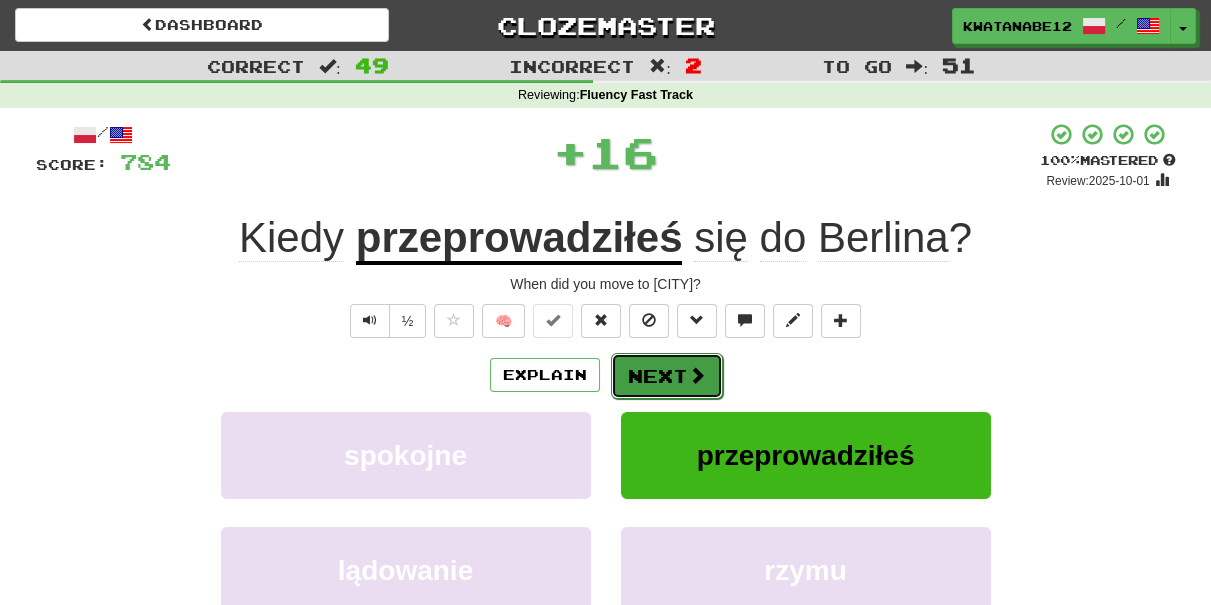 click on "Next" at bounding box center (667, 376) 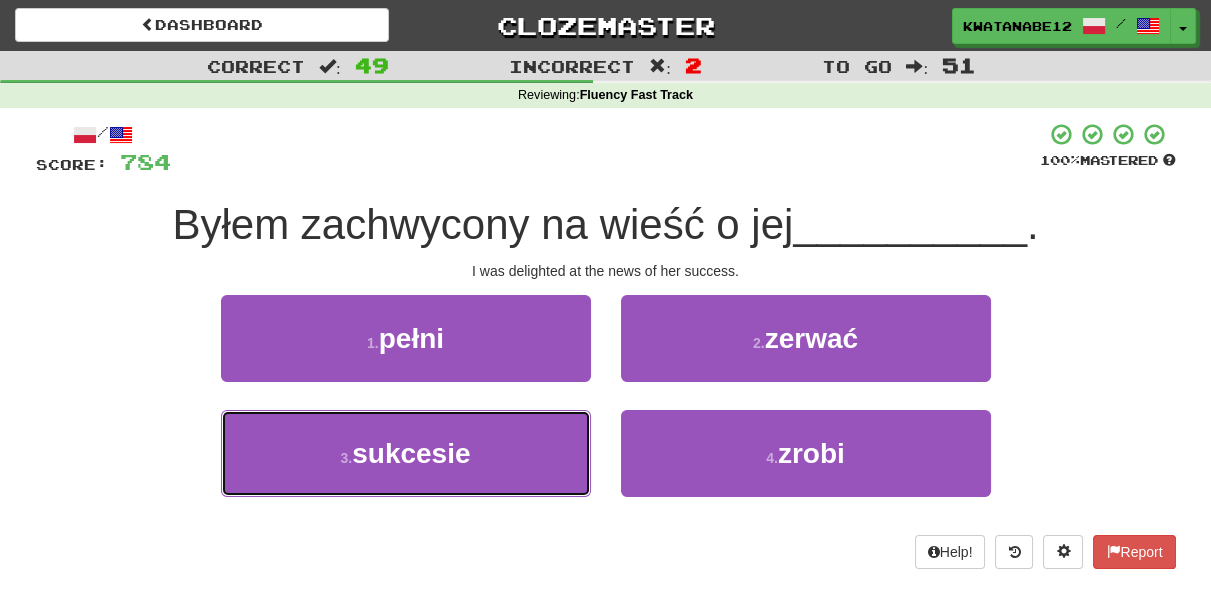 drag, startPoint x: 518, startPoint y: 463, endPoint x: 593, endPoint y: 422, distance: 85.47514 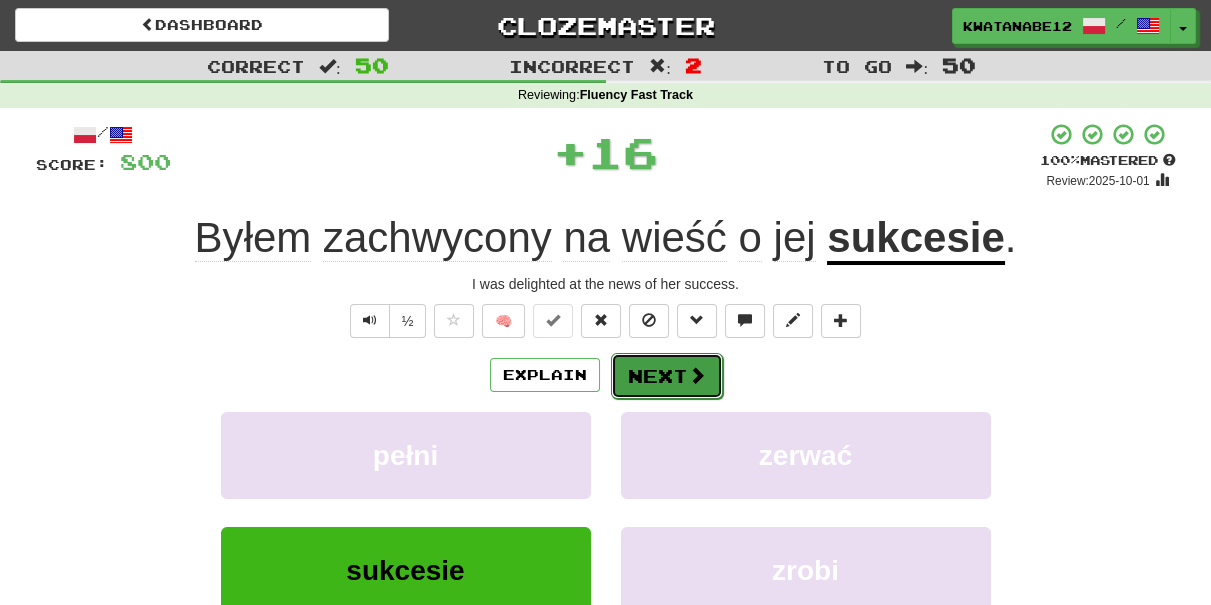 click on "Next" at bounding box center [667, 376] 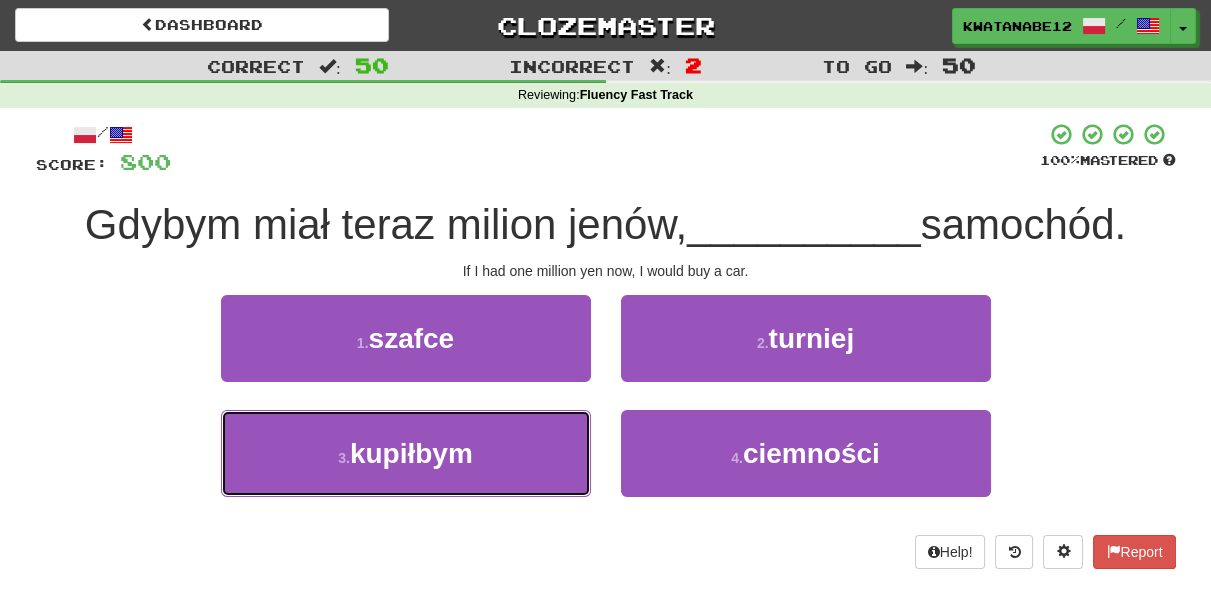 drag, startPoint x: 554, startPoint y: 431, endPoint x: 614, endPoint y: 403, distance: 66.211784 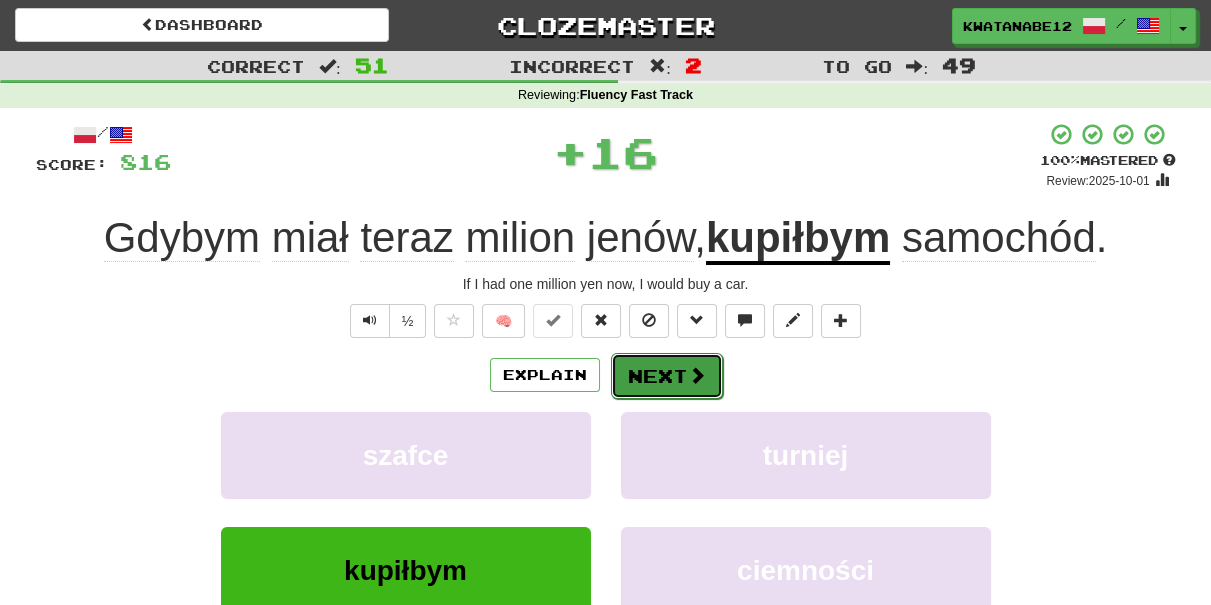 click on "Next" at bounding box center [667, 376] 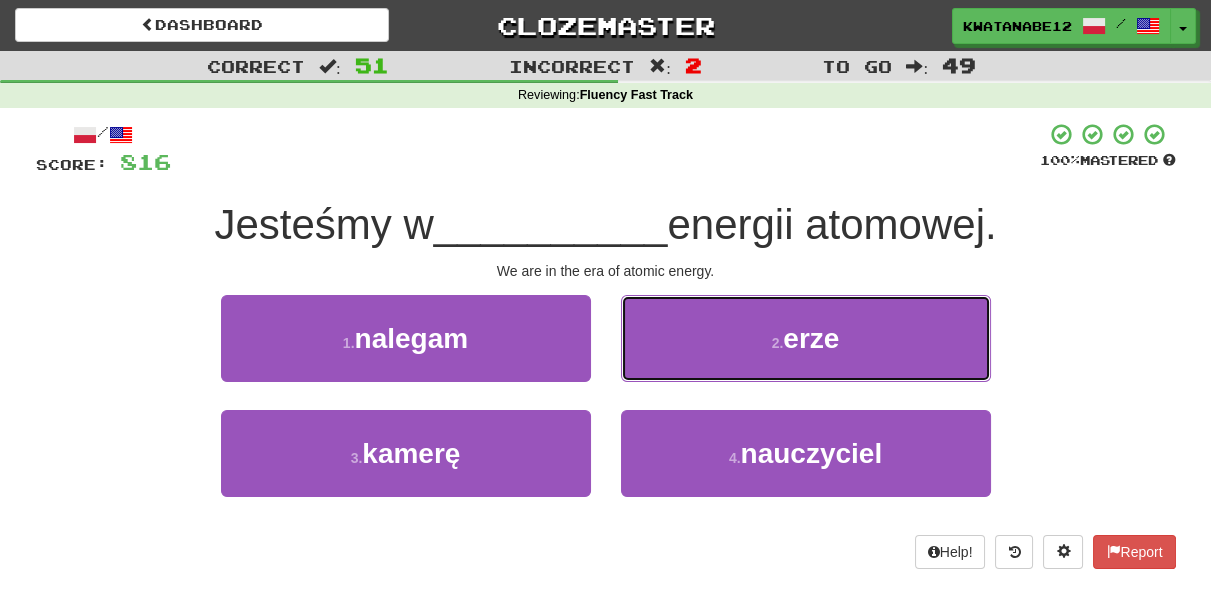 click on "2 . erze" at bounding box center (806, 352) 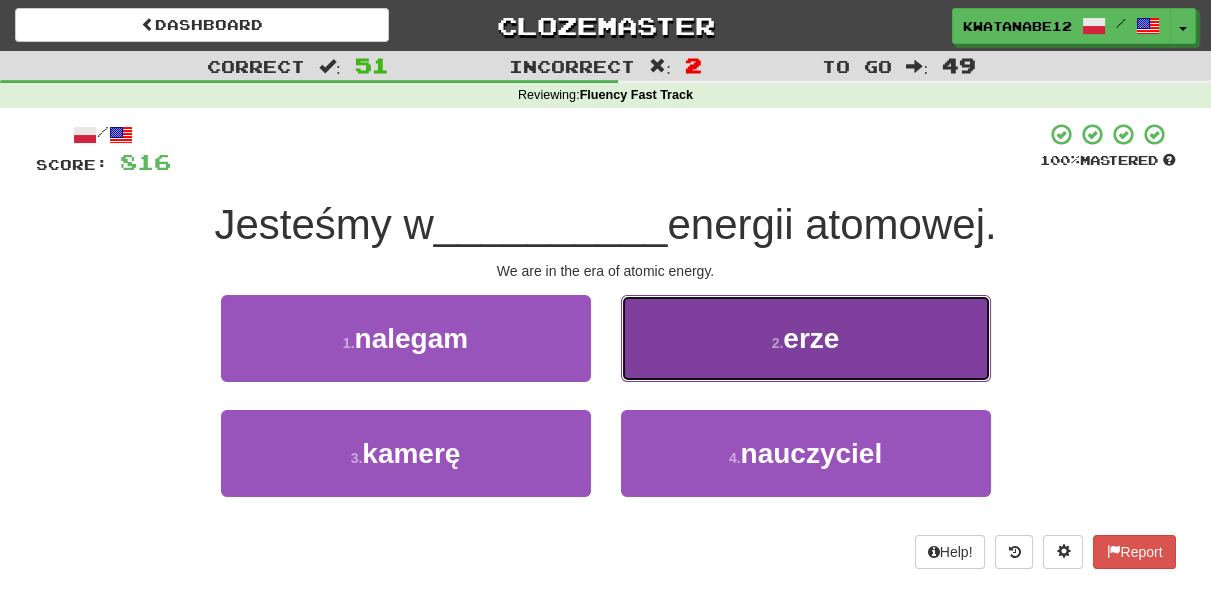 click on "2 . erze" at bounding box center [806, 338] 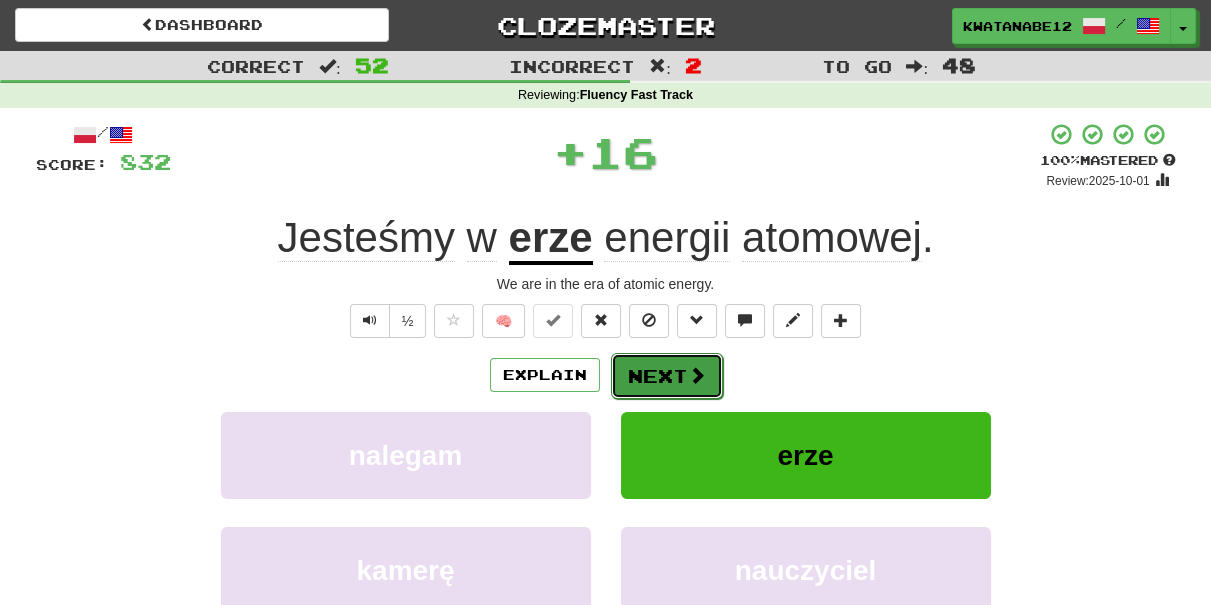 click on "Next" at bounding box center (667, 376) 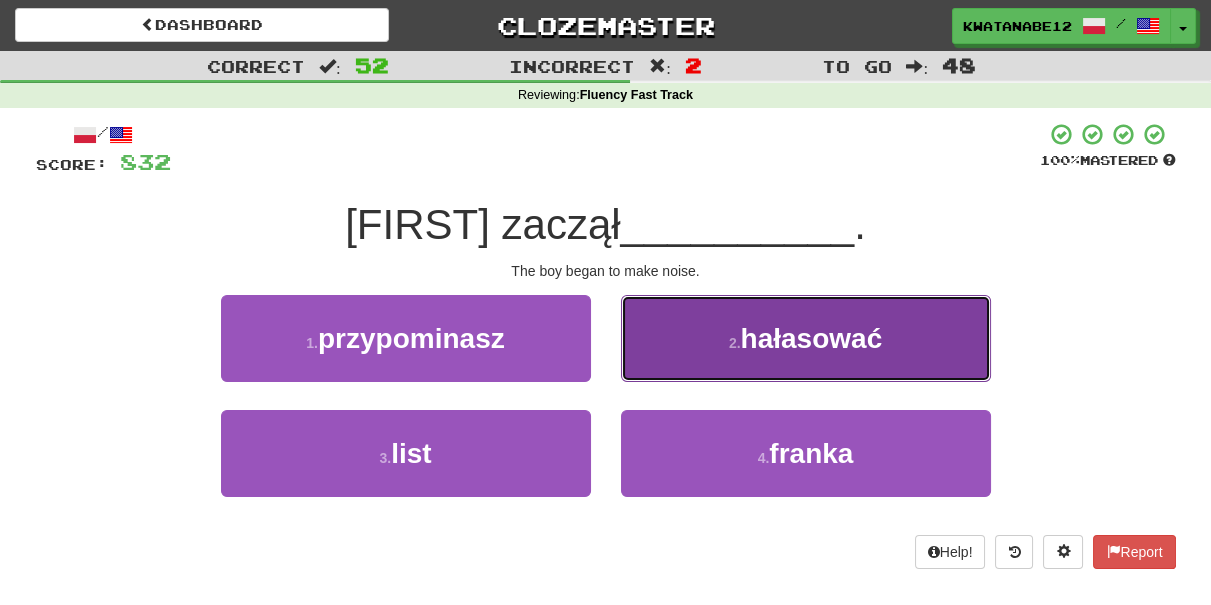 click on "2 . hałasować" at bounding box center [806, 338] 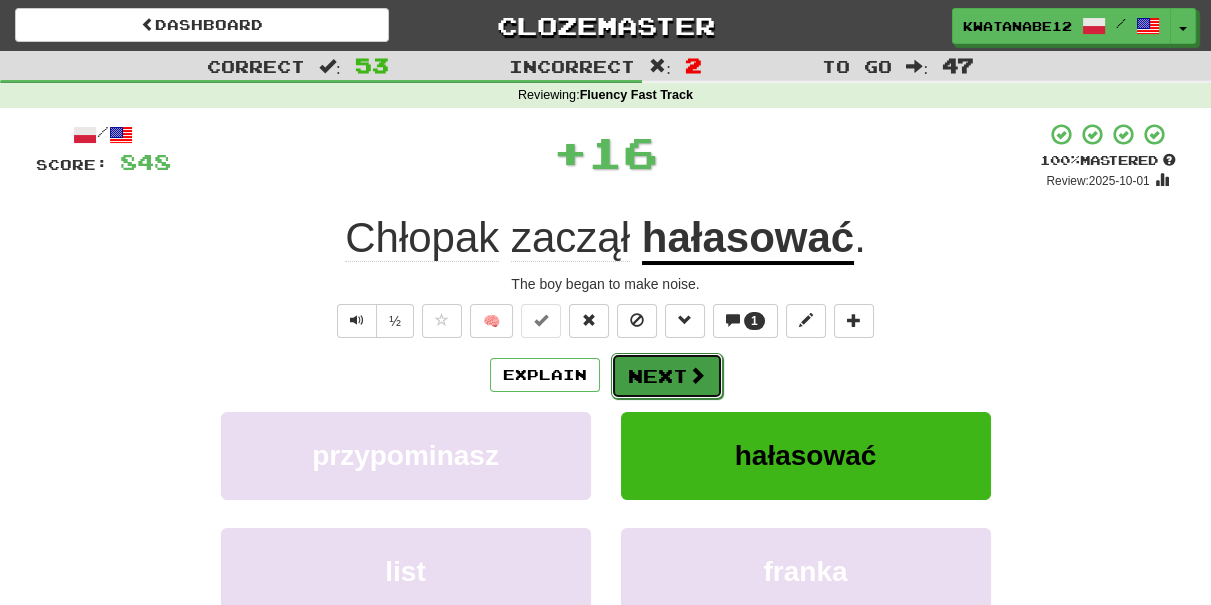 click on "Next" at bounding box center [667, 376] 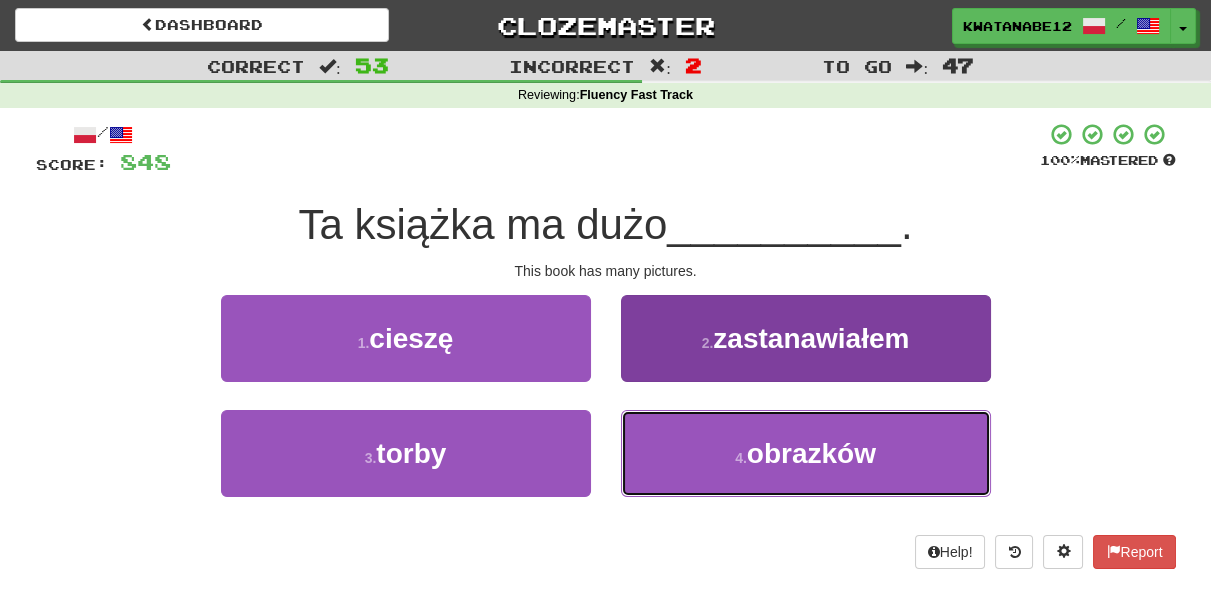 drag, startPoint x: 661, startPoint y: 440, endPoint x: 656, endPoint y: 416, distance: 24.5153 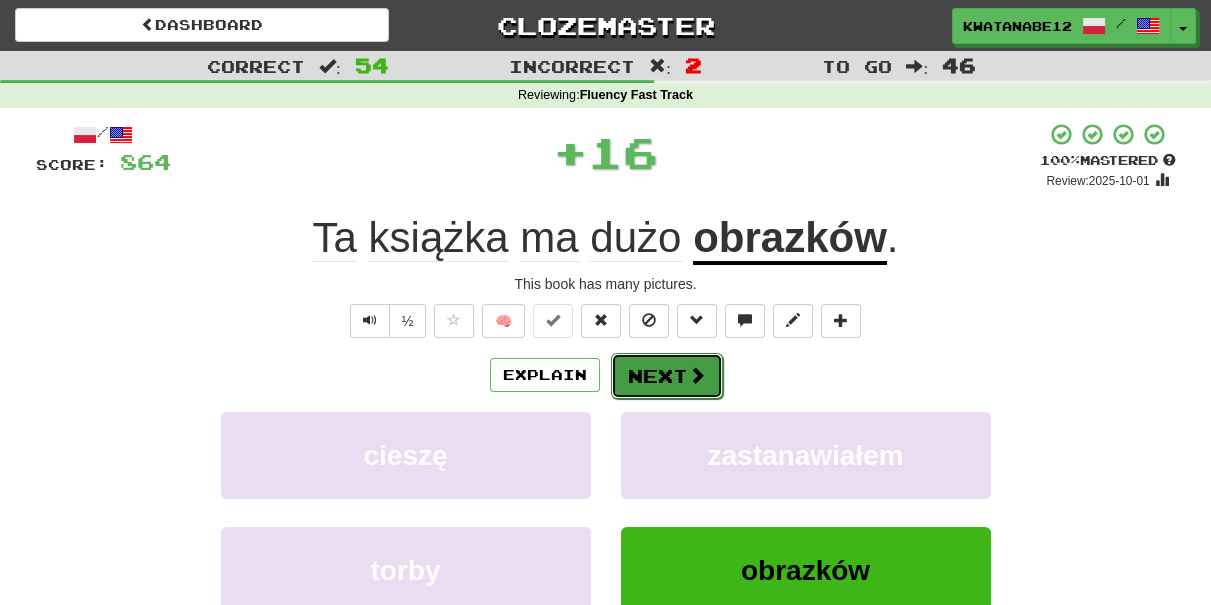 click on "Next" at bounding box center [667, 376] 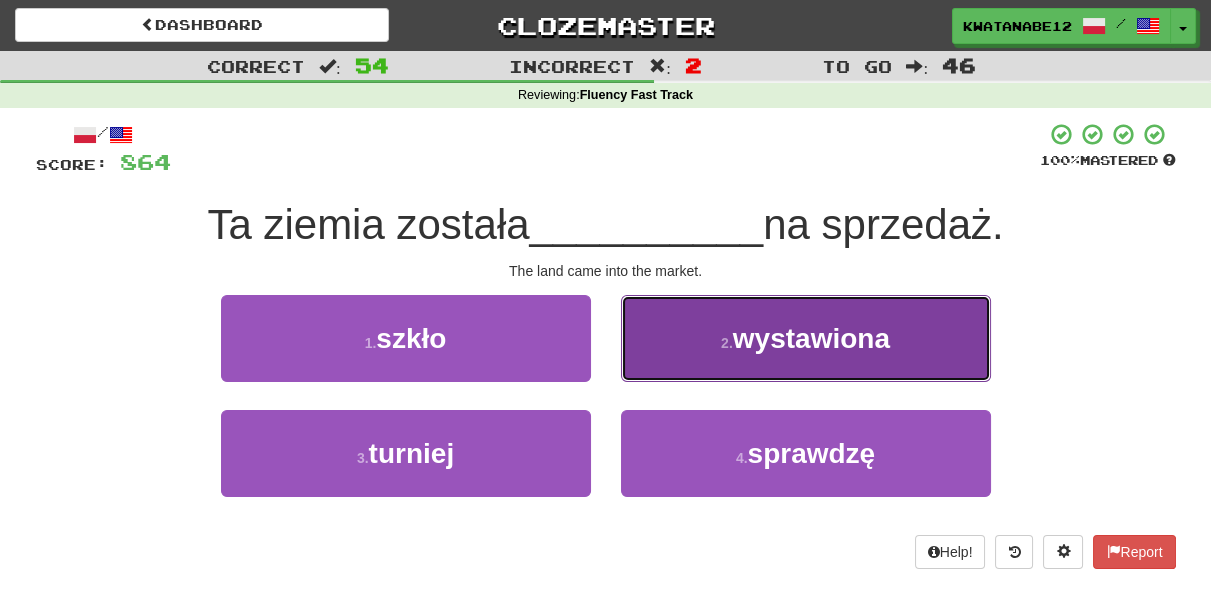 click on "2 .  wystawiona" at bounding box center [806, 338] 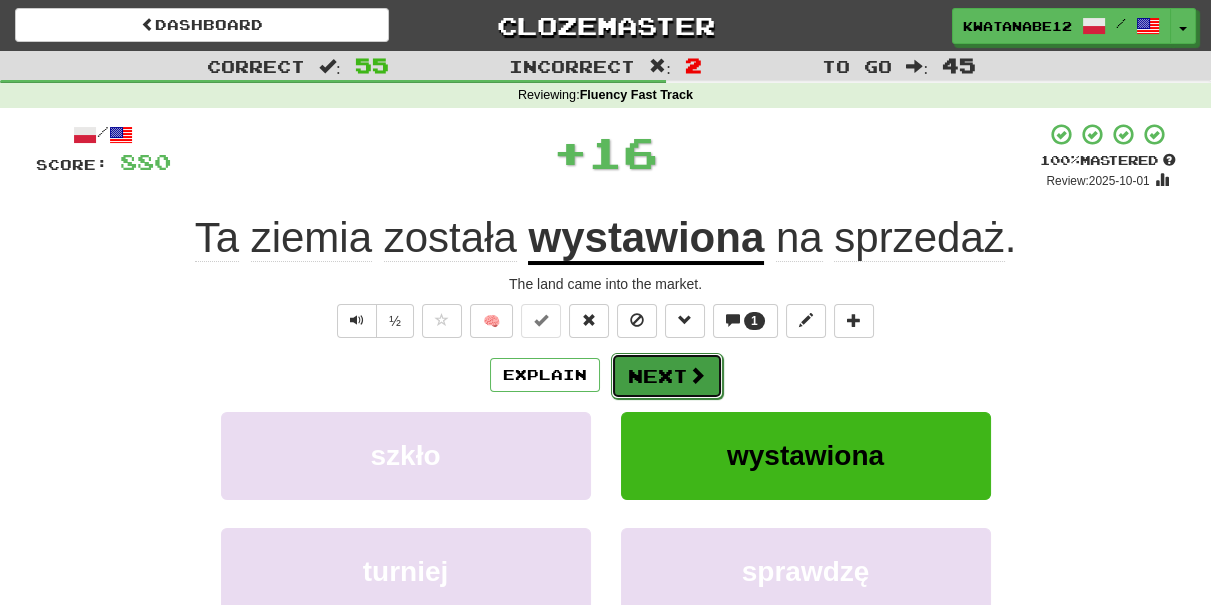click on "Next" at bounding box center (667, 376) 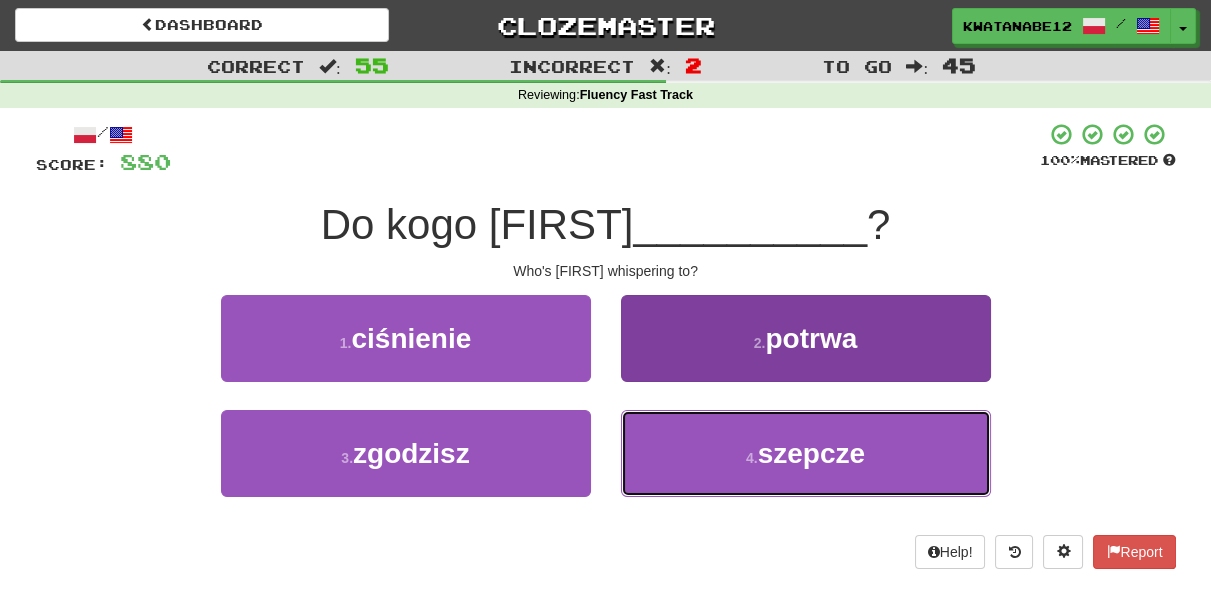 click on "[NUMBER] [VERB]" at bounding box center (806, 453) 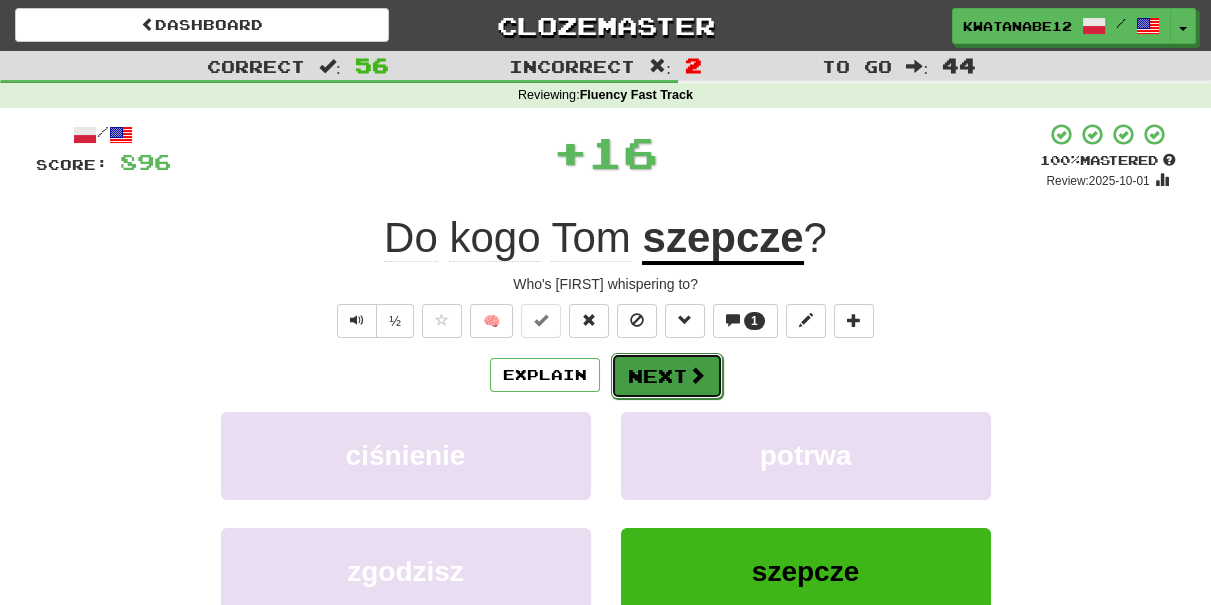 click at bounding box center [697, 375] 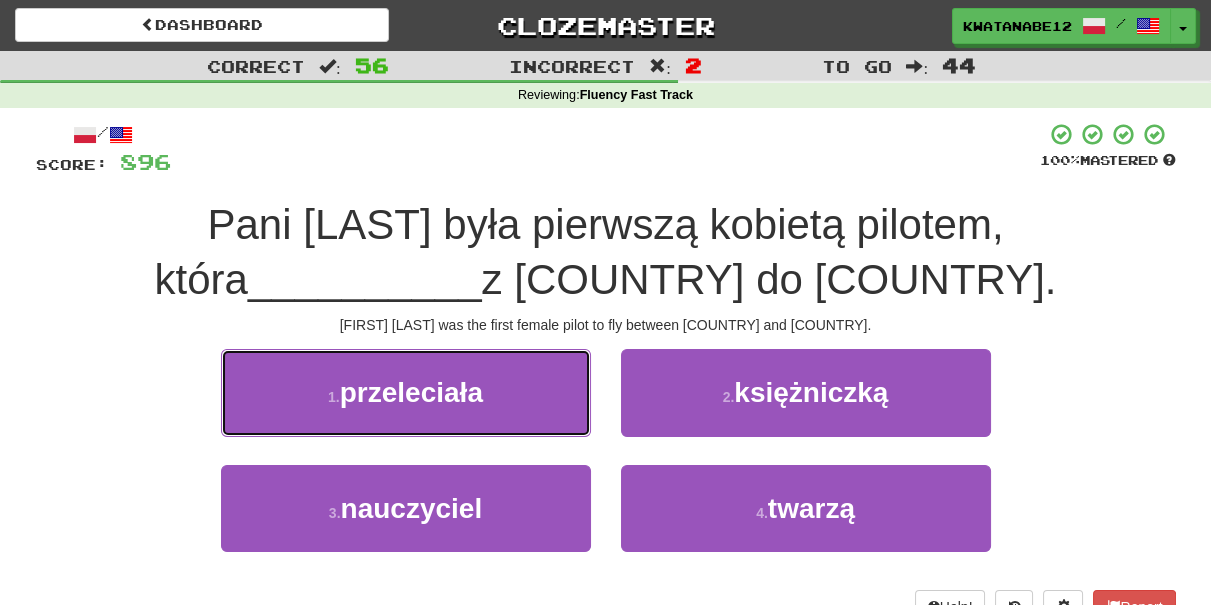 drag, startPoint x: 517, startPoint y: 406, endPoint x: 576, endPoint y: 403, distance: 59.07622 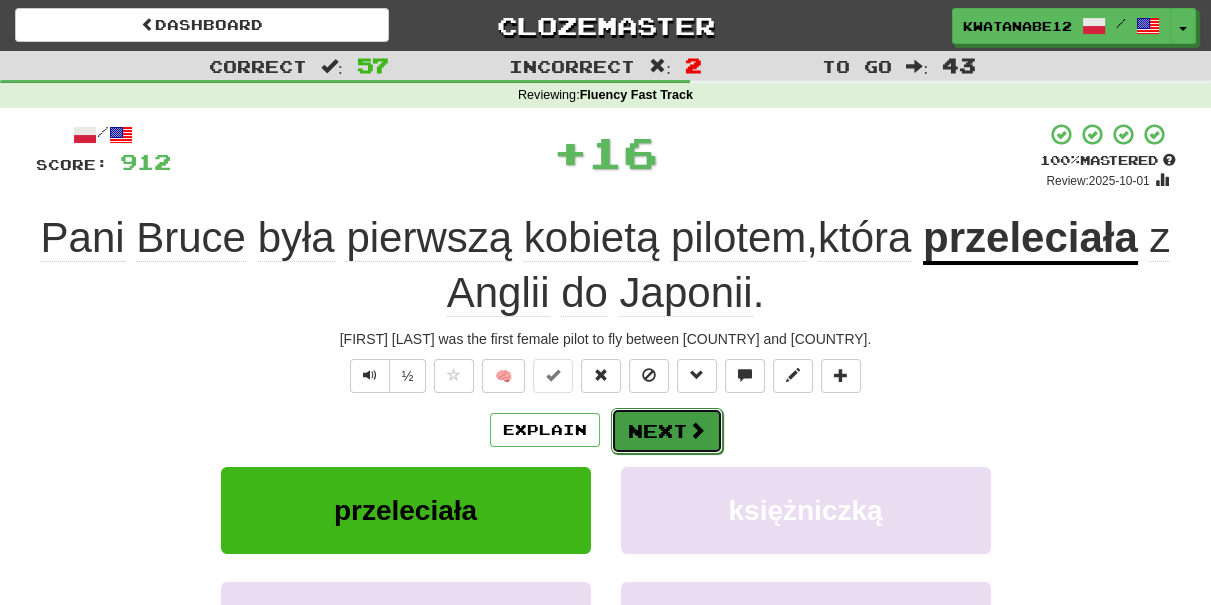click on "Next" at bounding box center [667, 431] 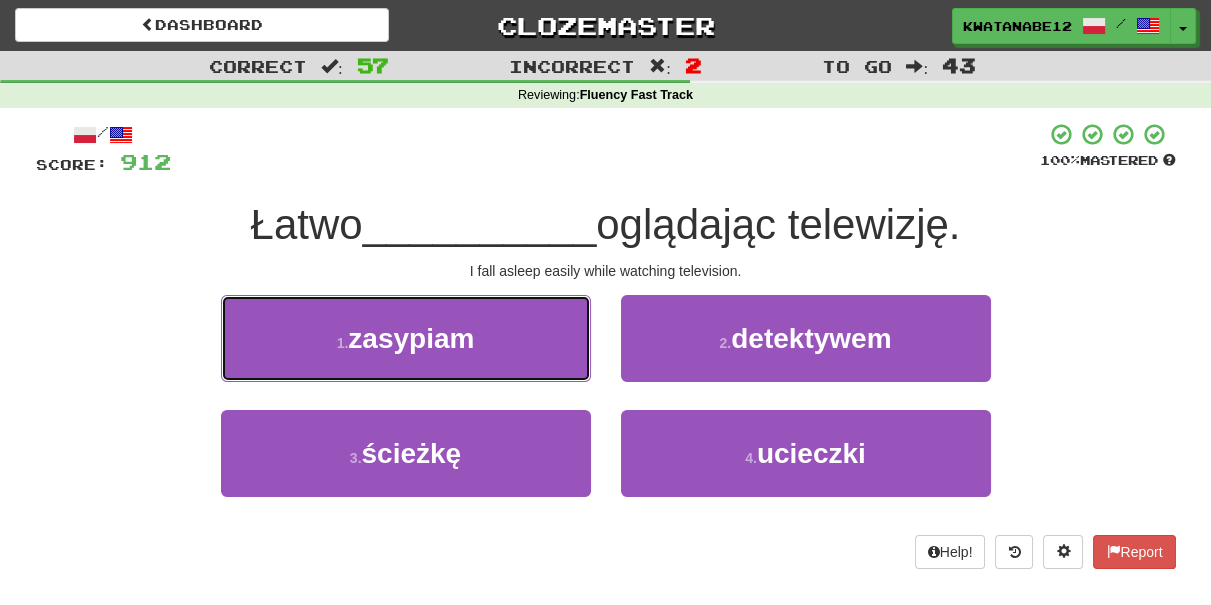 drag, startPoint x: 530, startPoint y: 318, endPoint x: 600, endPoint y: 350, distance: 76.96753 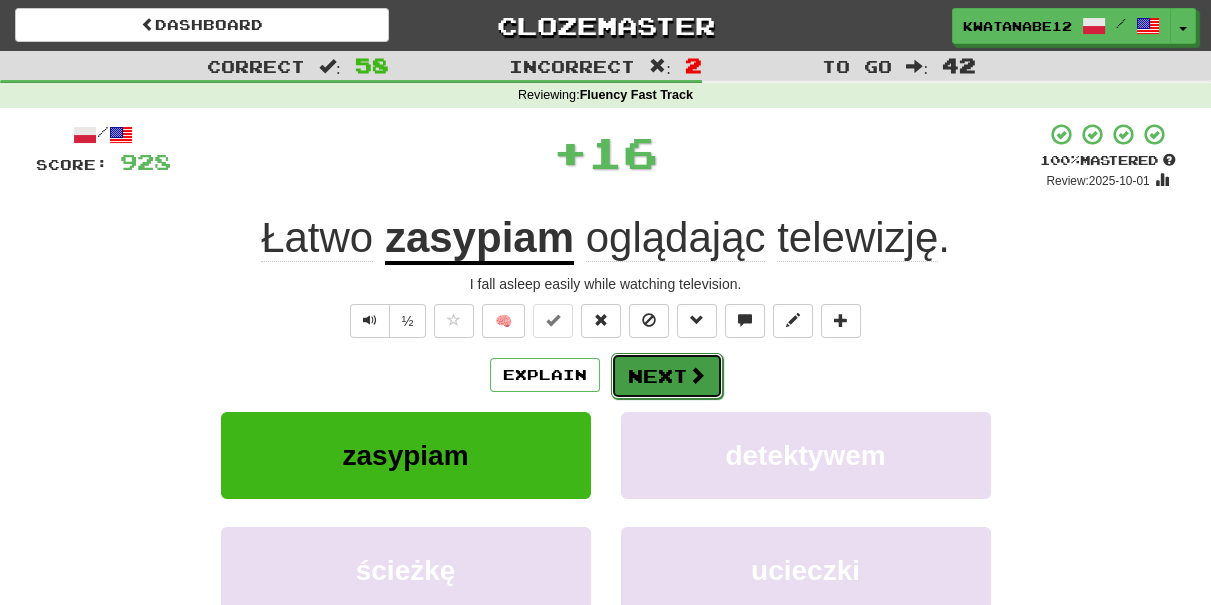 click on "Next" at bounding box center (667, 376) 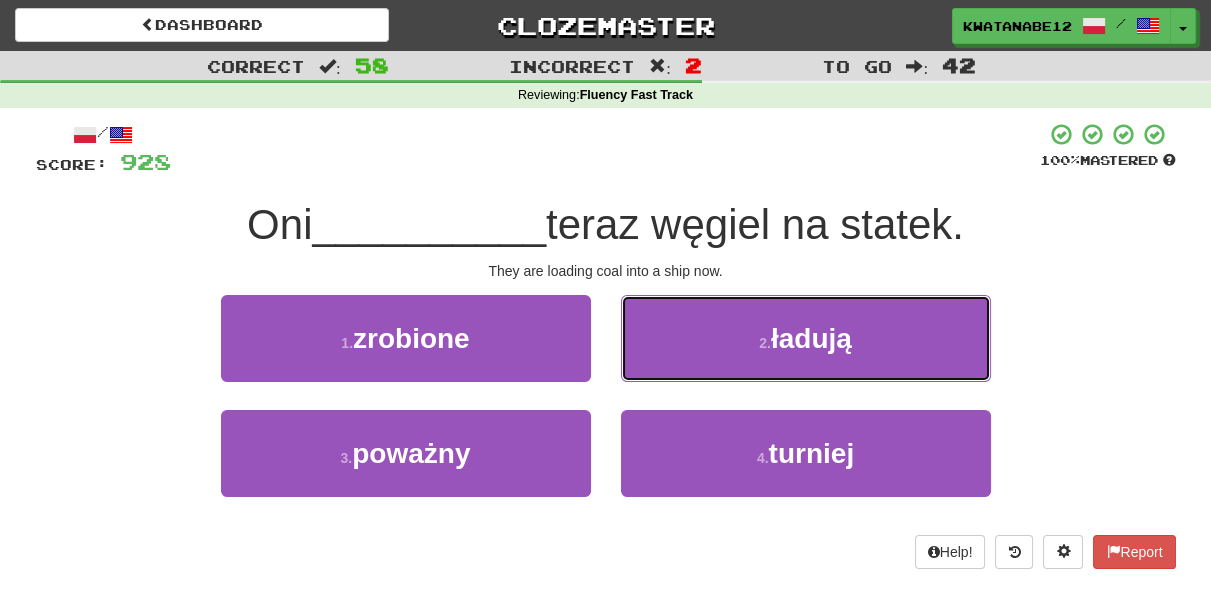 drag, startPoint x: 663, startPoint y: 325, endPoint x: 653, endPoint y: 348, distance: 25.079872 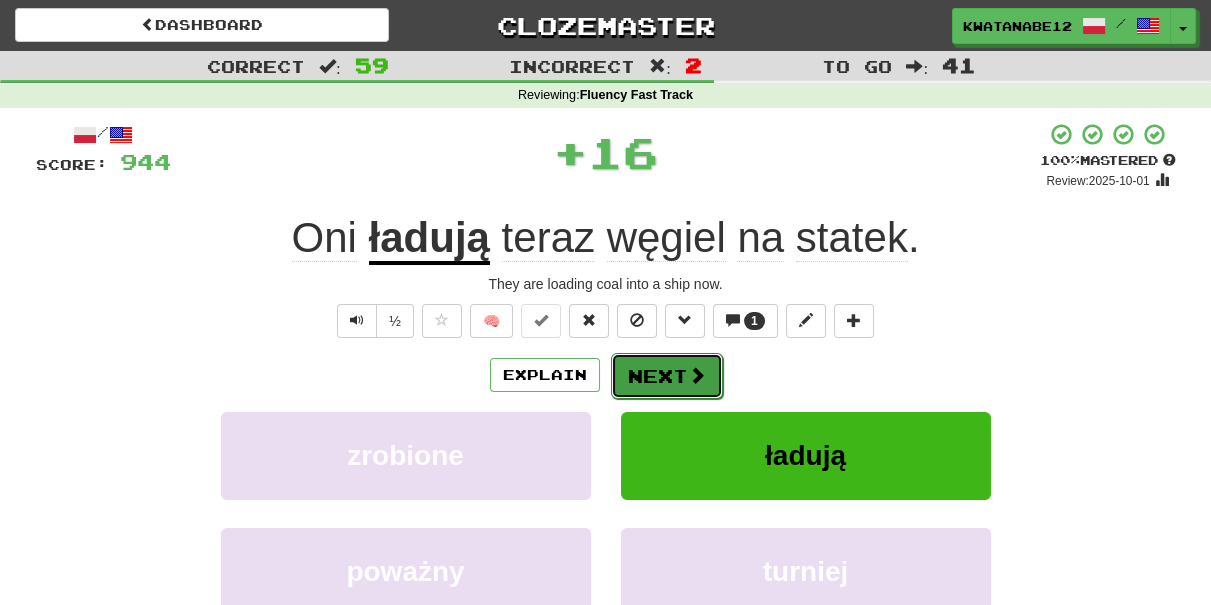 click on "Next" at bounding box center [667, 376] 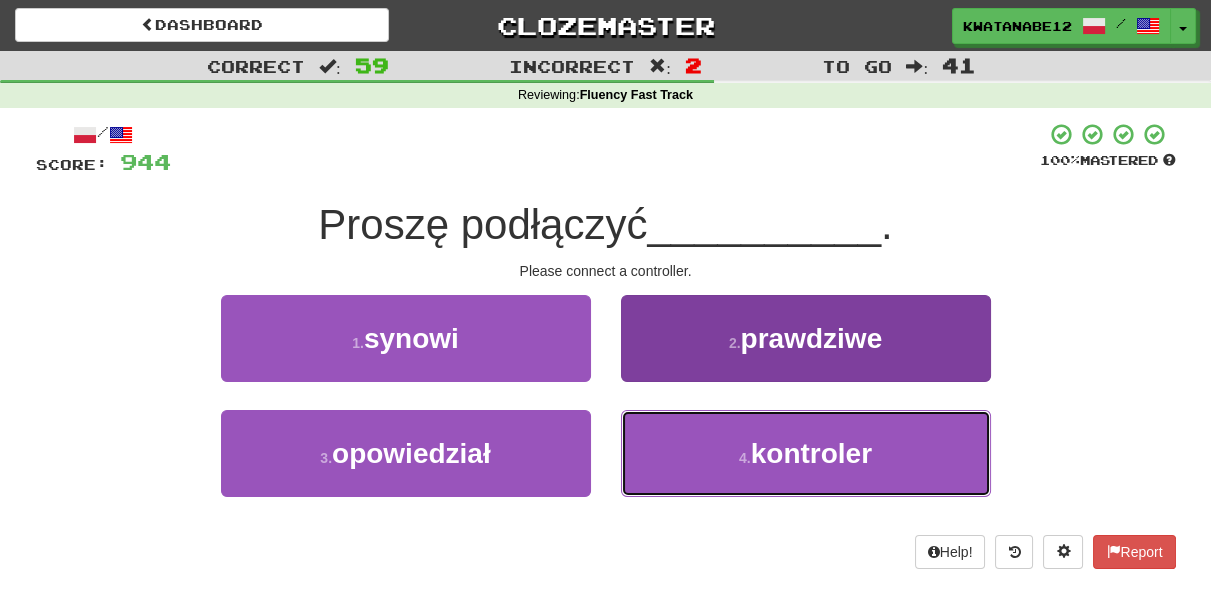 click on "[NUMBER] [NOUN]" at bounding box center (806, 453) 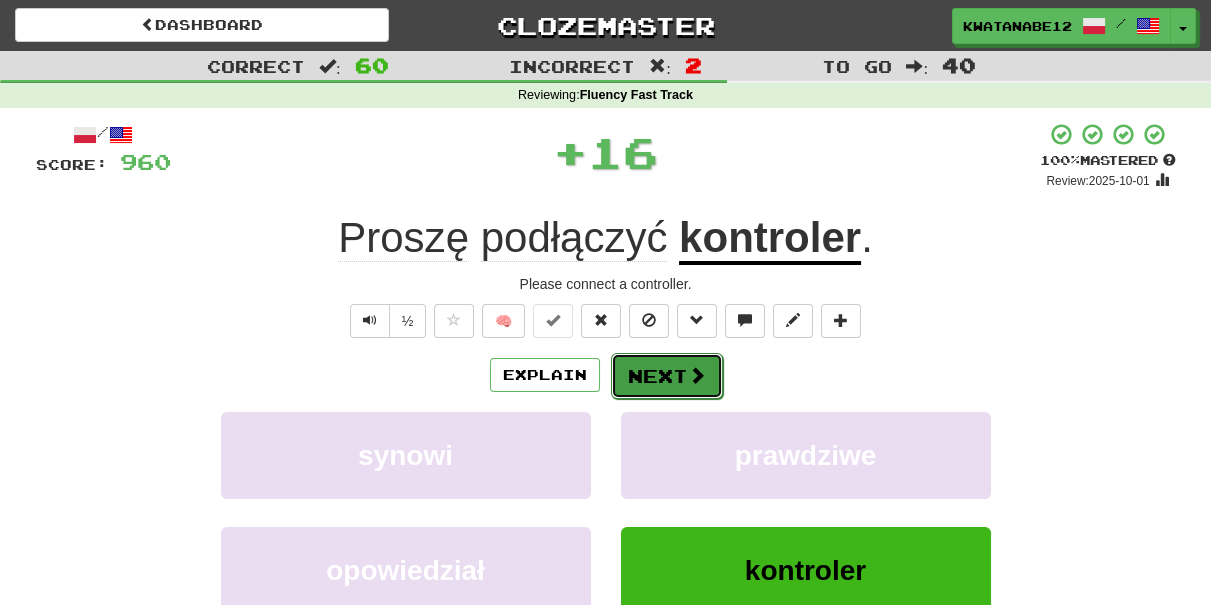 click on "Next" at bounding box center (667, 376) 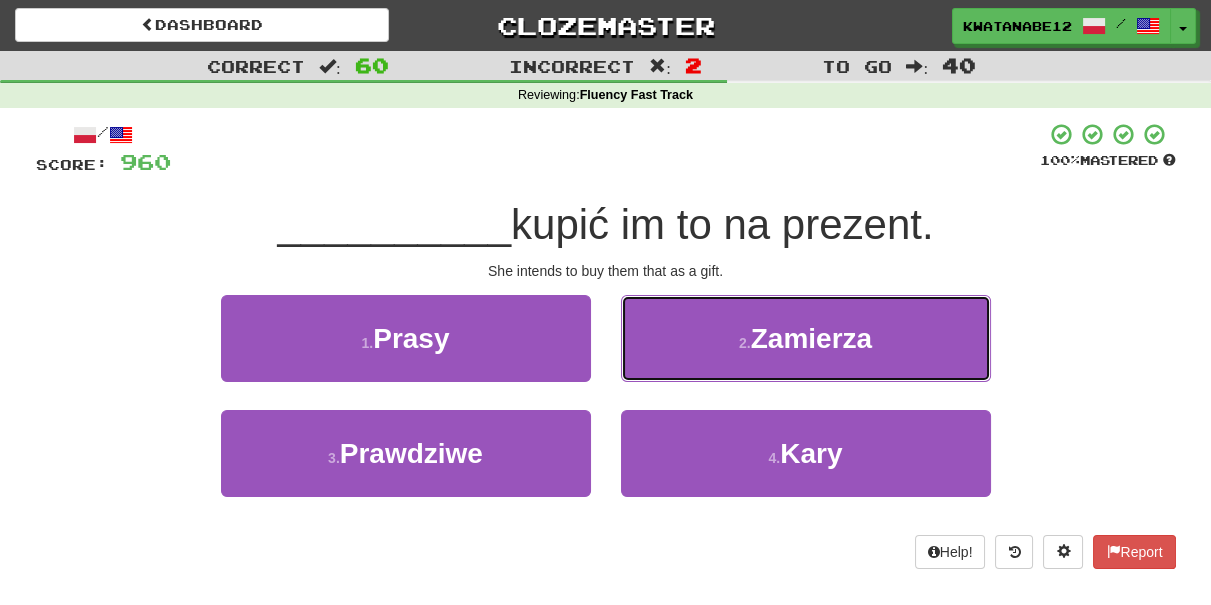 click on "2 .  Zamierza" at bounding box center (806, 338) 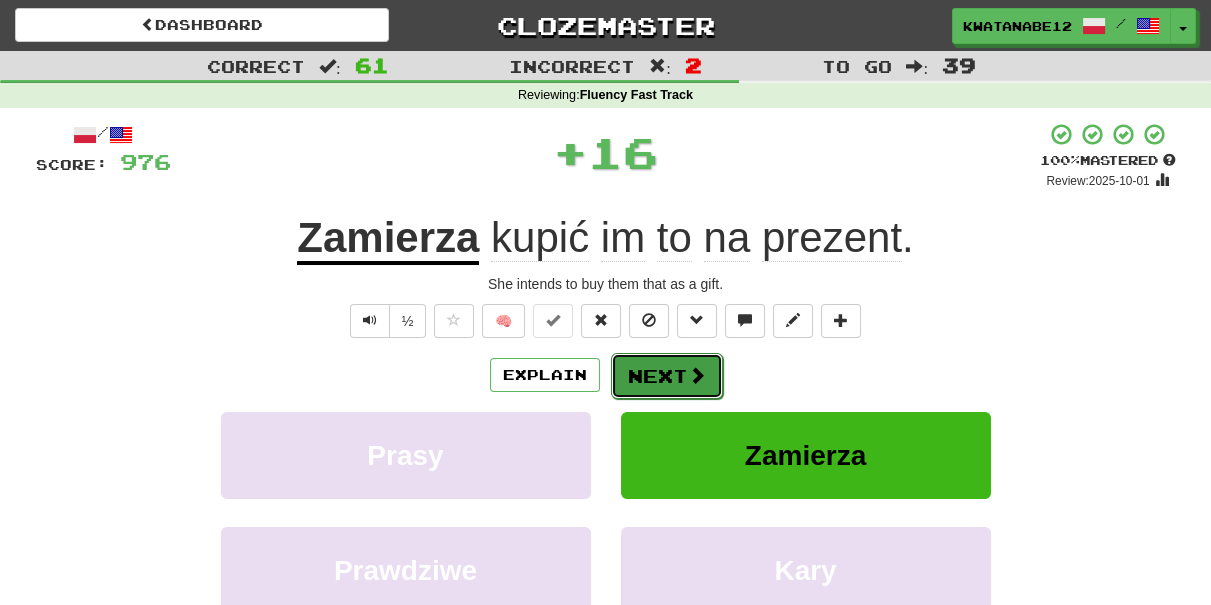 click on "Next" at bounding box center [667, 376] 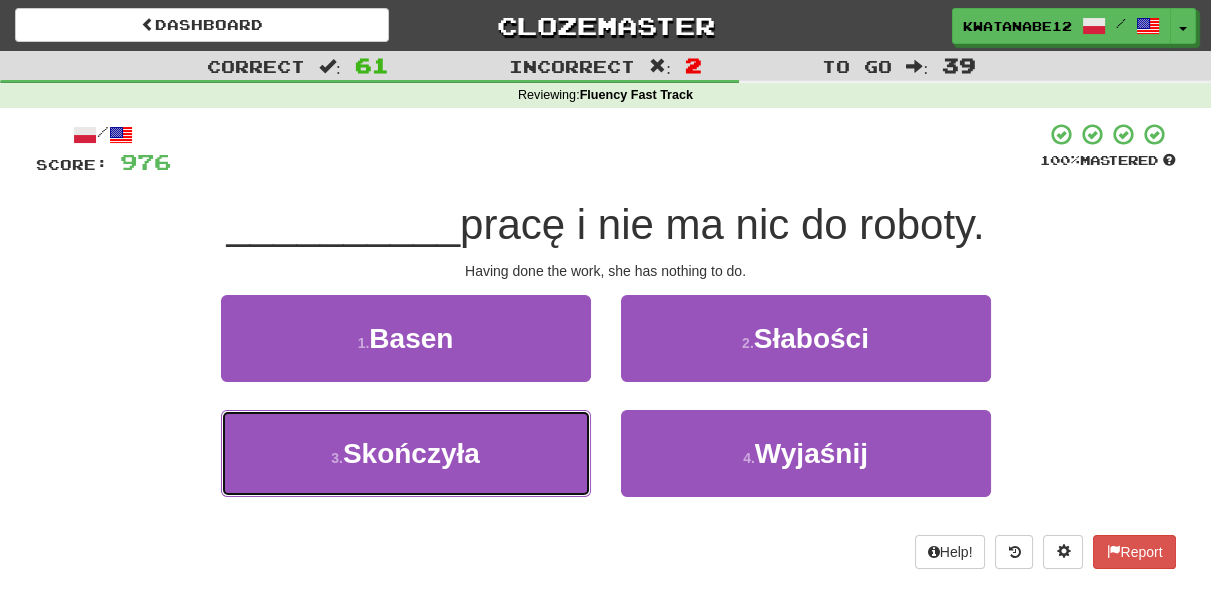 drag, startPoint x: 513, startPoint y: 418, endPoint x: 591, endPoint y: 418, distance: 78 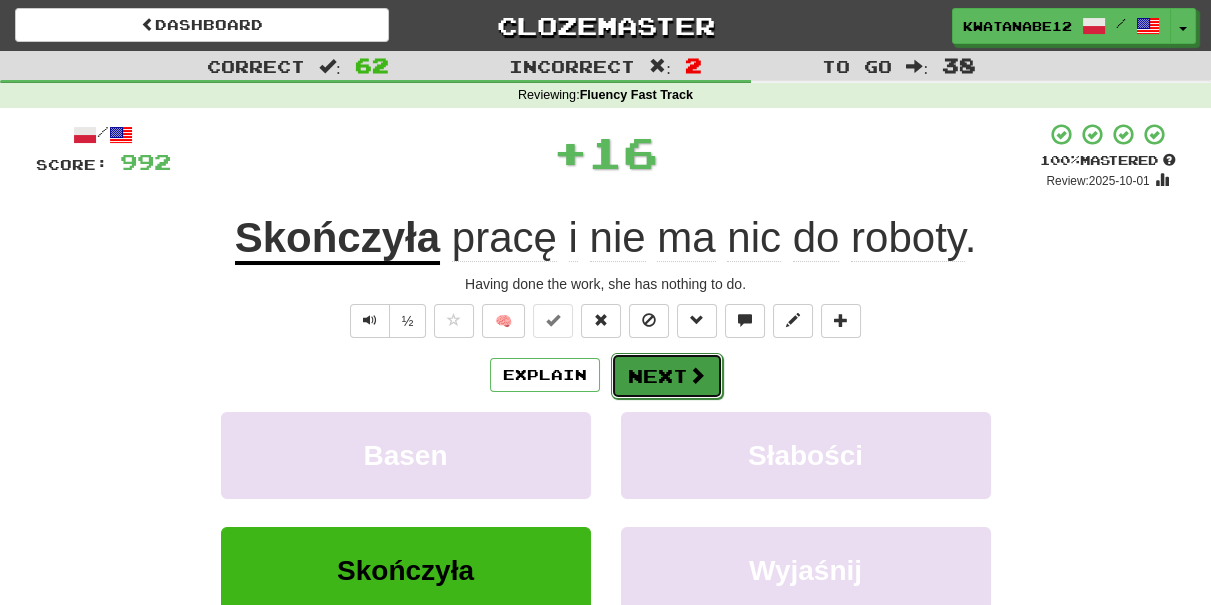 click on "Next" at bounding box center [667, 376] 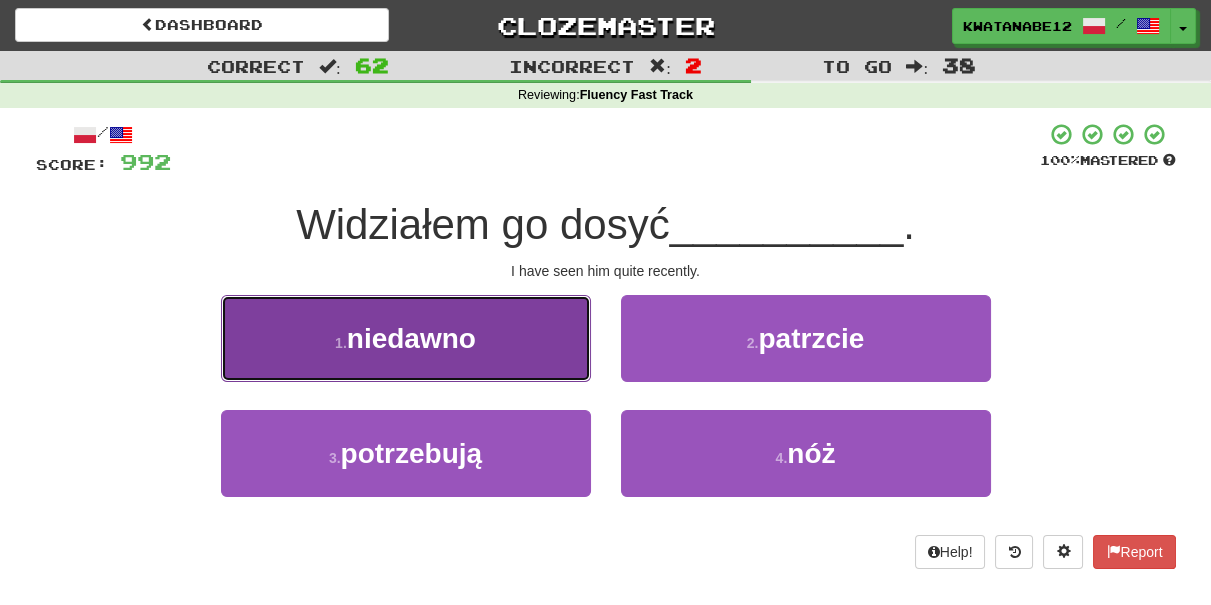 click on "1 . niedawno" at bounding box center [406, 338] 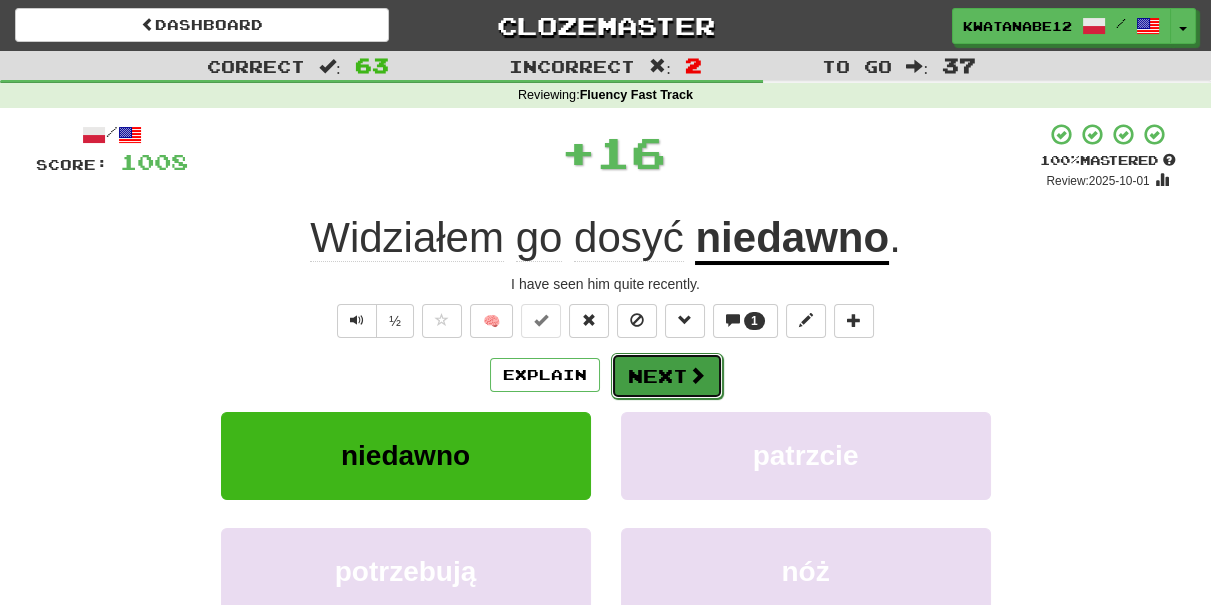 click on "Next" at bounding box center [667, 376] 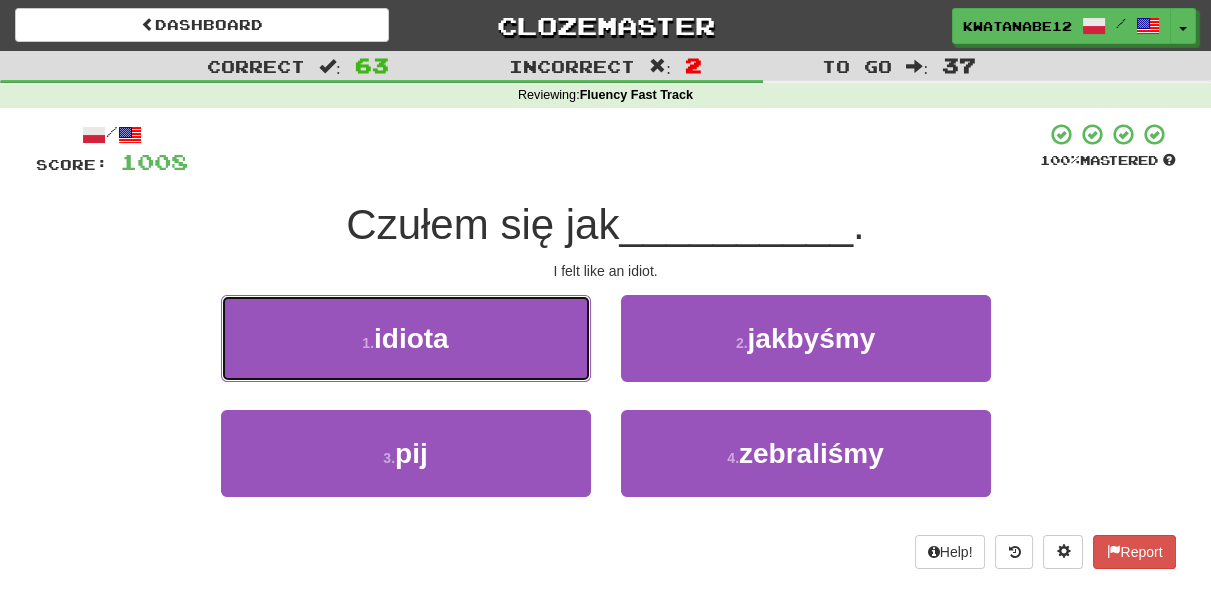 drag, startPoint x: 536, startPoint y: 347, endPoint x: 571, endPoint y: 347, distance: 35 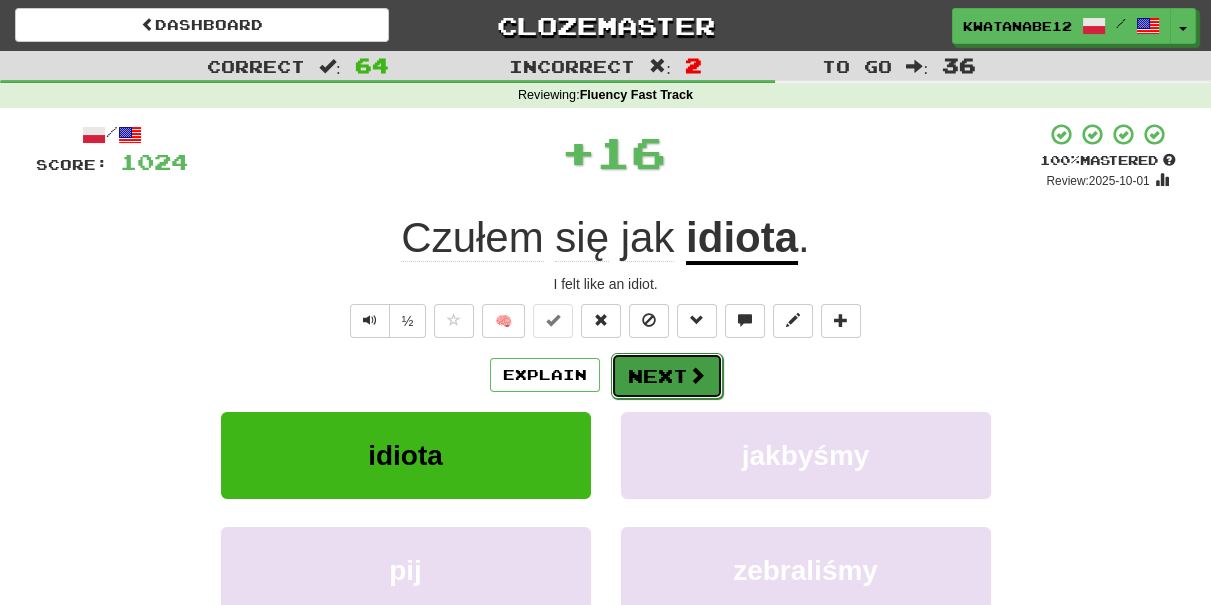 click on "Next" at bounding box center [667, 376] 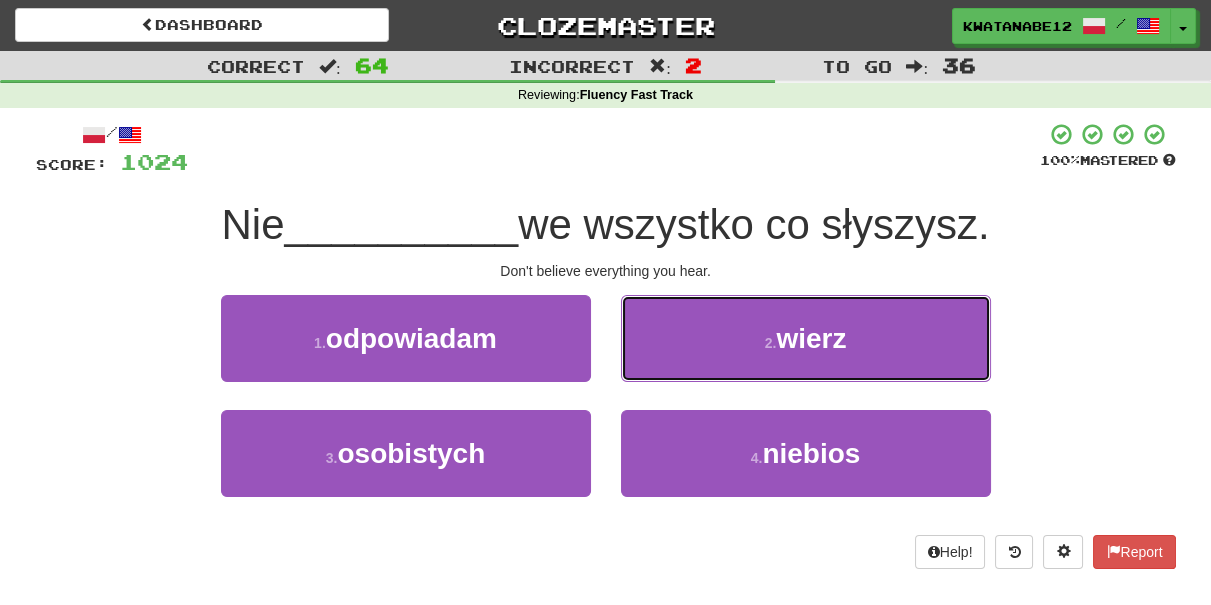 click on "2 . wierz" at bounding box center [806, 338] 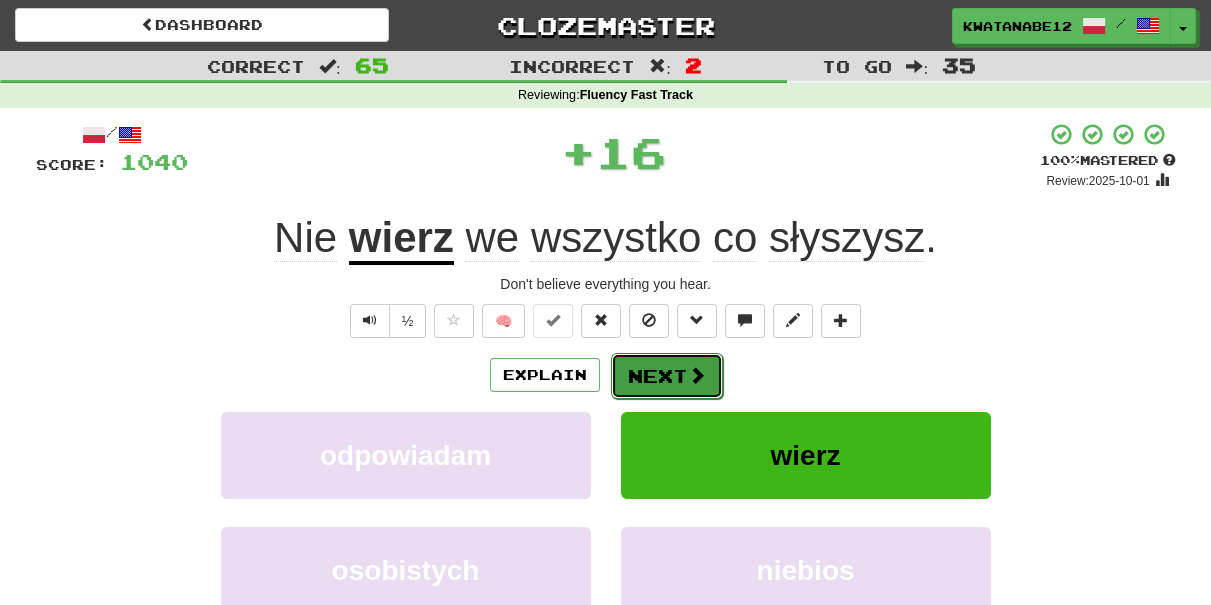 click on "Next" at bounding box center (667, 376) 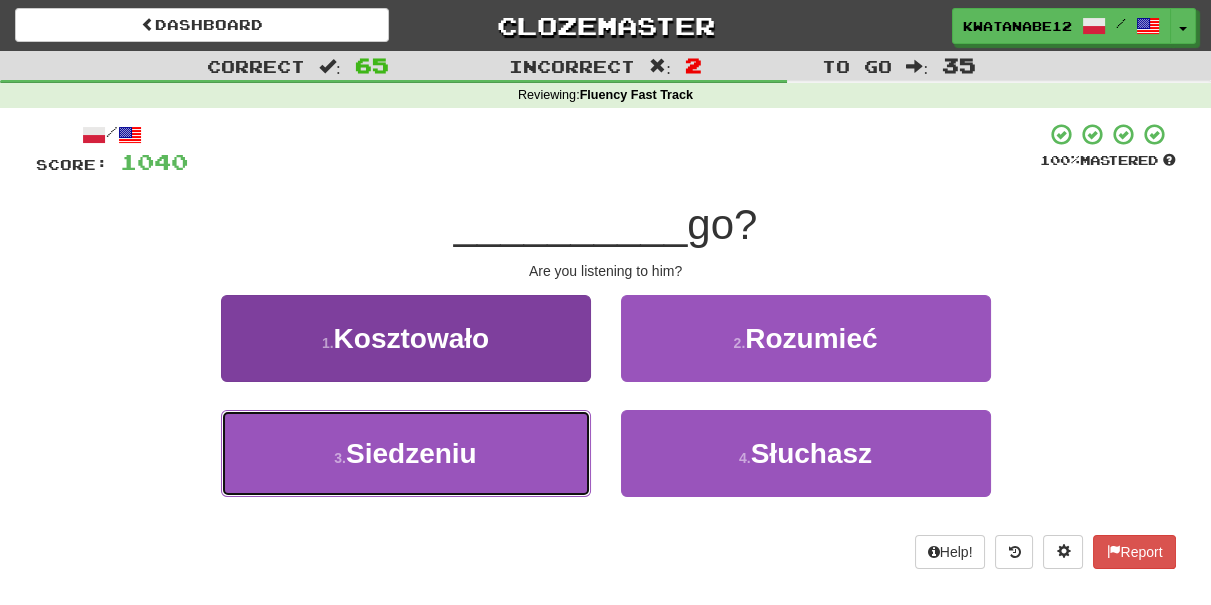 drag, startPoint x: 488, startPoint y: 445, endPoint x: 570, endPoint y: 412, distance: 88.391174 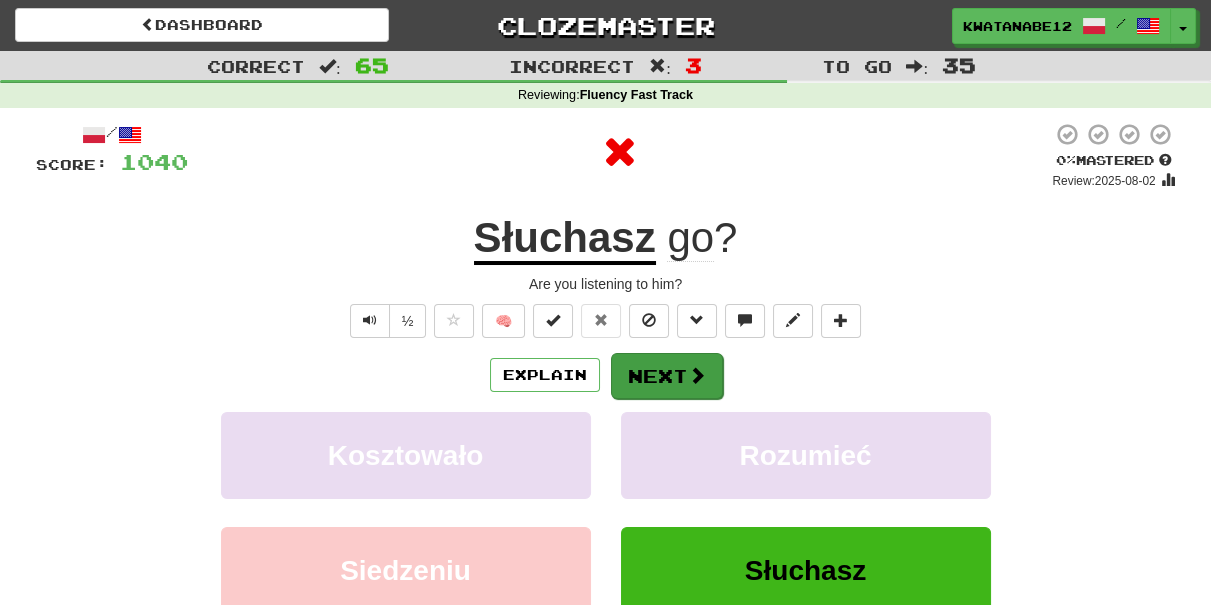 drag, startPoint x: 637, startPoint y: 401, endPoint x: 662, endPoint y: 385, distance: 29.681644 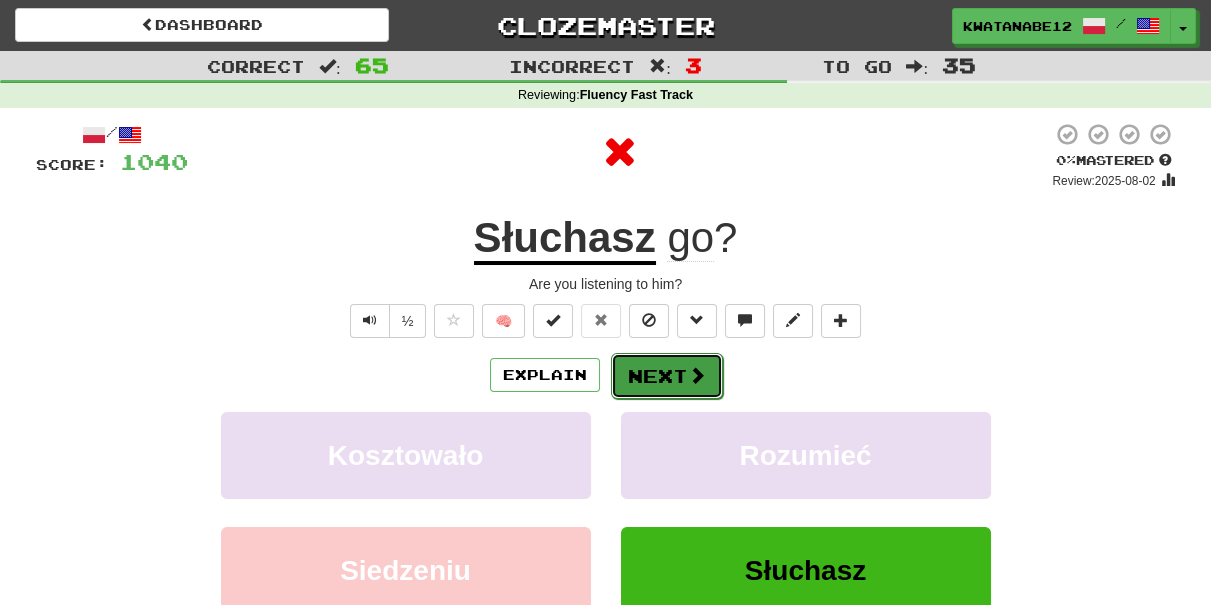 click on "Next" at bounding box center (667, 376) 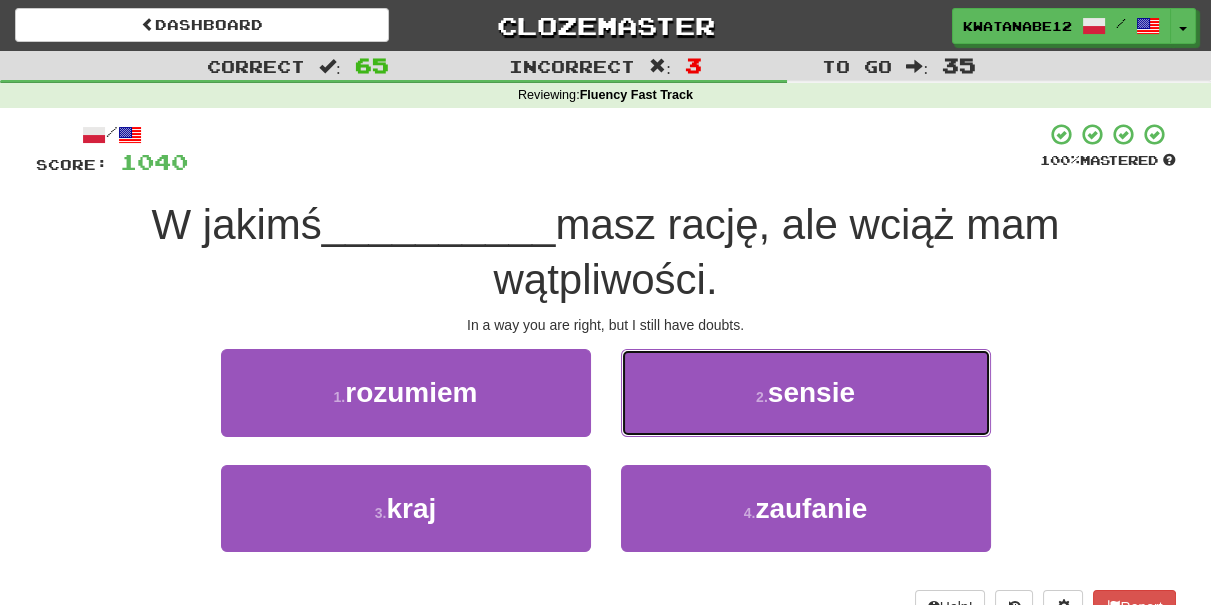 click on "2 .  sensie" at bounding box center [806, 392] 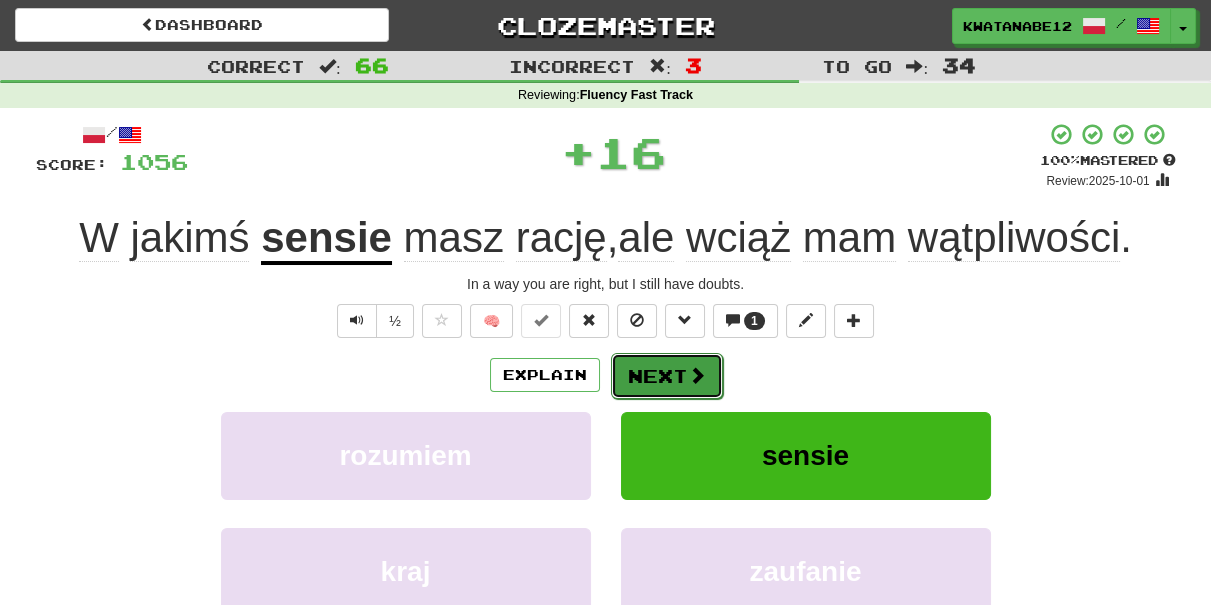 click on "Next" at bounding box center [667, 376] 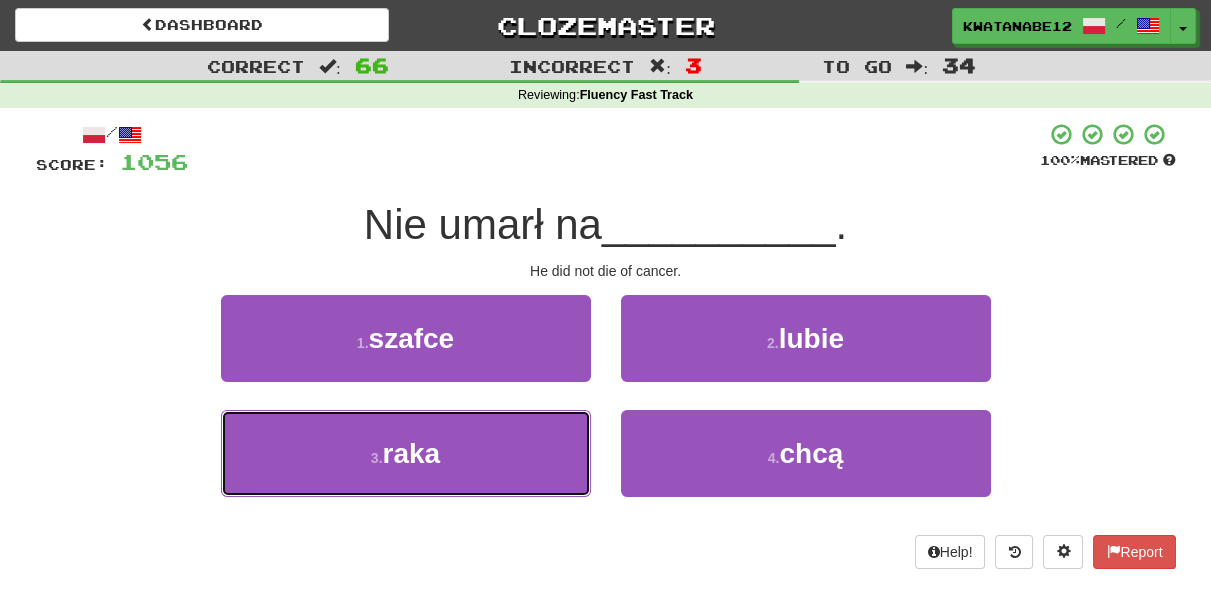 drag, startPoint x: 477, startPoint y: 452, endPoint x: 594, endPoint y: 431, distance: 118.869675 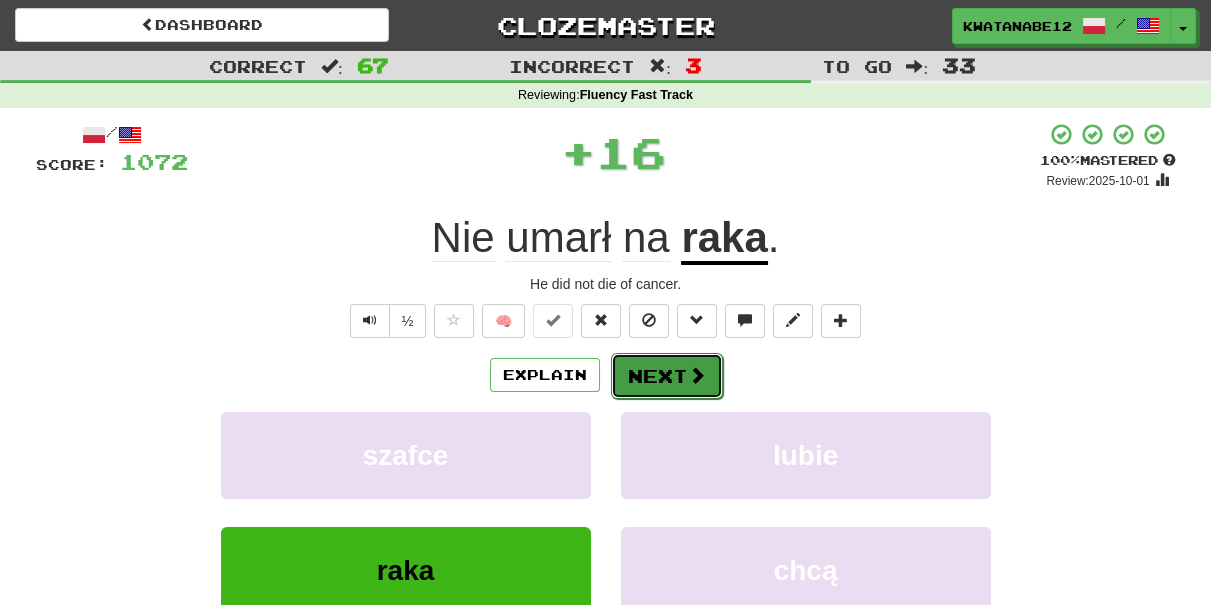 click on "Next" at bounding box center (667, 376) 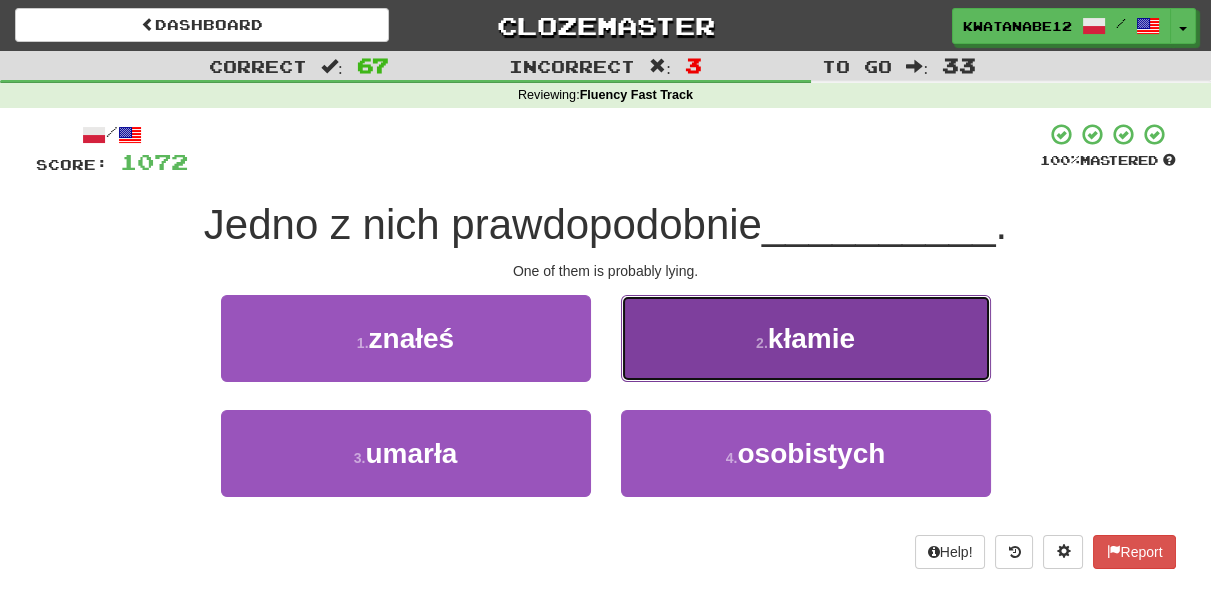 click on "[NUMBER] [VERB]" at bounding box center (806, 338) 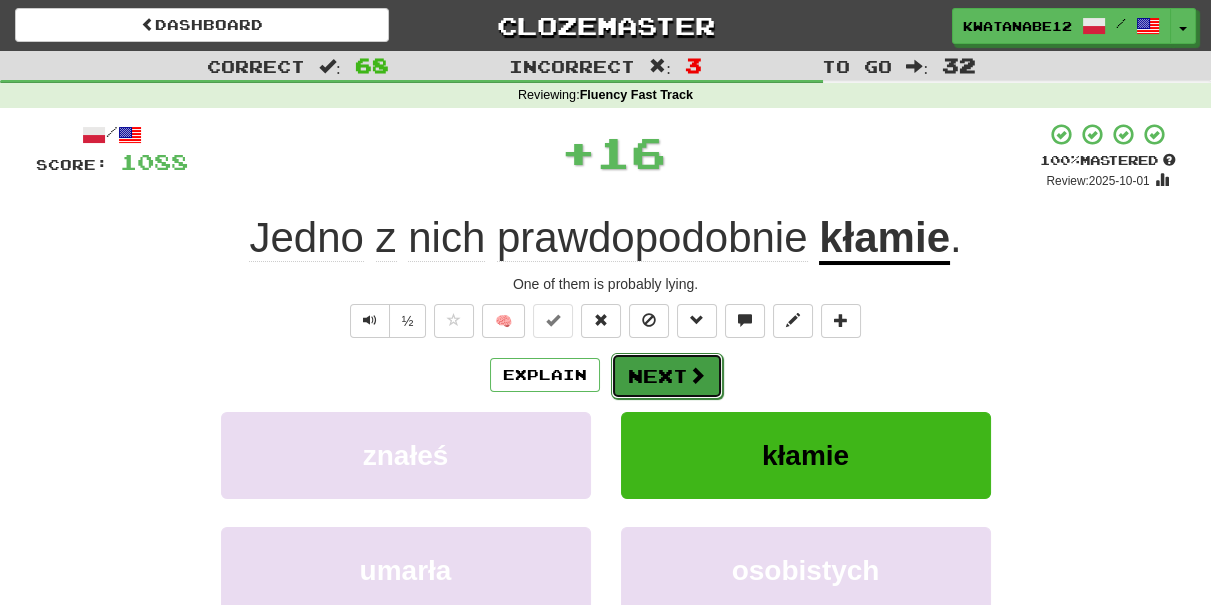 click on "Next" at bounding box center [667, 376] 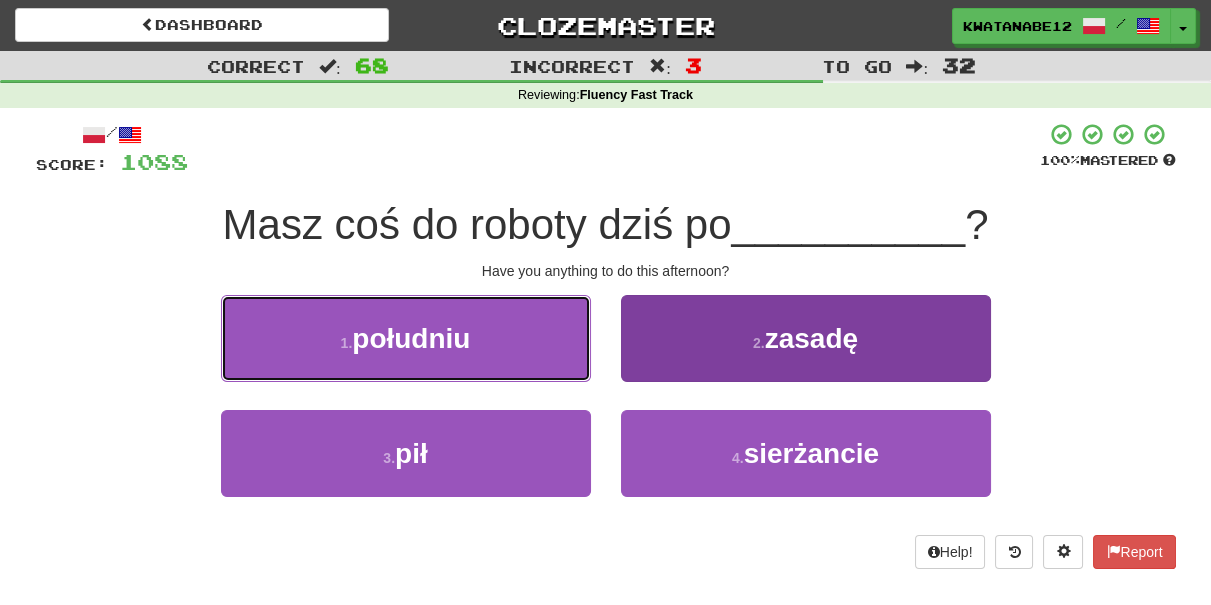 drag, startPoint x: 566, startPoint y: 341, endPoint x: 656, endPoint y: 372, distance: 95.189285 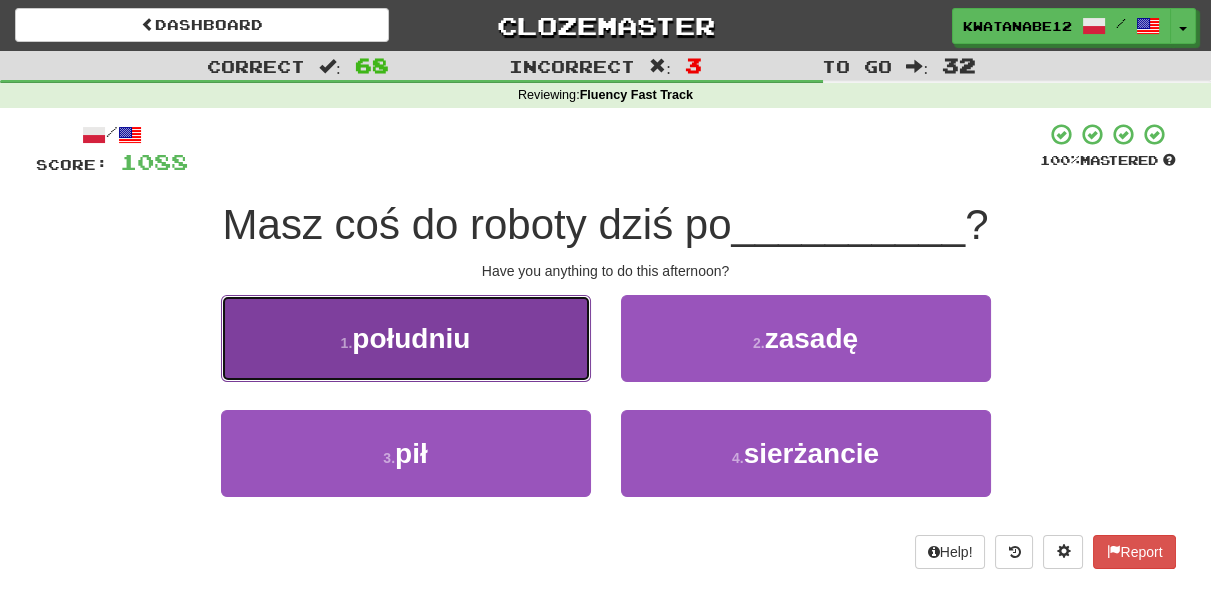 click on "[NUMBER] [TIME]" at bounding box center [406, 338] 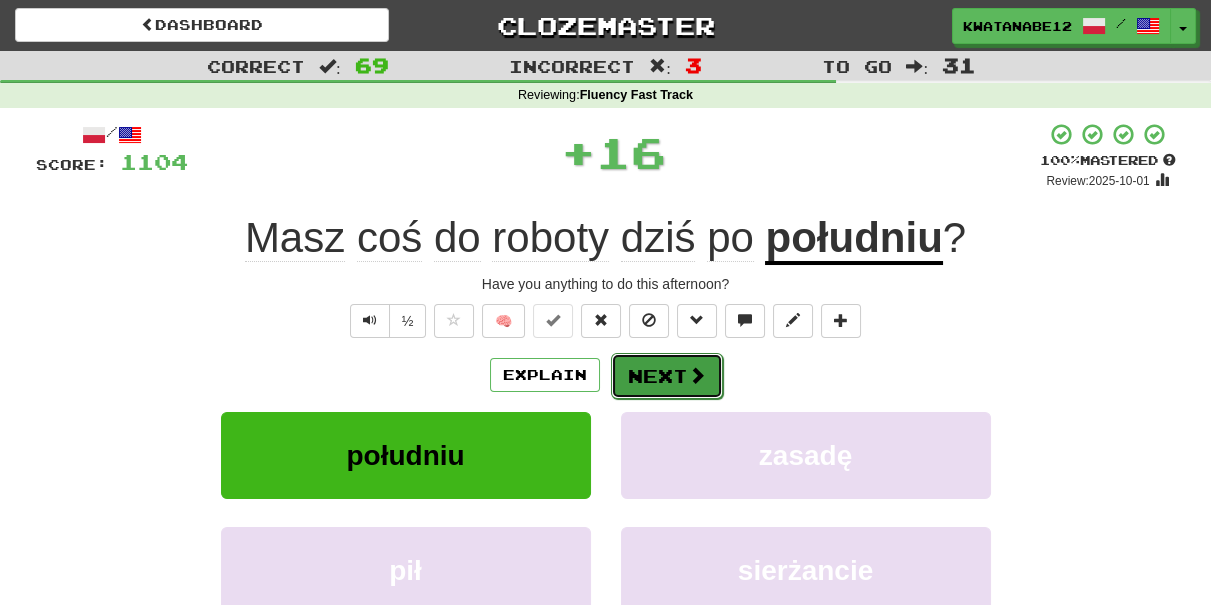 click on "Next" at bounding box center (667, 376) 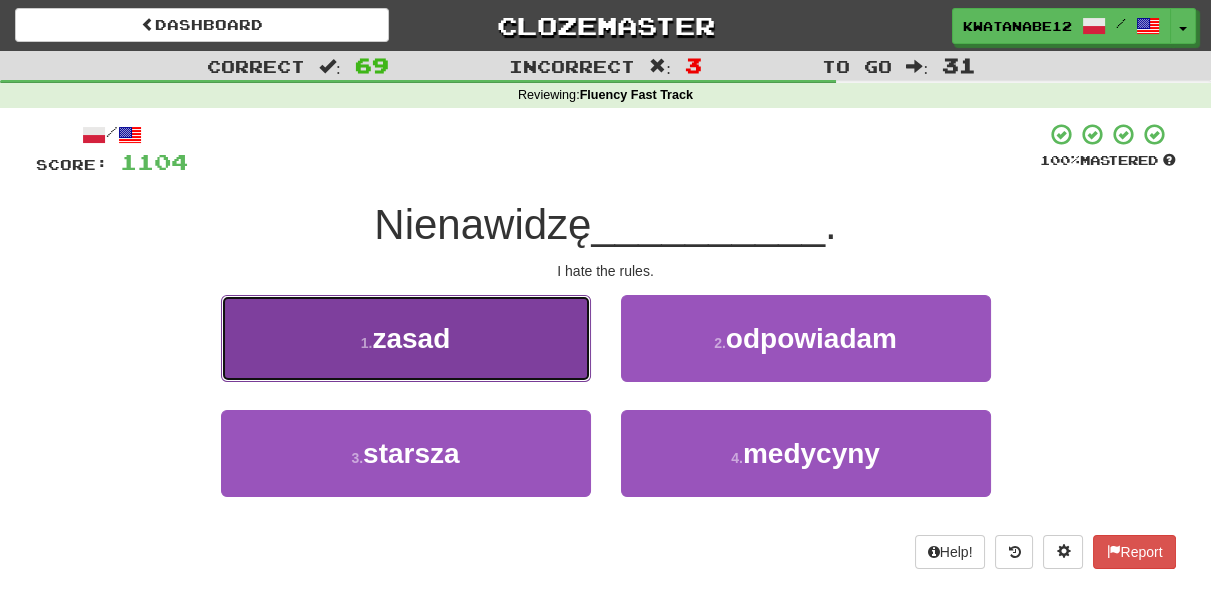 click on "[NUMBER] [NOUN]" at bounding box center (406, 338) 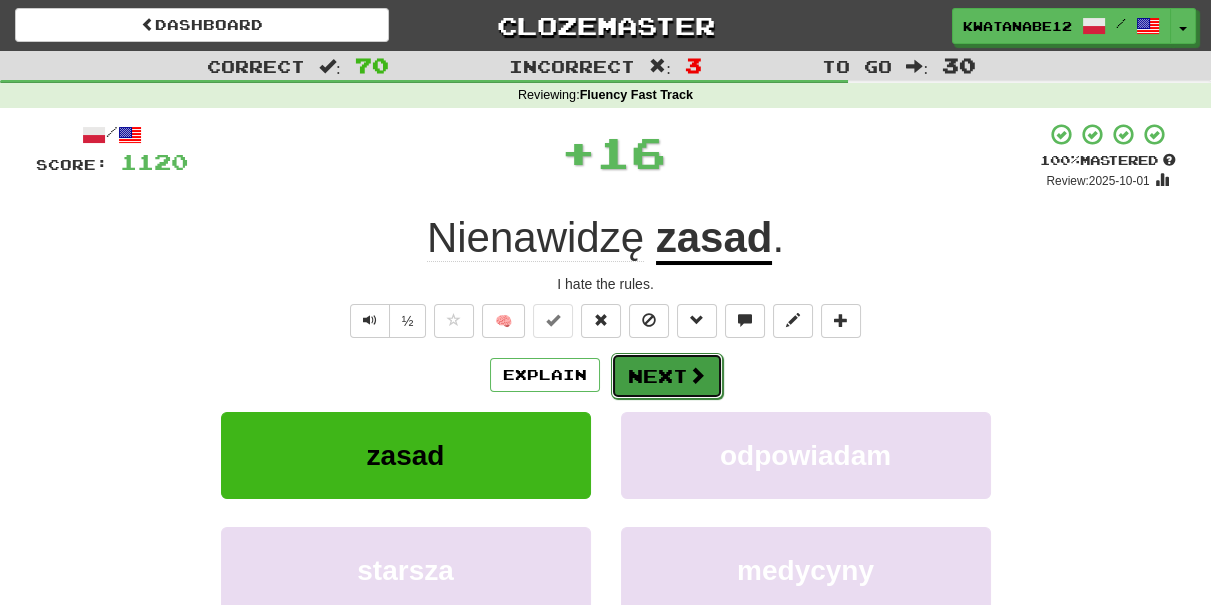 click on "Next" at bounding box center (667, 376) 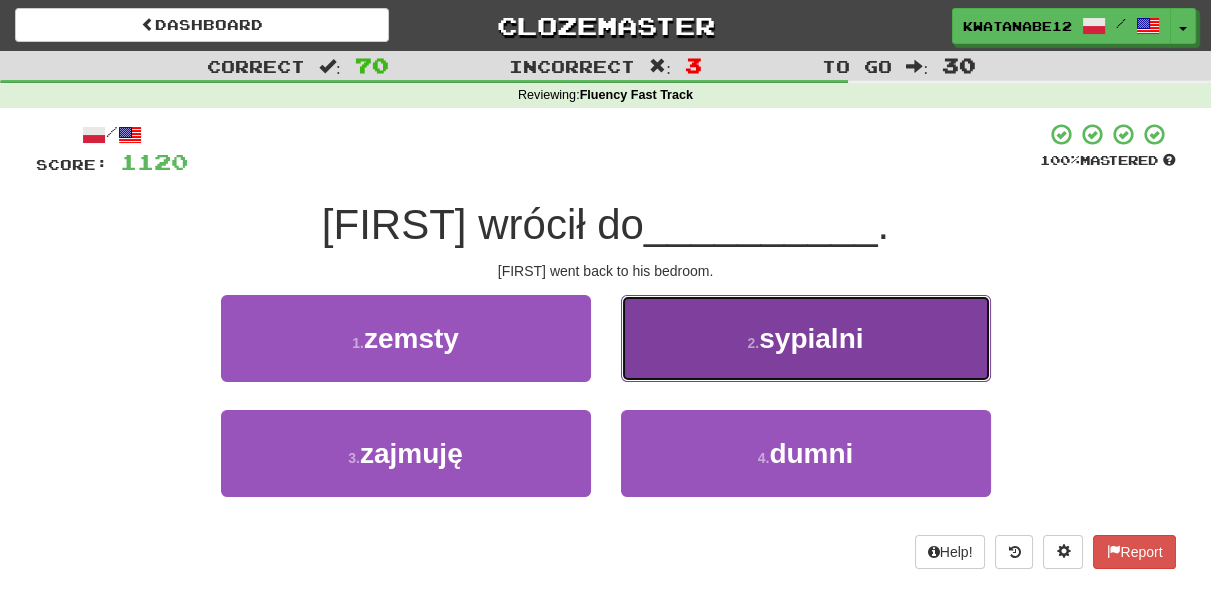 click on "2 .  sypialni" at bounding box center [806, 338] 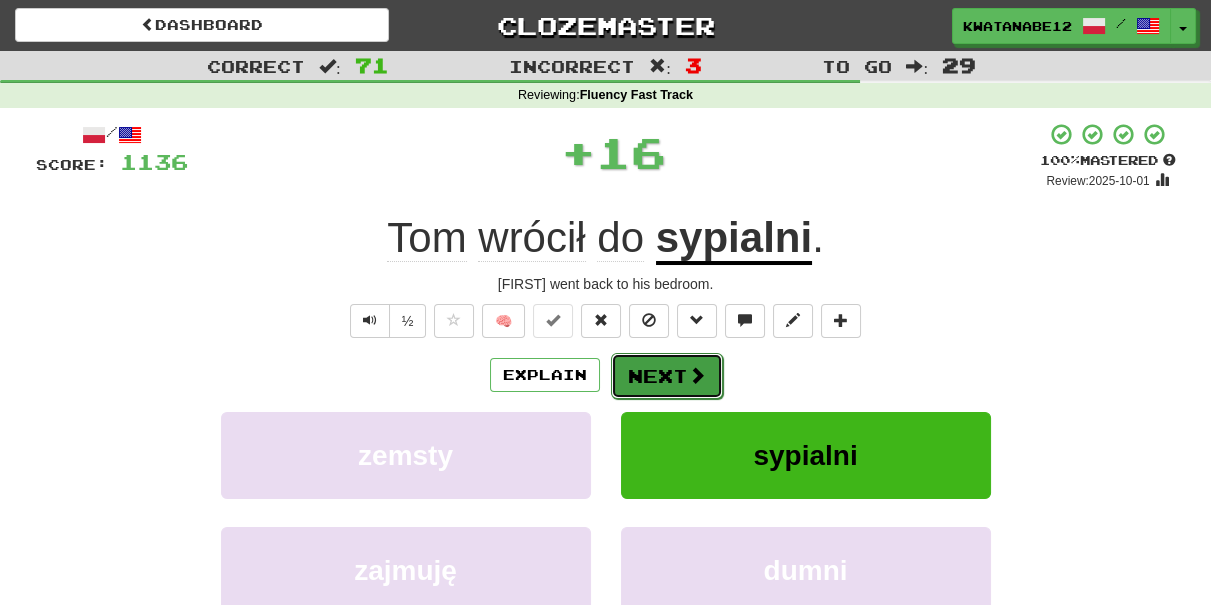 click on "Next" at bounding box center [667, 376] 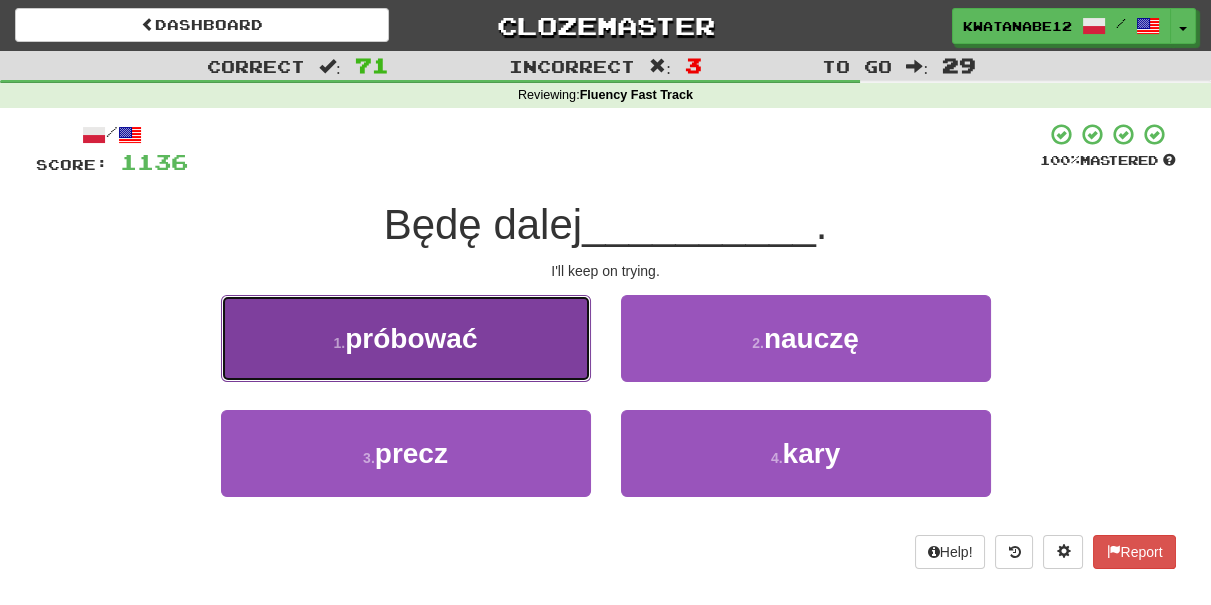 drag, startPoint x: 511, startPoint y: 340, endPoint x: 522, endPoint y: 348, distance: 13.601471 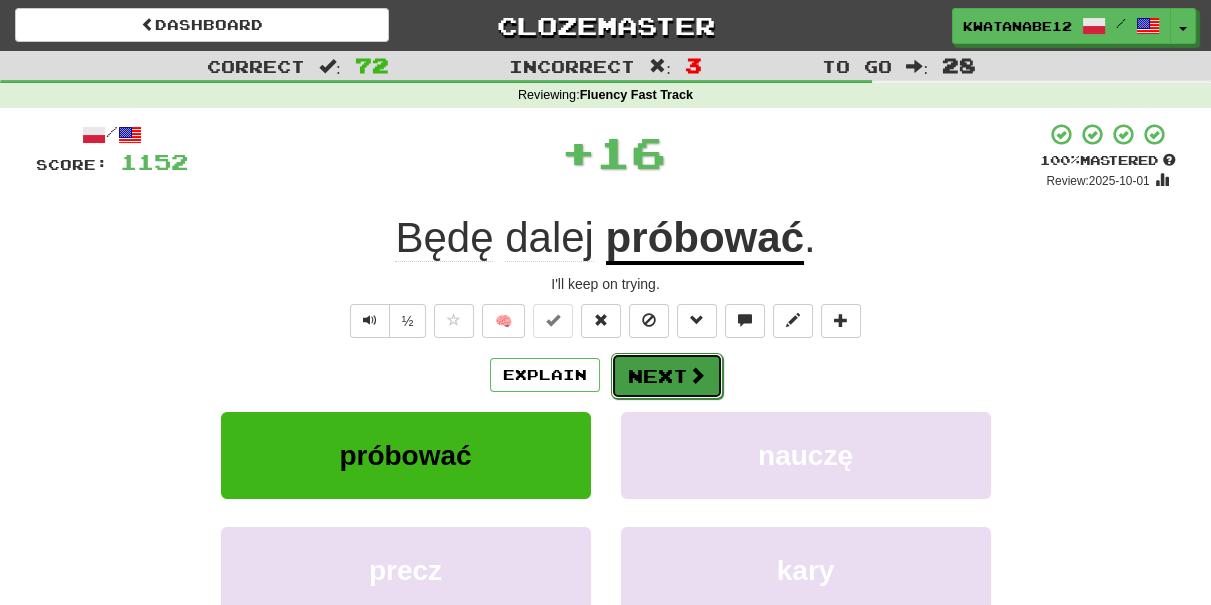 click on "Next" at bounding box center [667, 376] 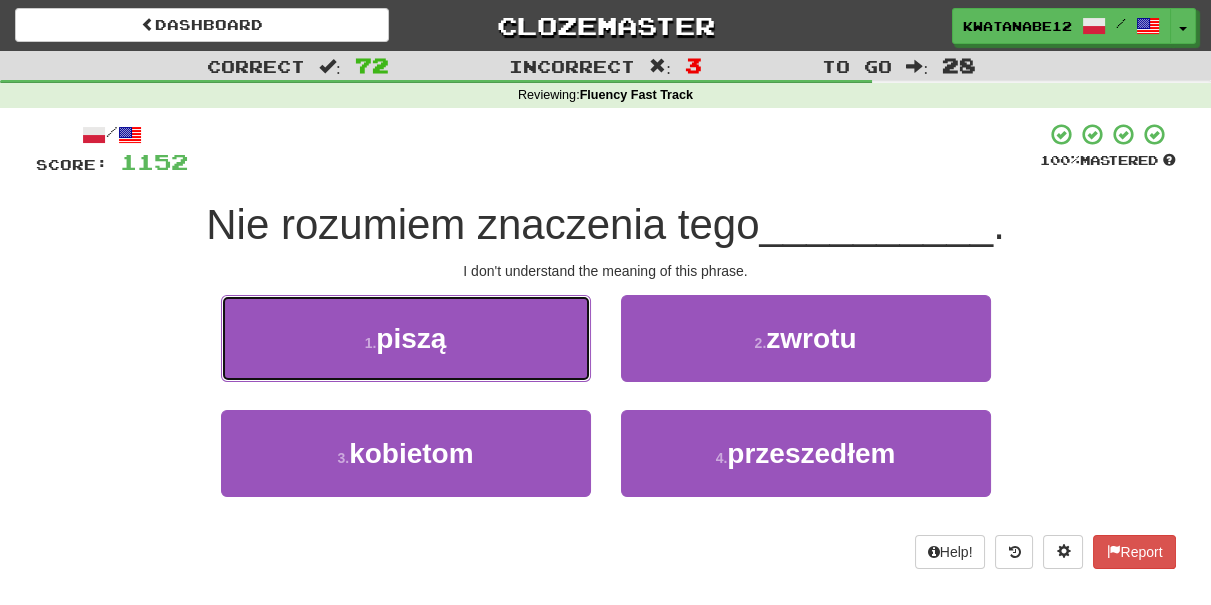 drag, startPoint x: 491, startPoint y: 349, endPoint x: 502, endPoint y: 350, distance: 11.045361 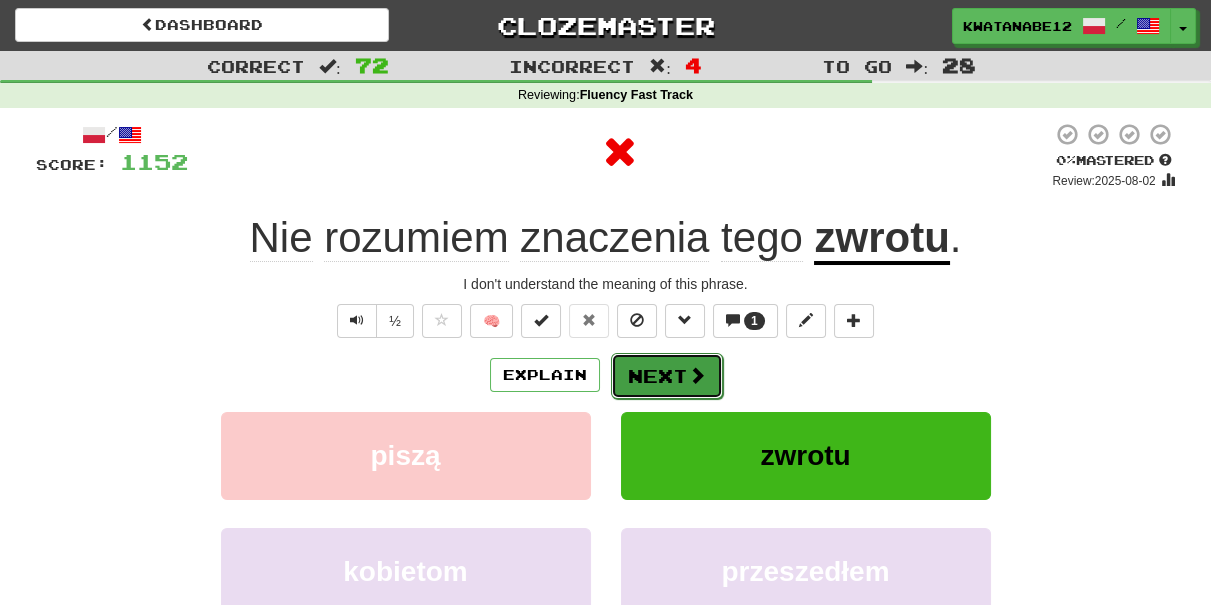 click at bounding box center (697, 375) 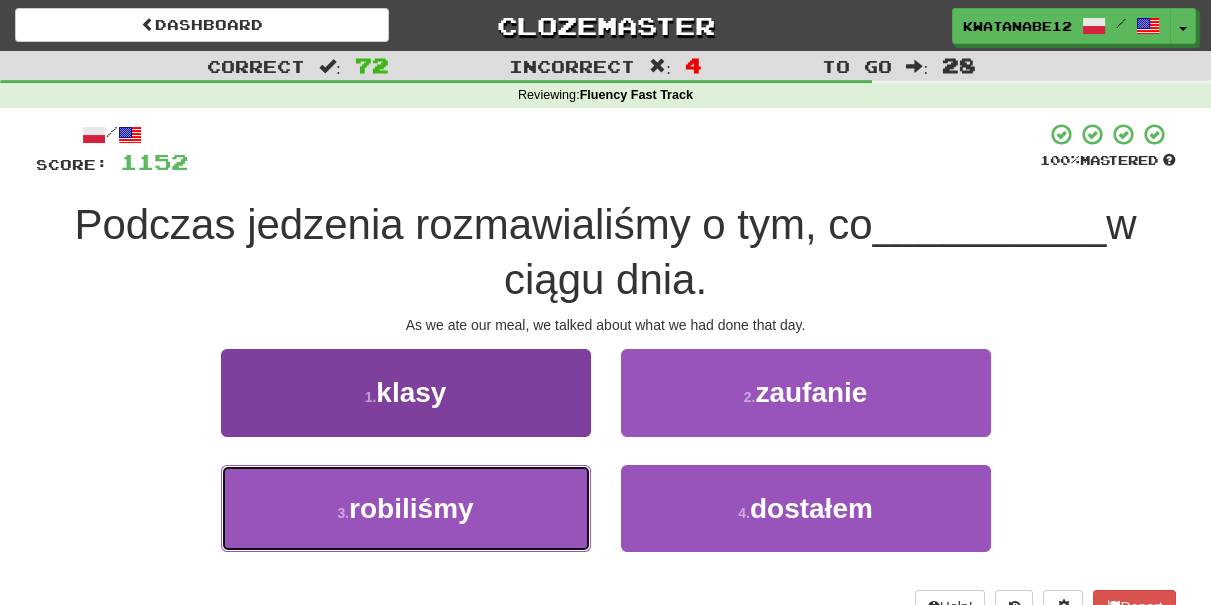 drag, startPoint x: 536, startPoint y: 498, endPoint x: 573, endPoint y: 482, distance: 40.311287 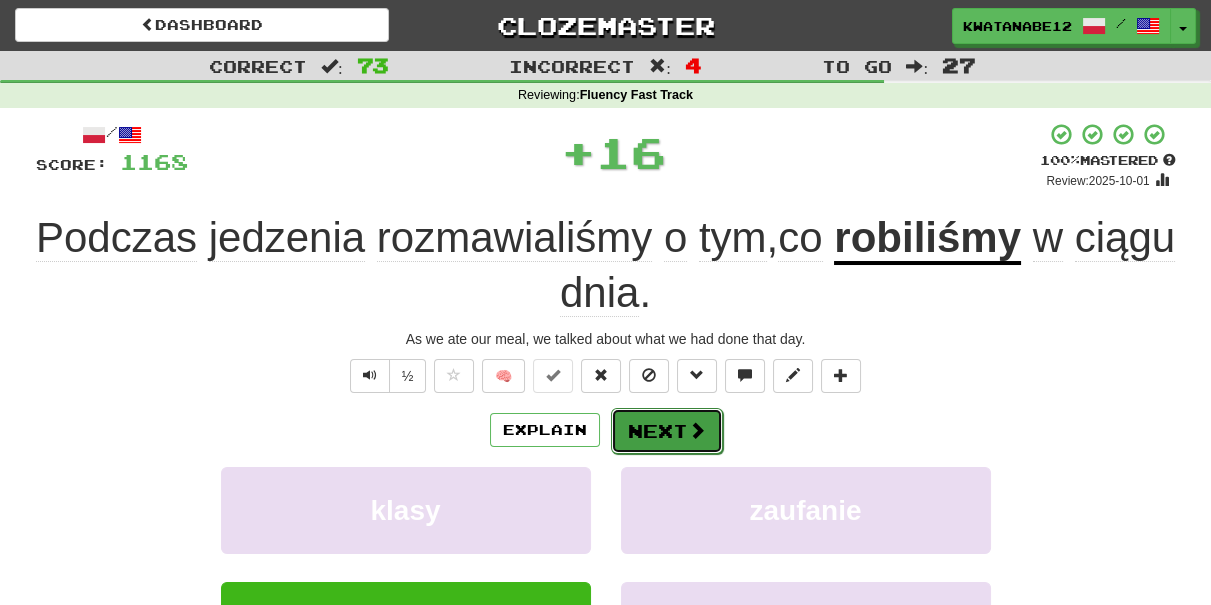 click on "Next" at bounding box center (667, 431) 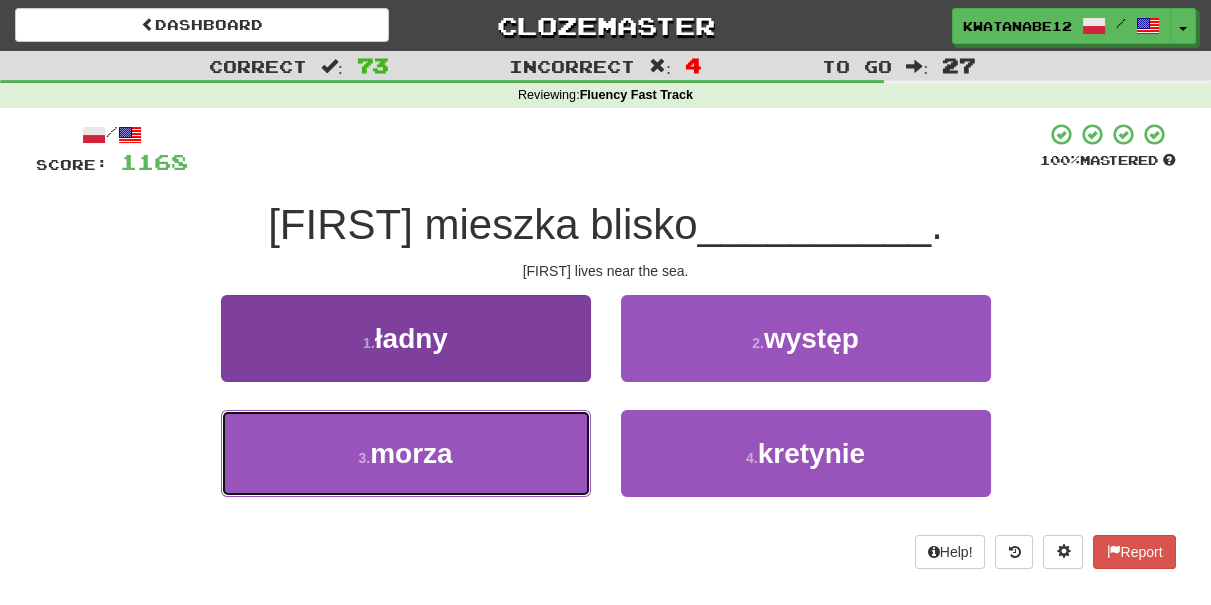click on "3 . morza" at bounding box center (406, 453) 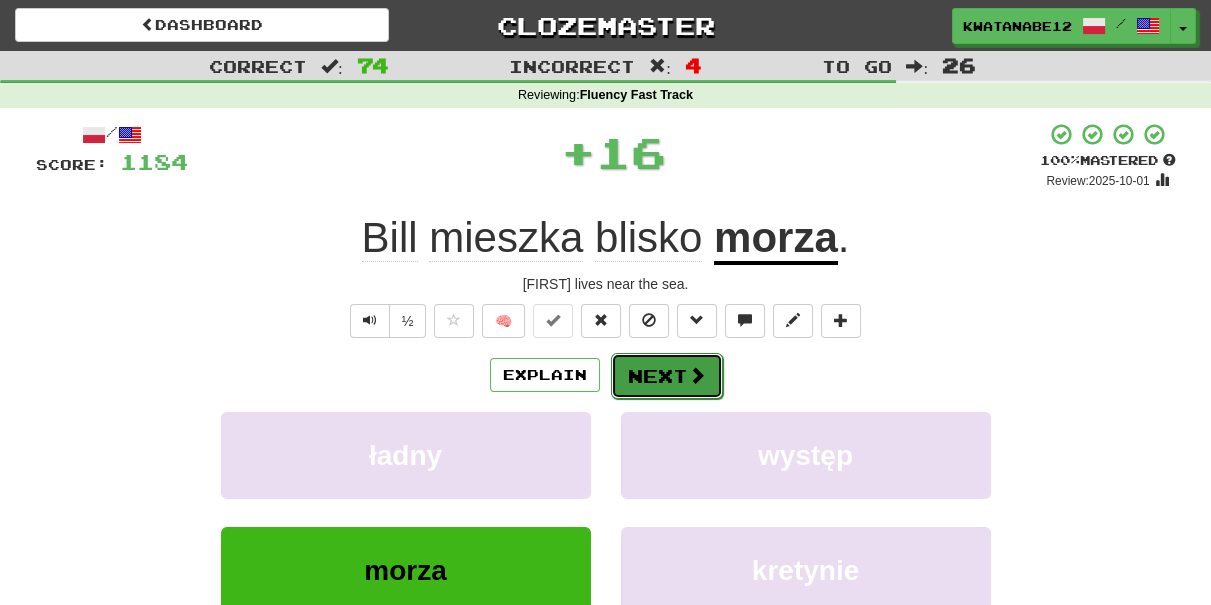 click on "Next" at bounding box center (667, 376) 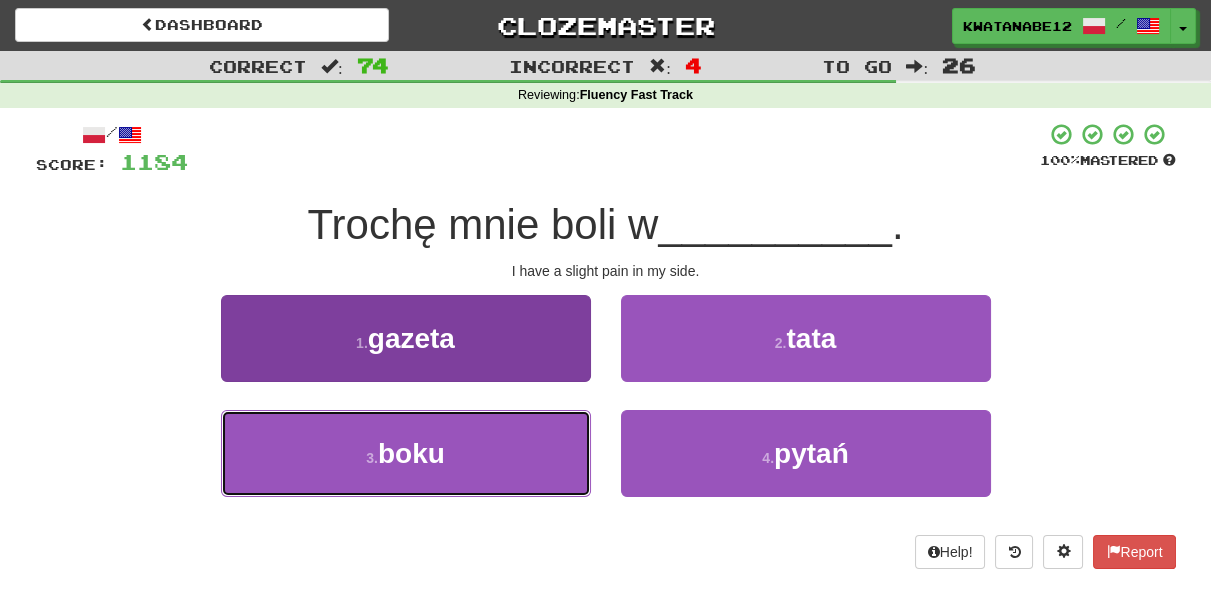 click on "[NUMBER] [NOUN]" at bounding box center (406, 453) 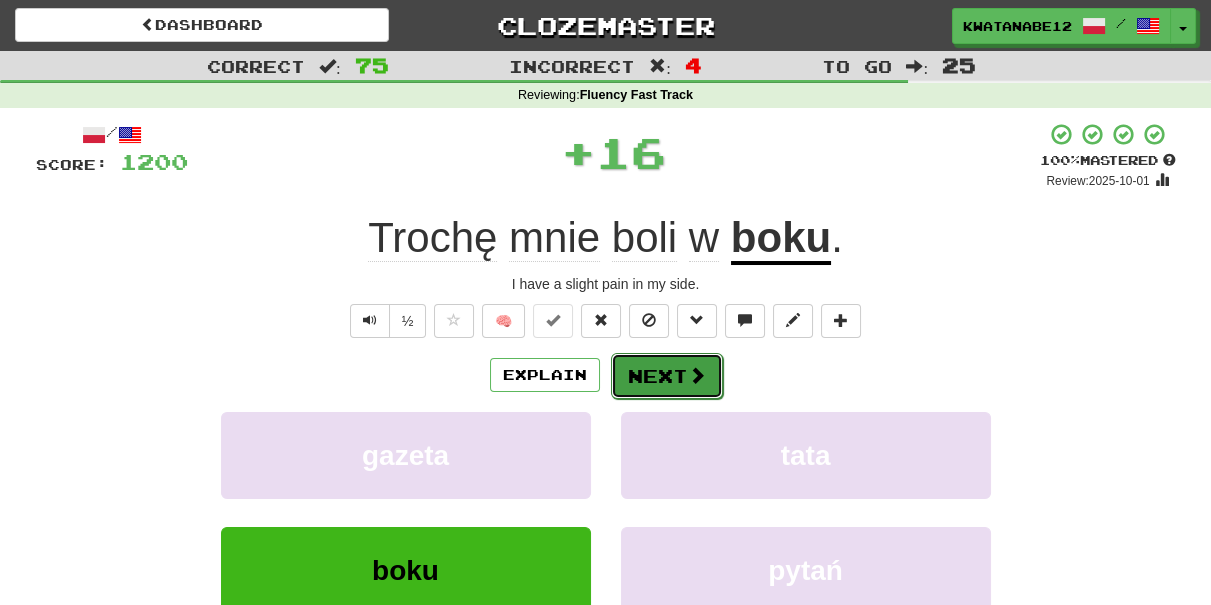 click on "Next" at bounding box center (667, 376) 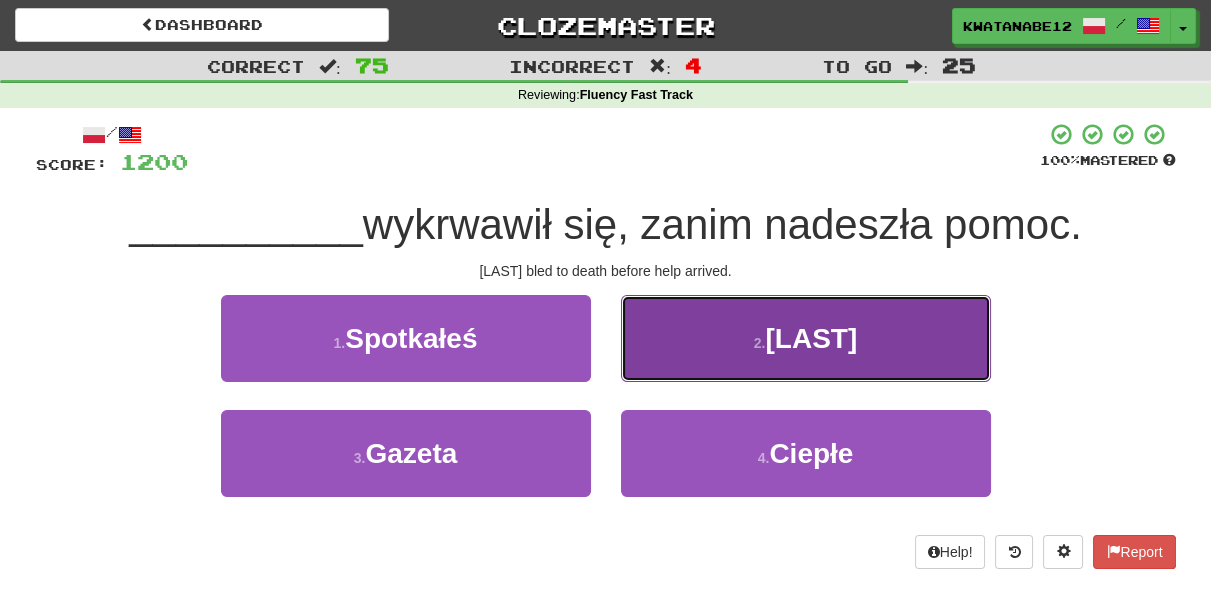 click on "[FIRST]" at bounding box center (806, 338) 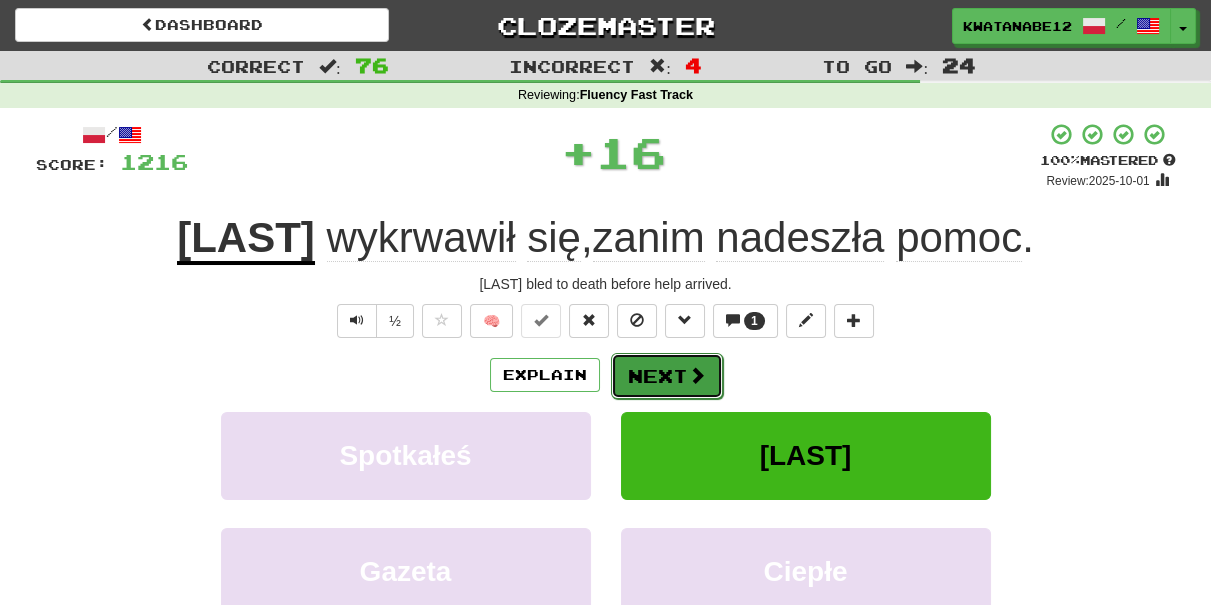 click on "Next" at bounding box center [667, 376] 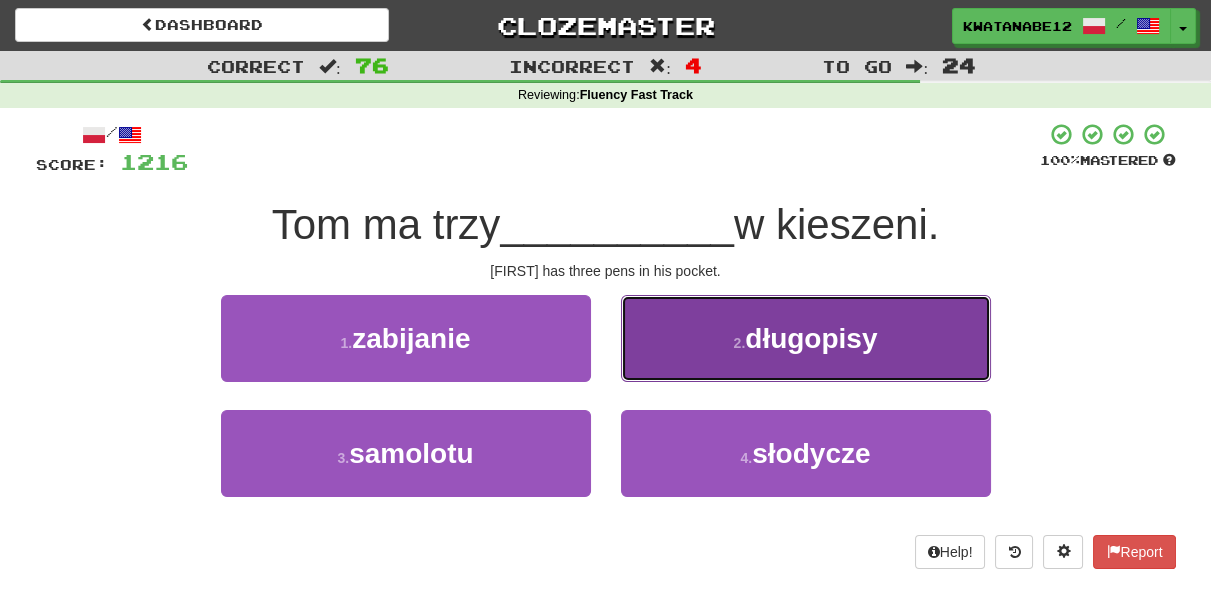 click on "[NUMBER] [NOUN]" at bounding box center (806, 338) 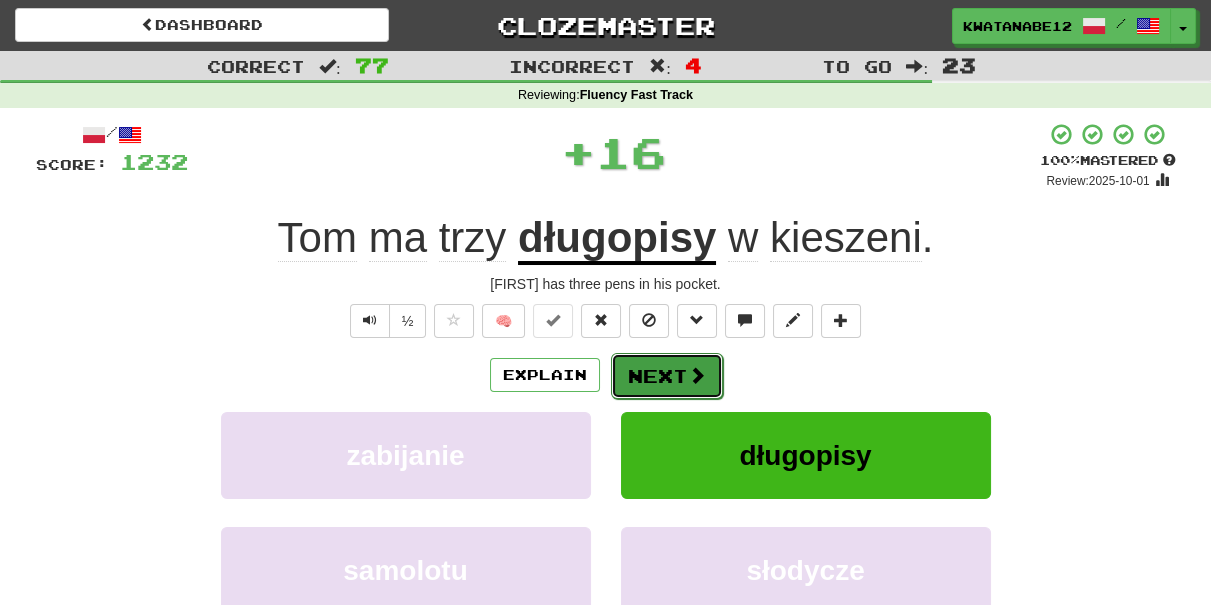 click on "Next" at bounding box center (667, 376) 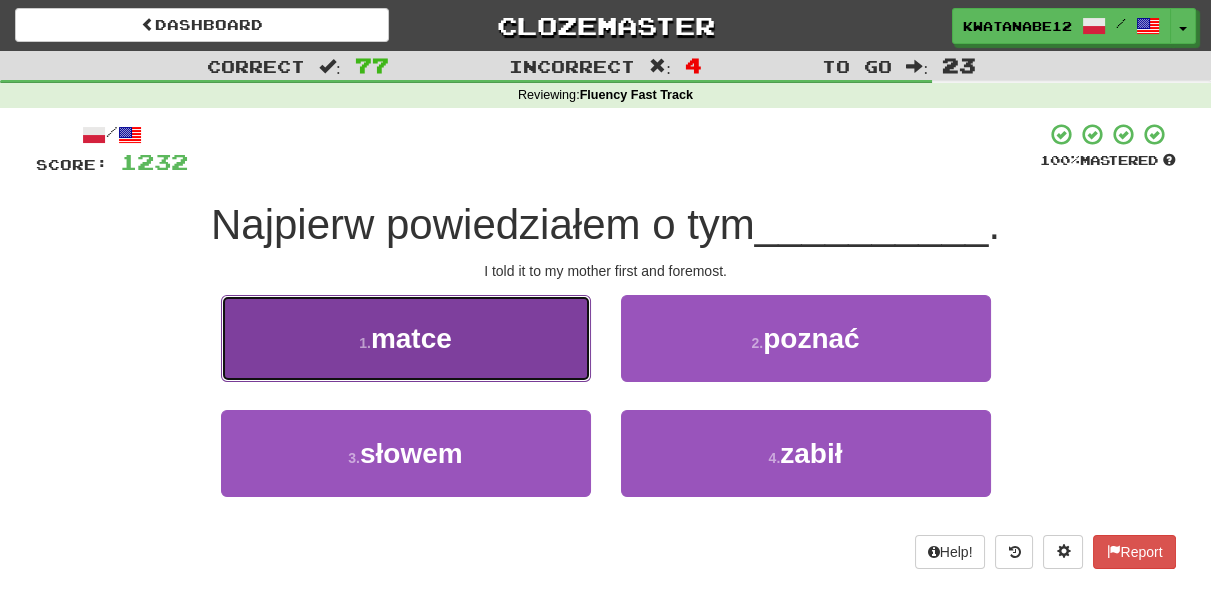 click on "1 .  matce" at bounding box center [406, 338] 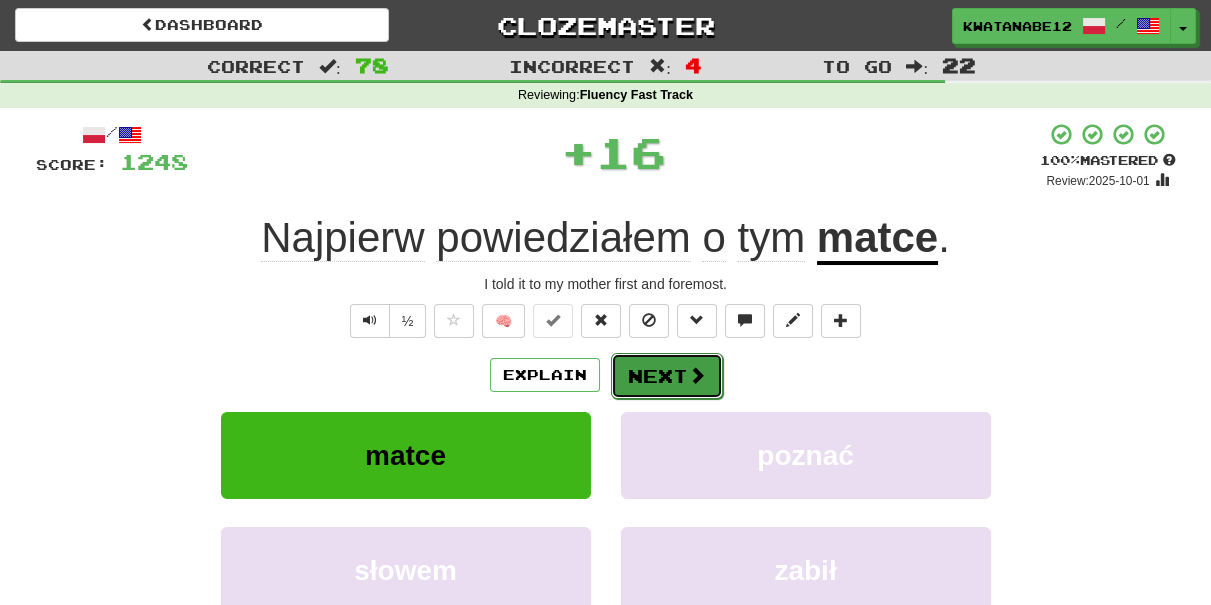 click on "Next" at bounding box center (667, 376) 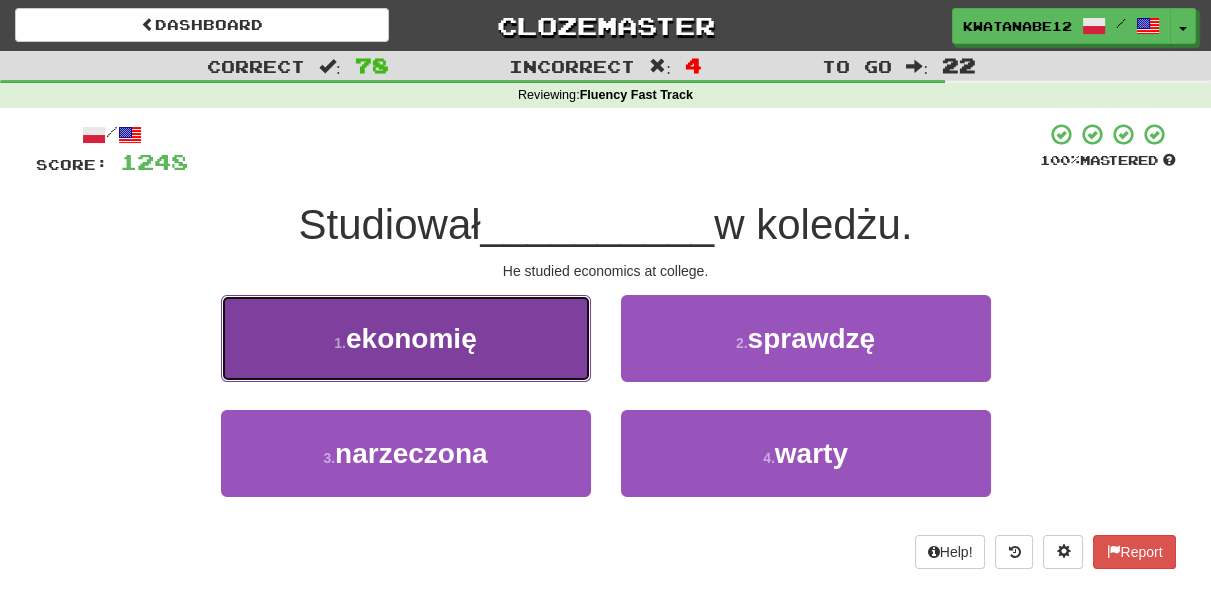 click on "[NUMBER] [NOUN]" at bounding box center [406, 338] 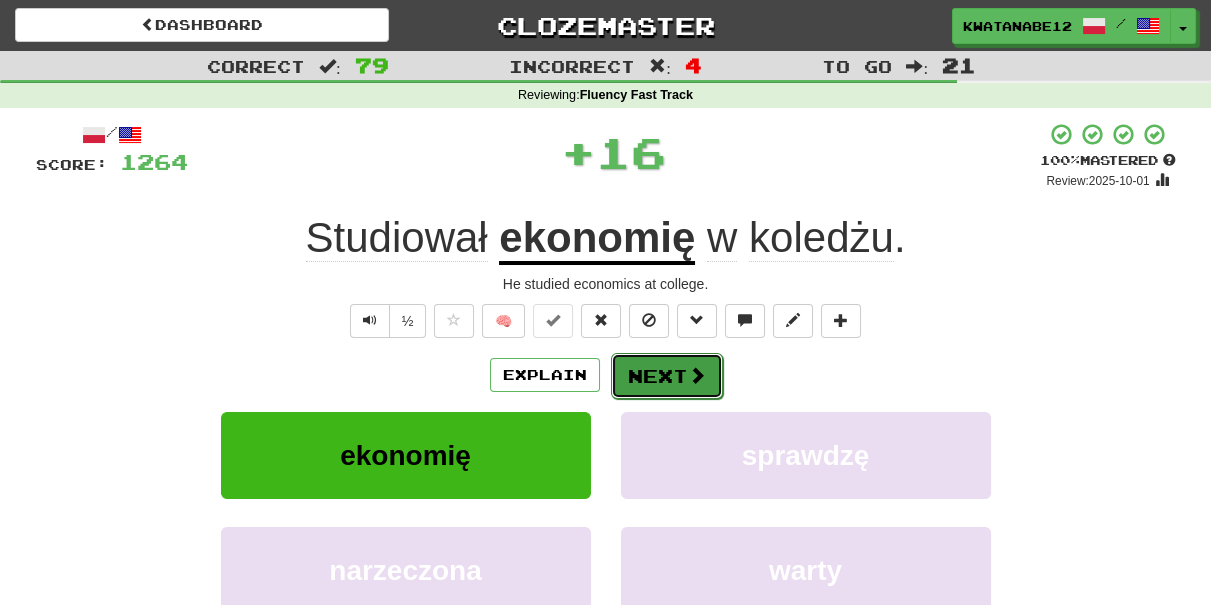 click on "Next" at bounding box center [667, 376] 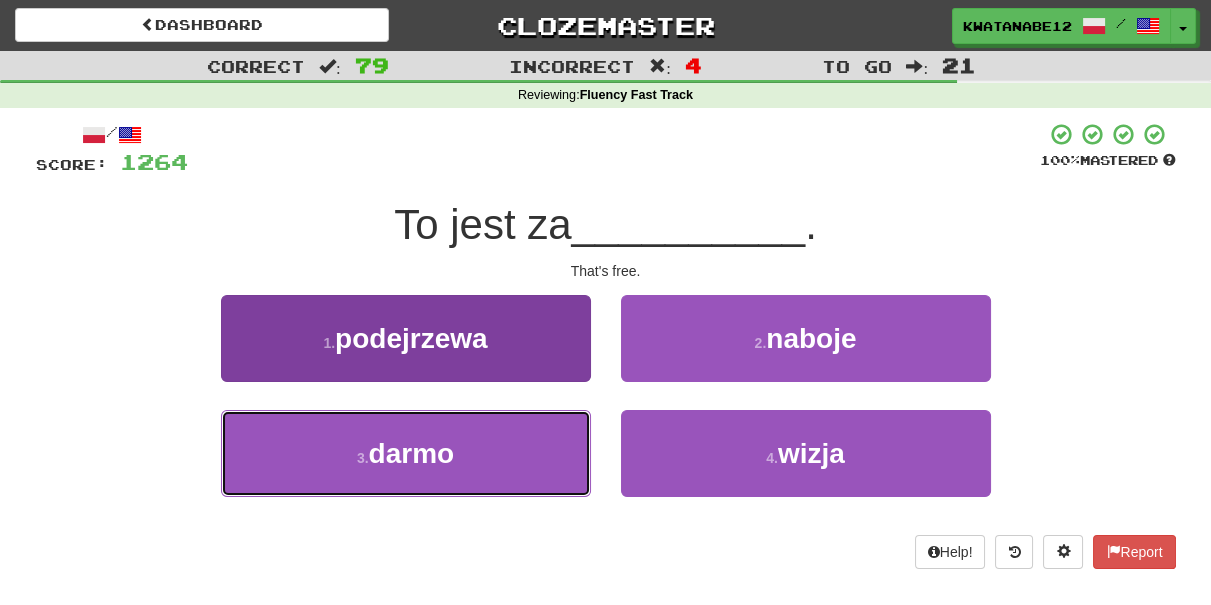 click on "3 . darmo" at bounding box center (406, 453) 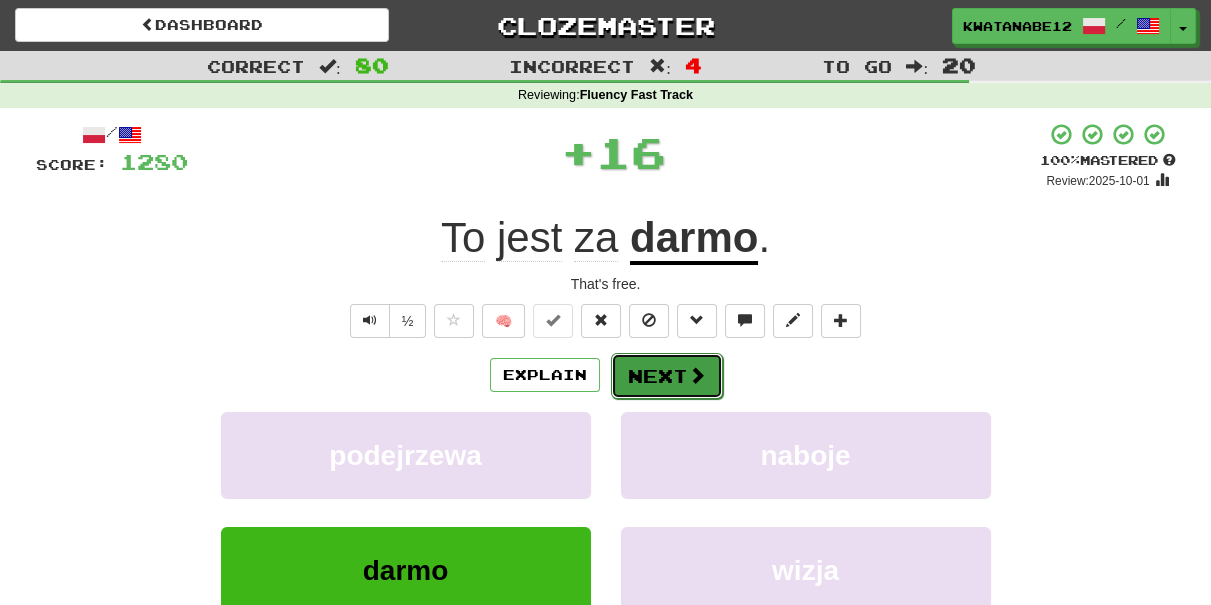 click on "Next" at bounding box center [667, 376] 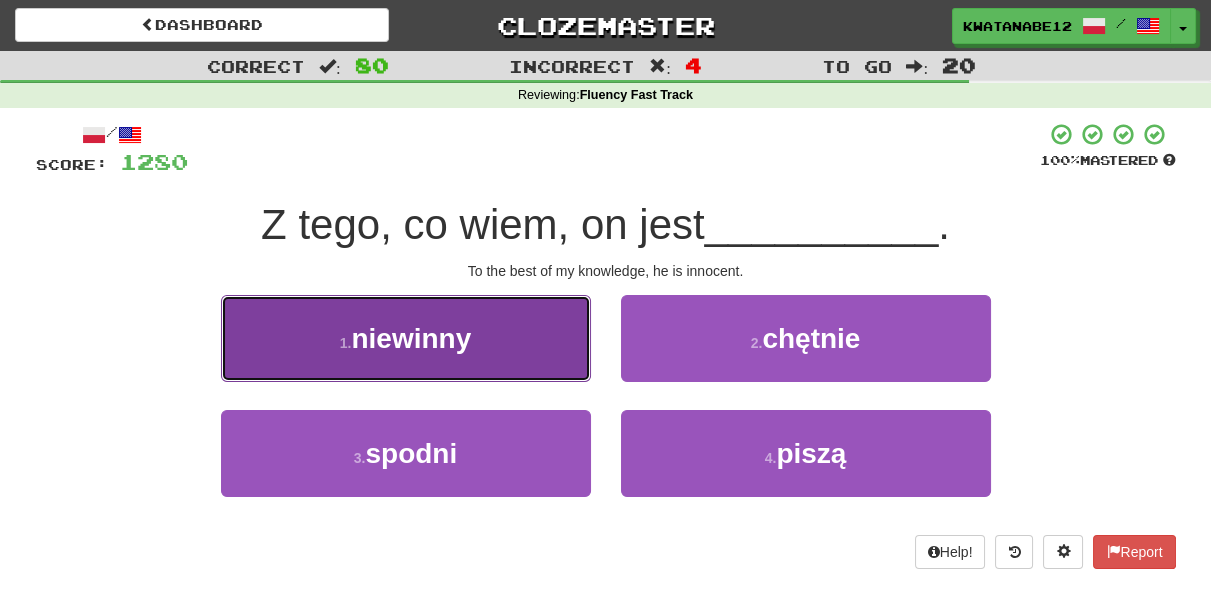 click on "1 .  niewinny" at bounding box center [406, 338] 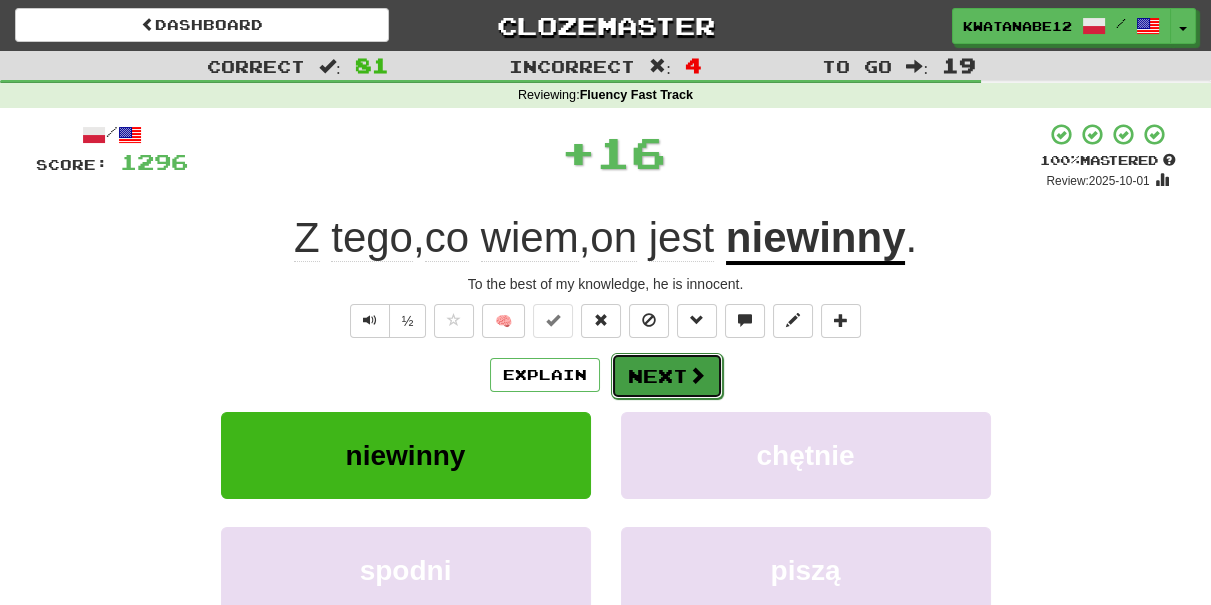 click on "Next" at bounding box center [667, 376] 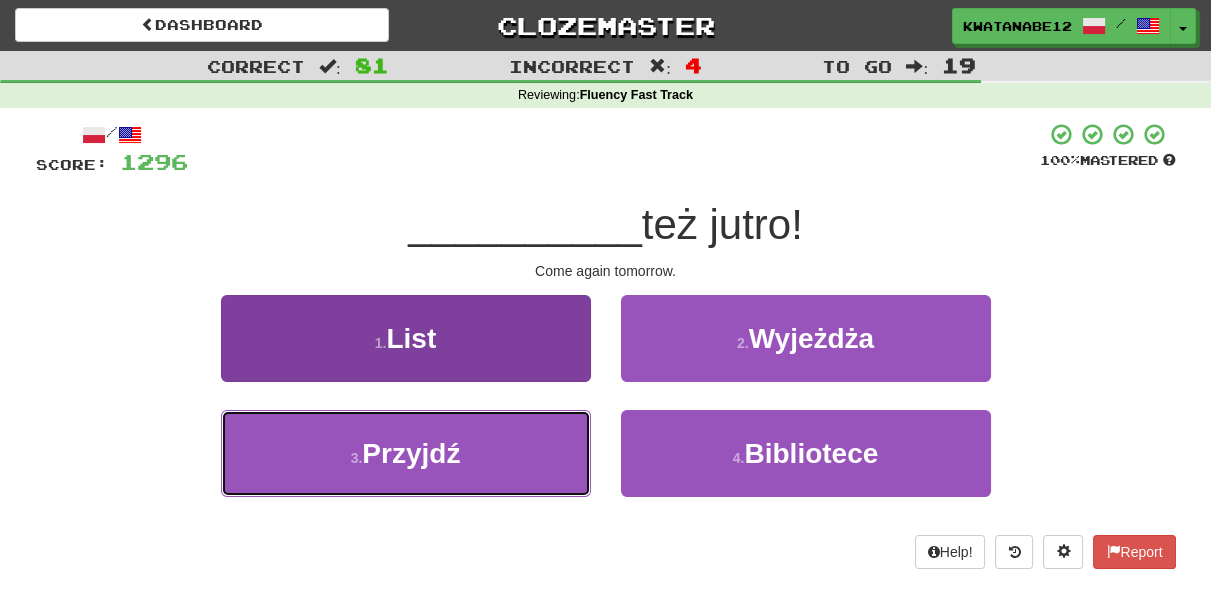 click on "[NUMBER] [VERB]" at bounding box center [406, 453] 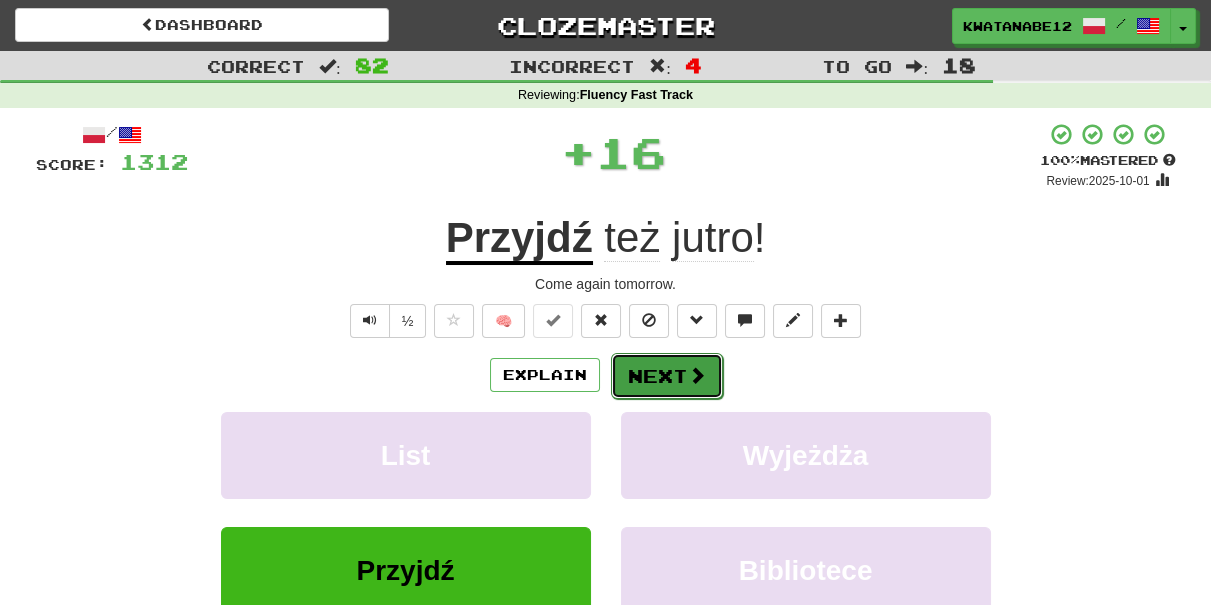click on "Next" at bounding box center [667, 376] 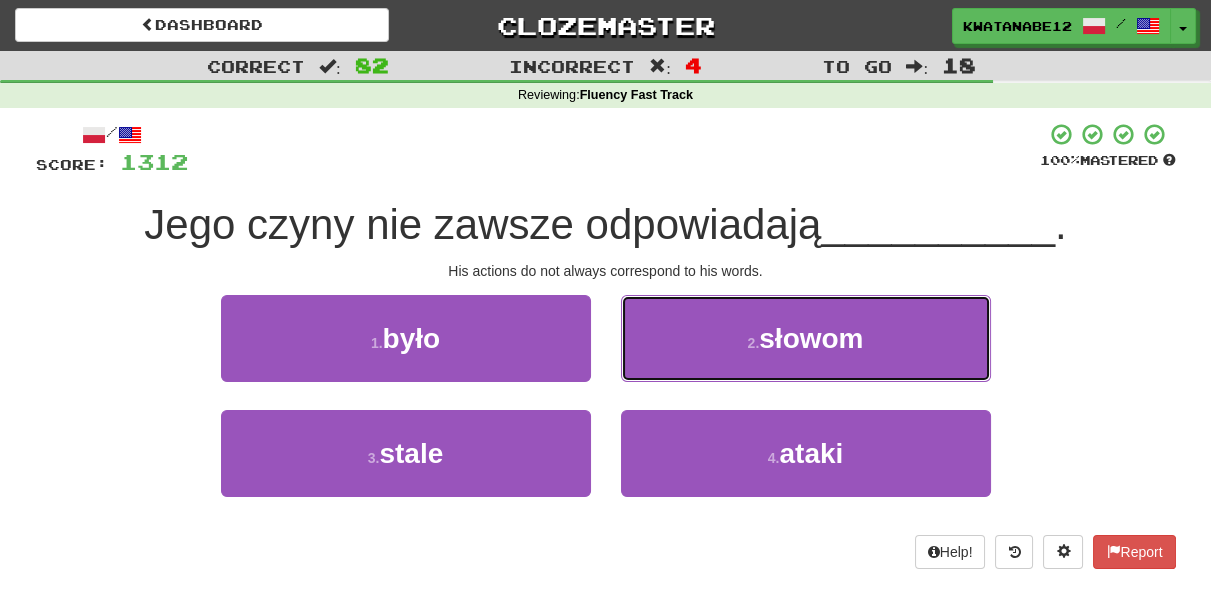 click on "[NUMBER] [NOUN]" at bounding box center (806, 338) 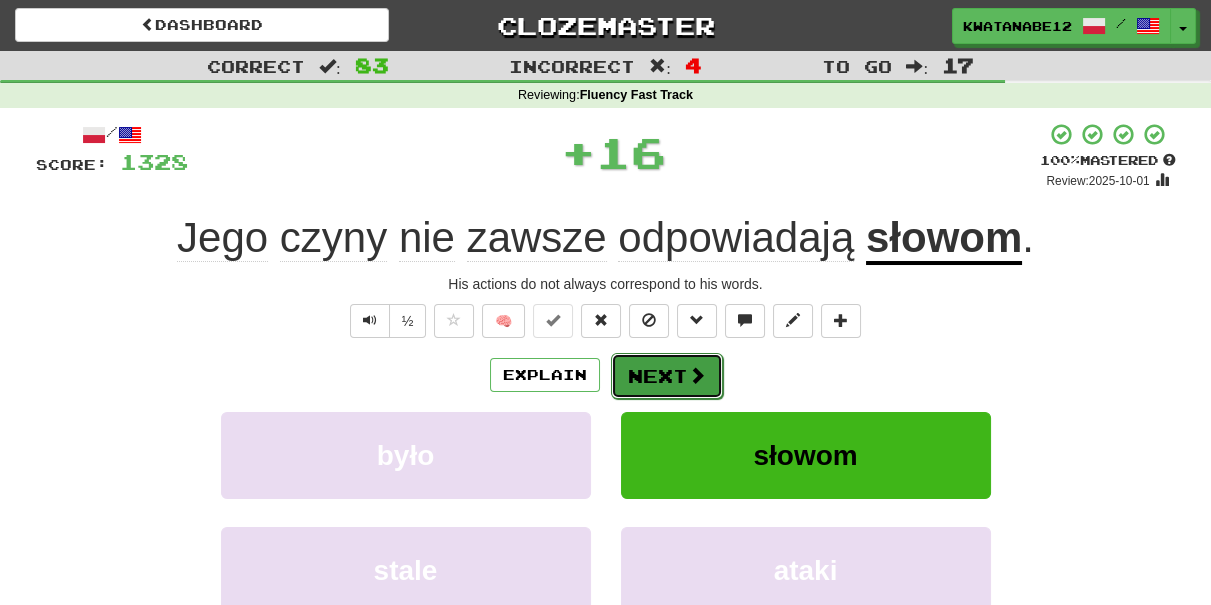 click on "Next" at bounding box center (667, 376) 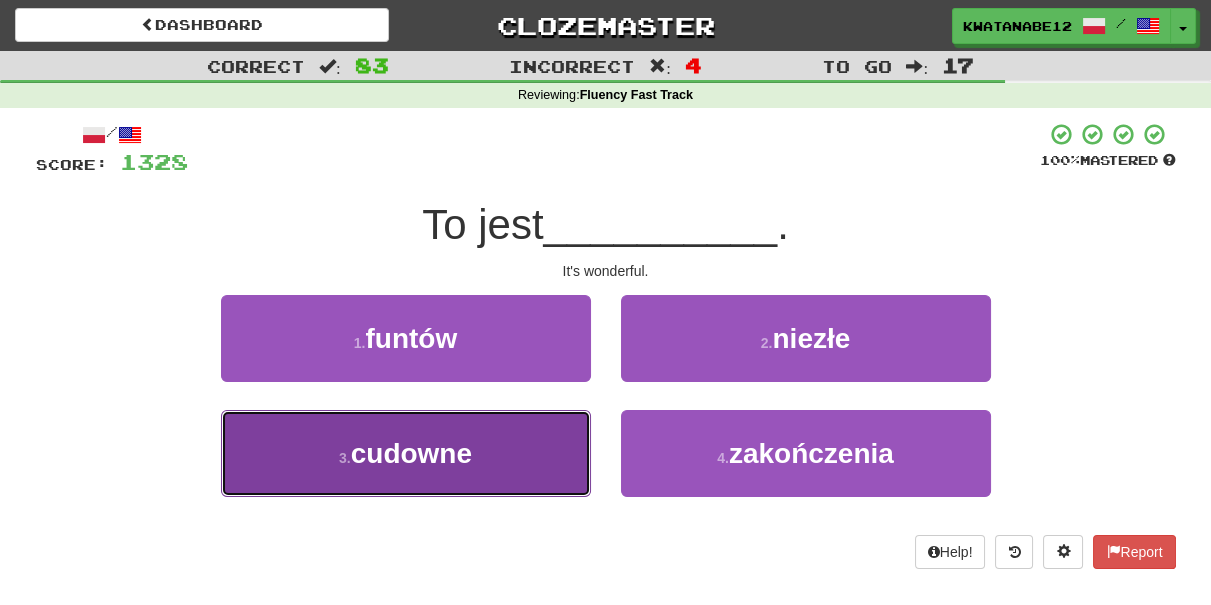 click on "[NUMBER] [ADJECTIVE]" at bounding box center [406, 453] 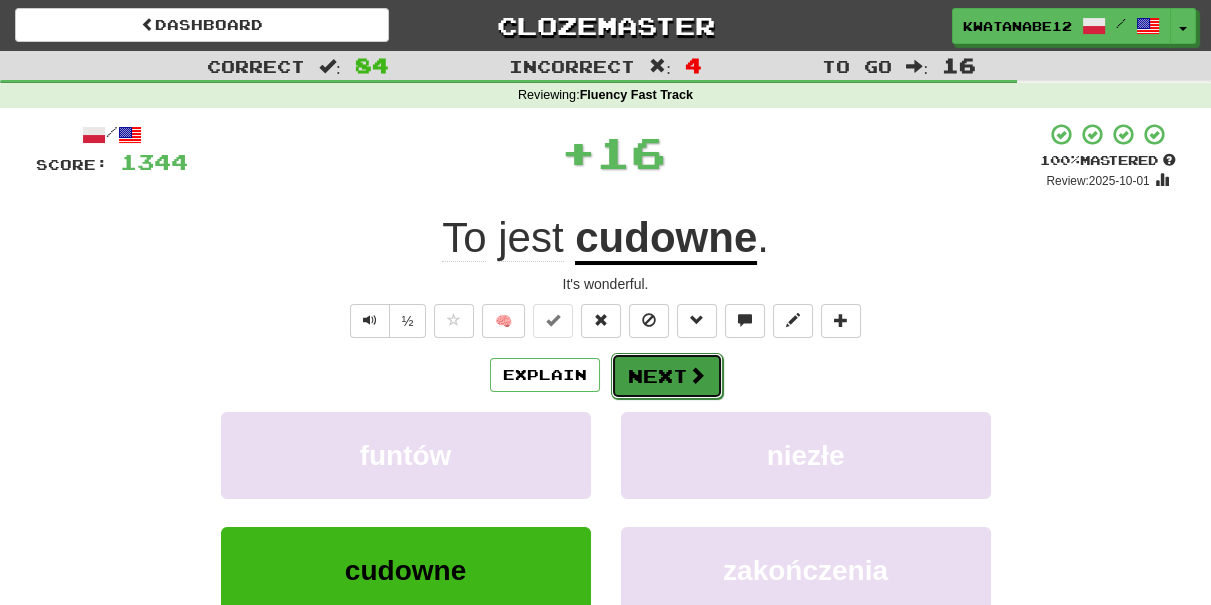 click on "Next" at bounding box center [667, 376] 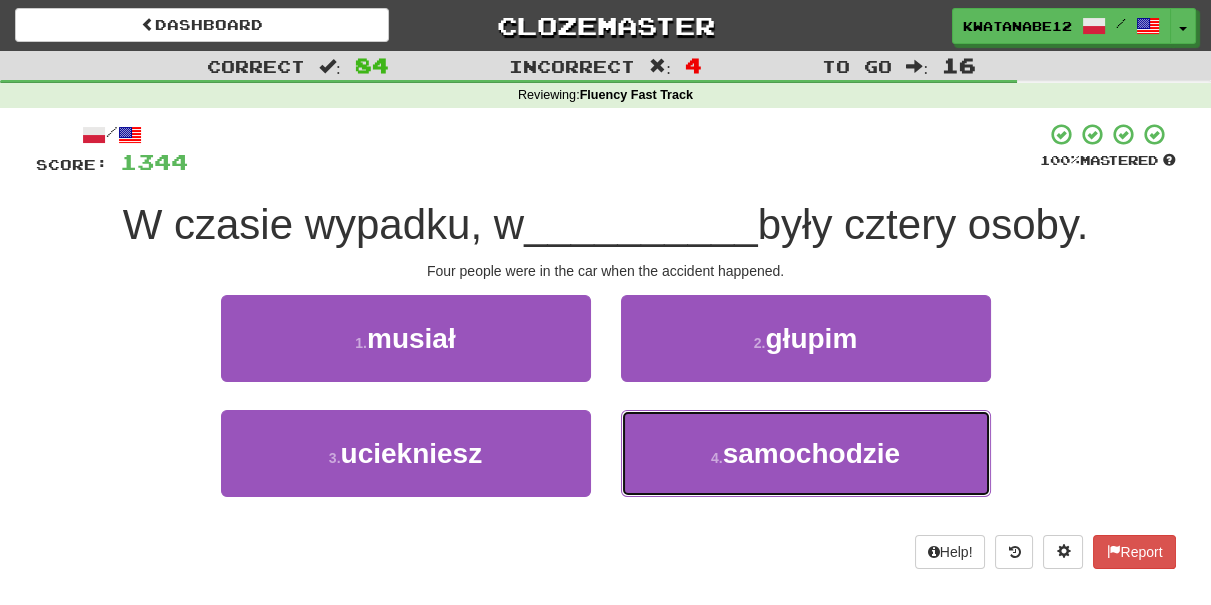 drag, startPoint x: 698, startPoint y: 446, endPoint x: 683, endPoint y: 403, distance: 45.54119 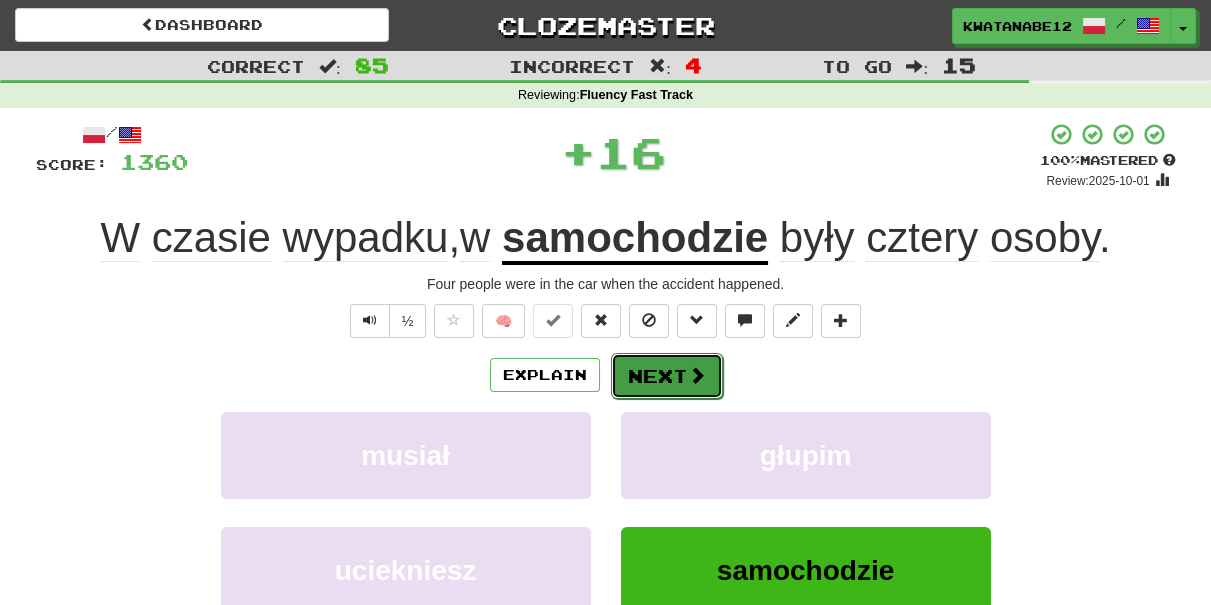 drag, startPoint x: 683, startPoint y: 403, endPoint x: 674, endPoint y: 377, distance: 27.513634 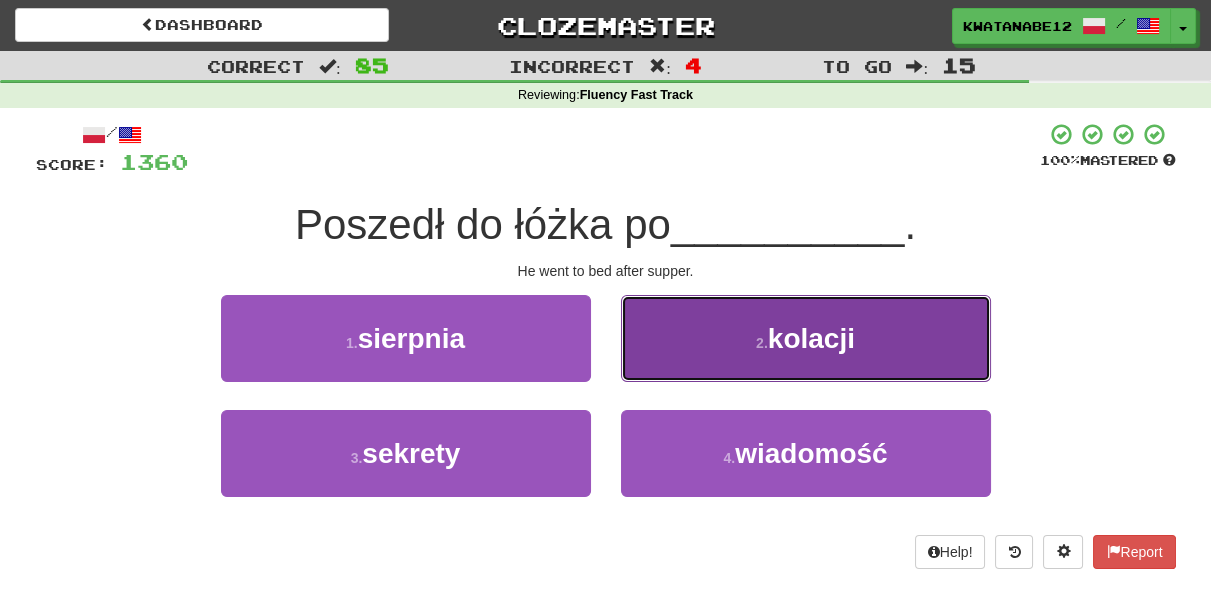 click on "2 .  kolacji" at bounding box center [806, 338] 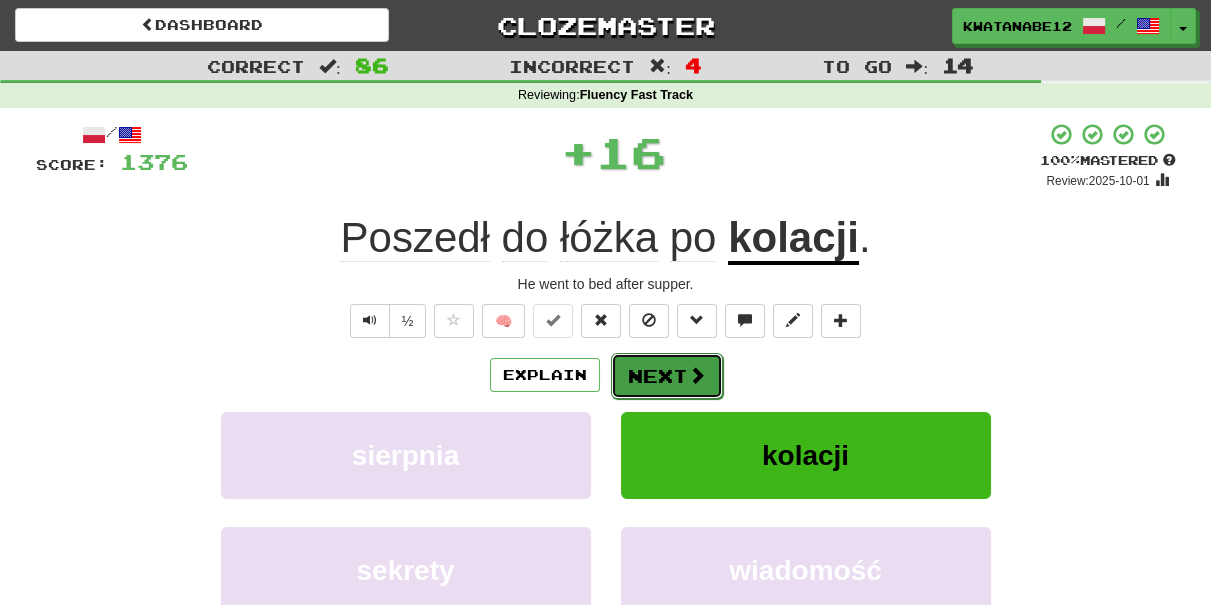 click on "Next" at bounding box center [667, 376] 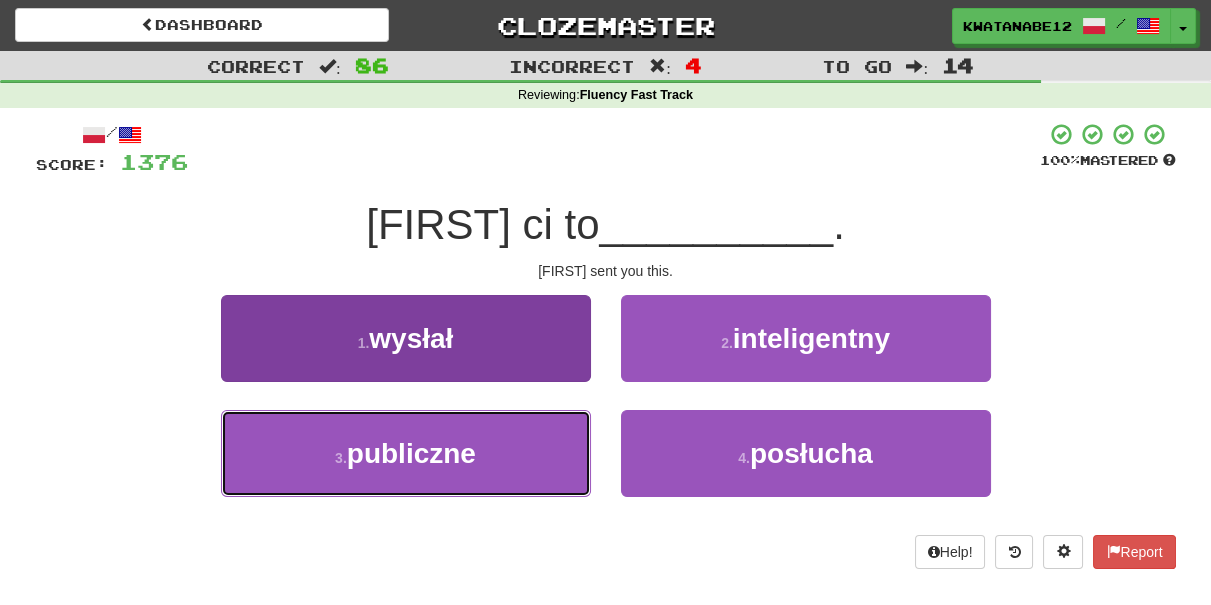 drag, startPoint x: 502, startPoint y: 428, endPoint x: 563, endPoint y: 422, distance: 61.294373 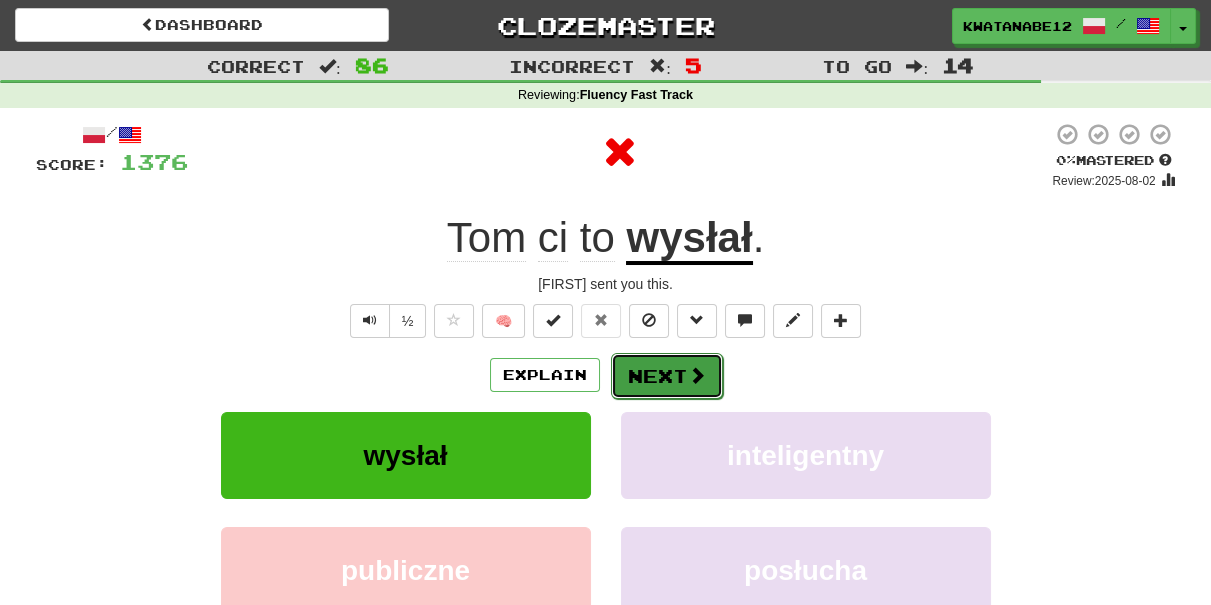 click on "Next" at bounding box center [667, 376] 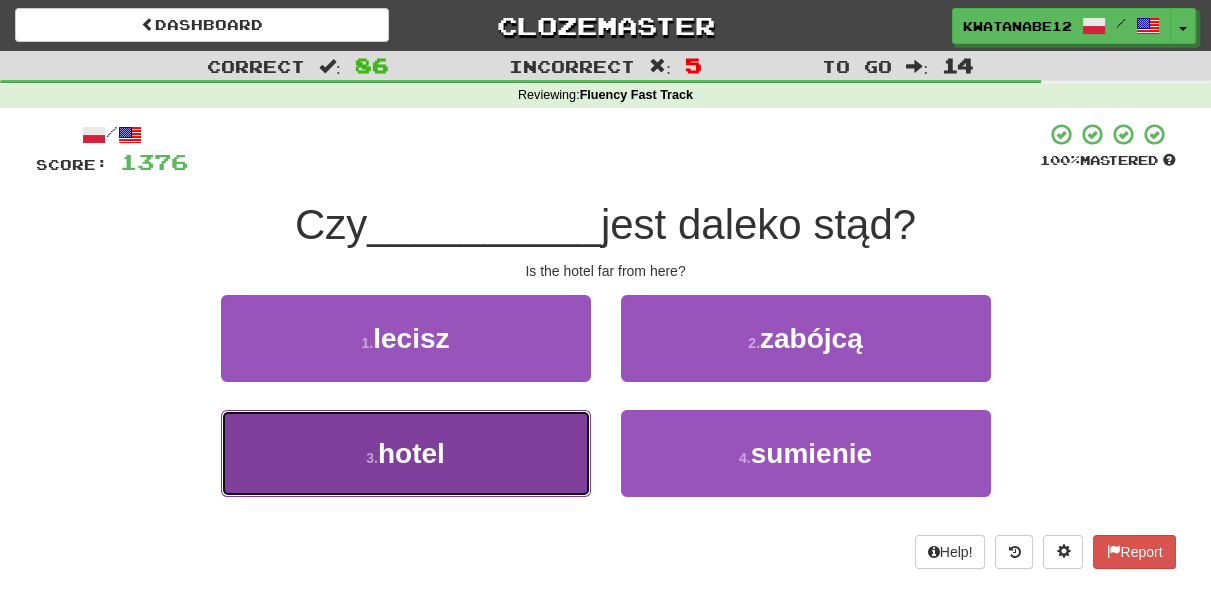 drag, startPoint x: 526, startPoint y: 434, endPoint x: 608, endPoint y: 397, distance: 89.961105 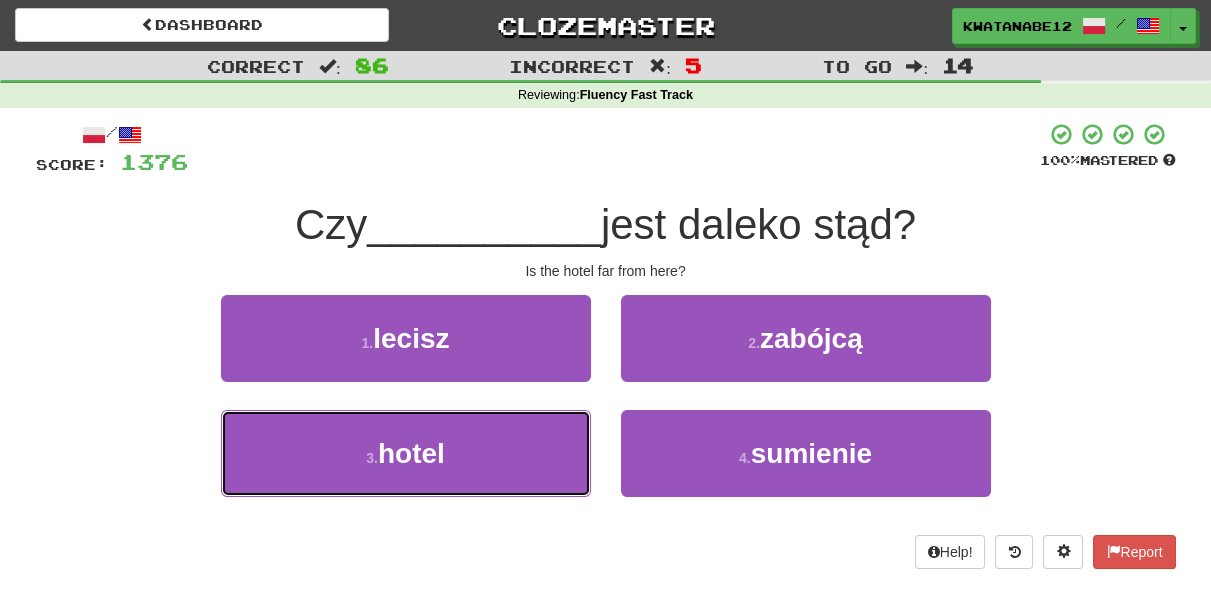 click on "3 .  hotel" at bounding box center (406, 453) 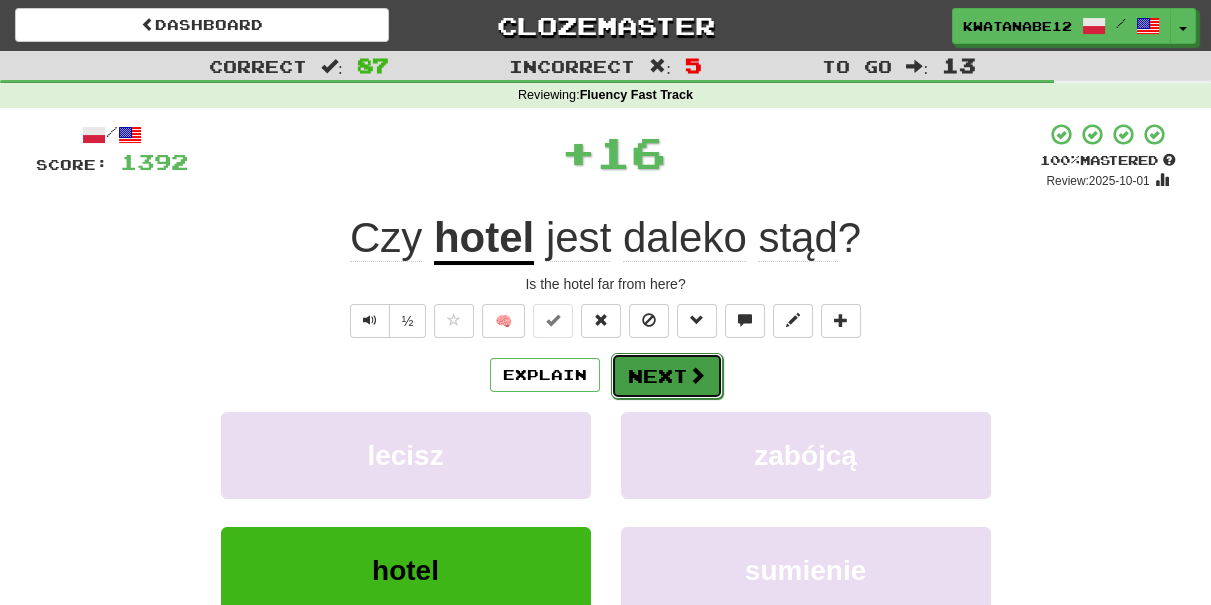 click on "Next" at bounding box center [667, 376] 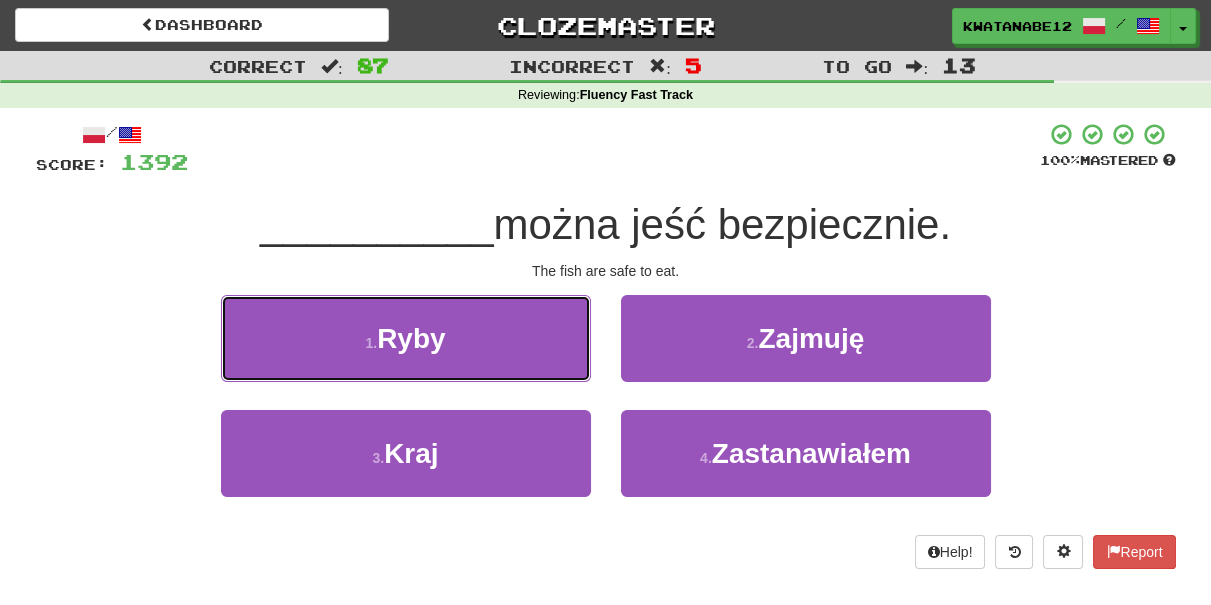 drag, startPoint x: 530, startPoint y: 338, endPoint x: 604, endPoint y: 350, distance: 74.96666 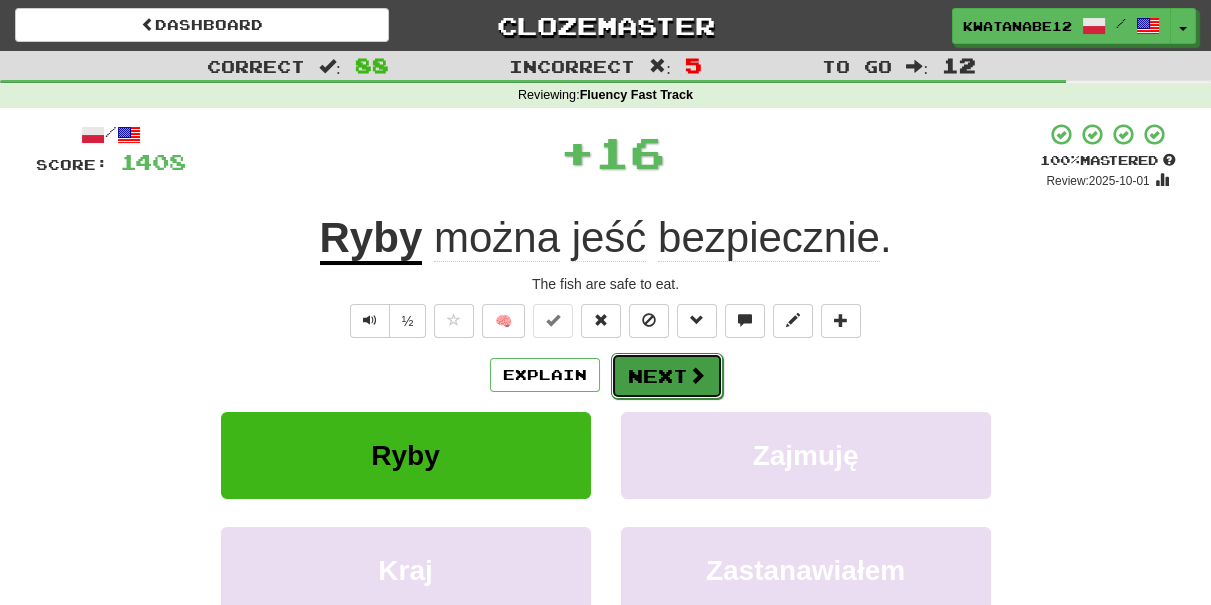 click on "Next" at bounding box center [667, 376] 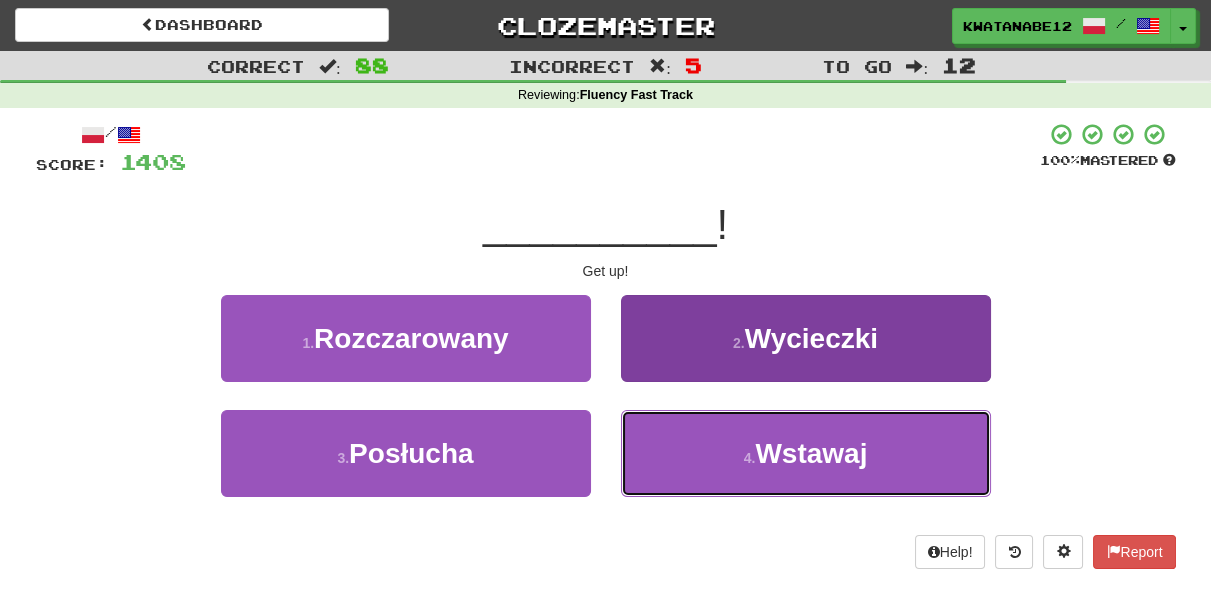 click on "4 . Wstawaj" at bounding box center (806, 453) 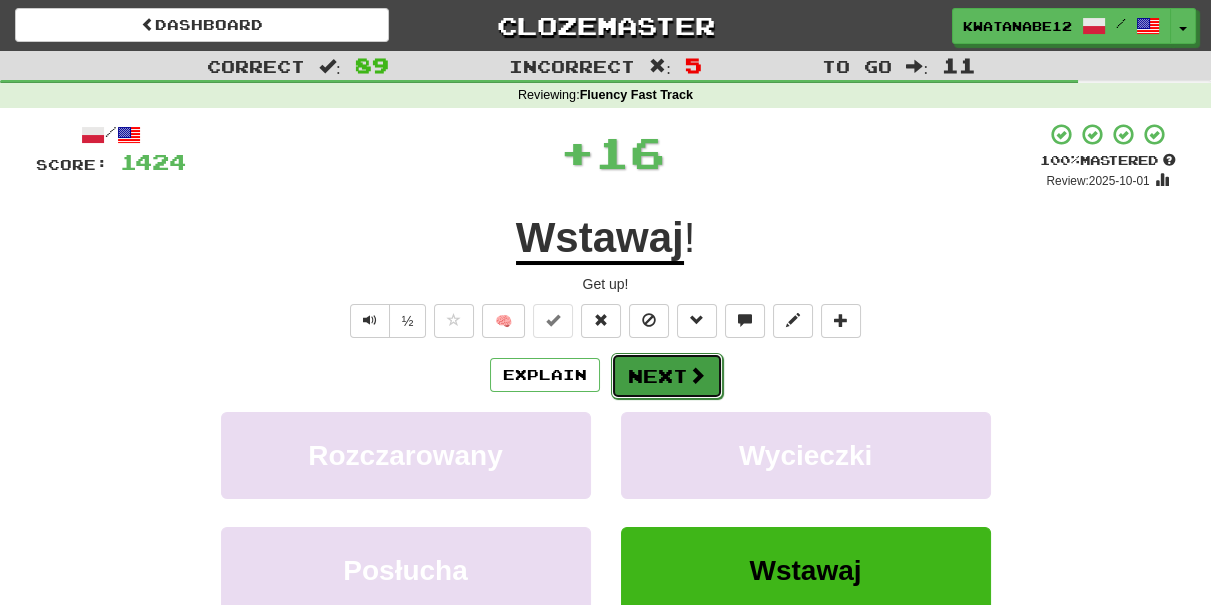 click on "Next" at bounding box center (667, 376) 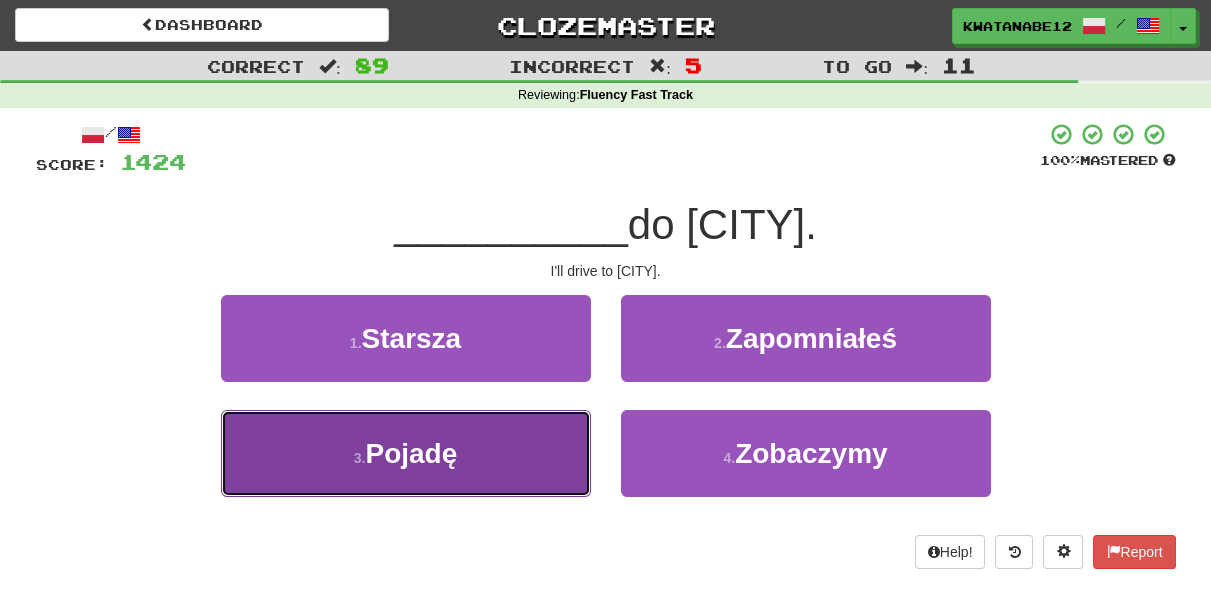 drag, startPoint x: 558, startPoint y: 428, endPoint x: 655, endPoint y: 399, distance: 101.24229 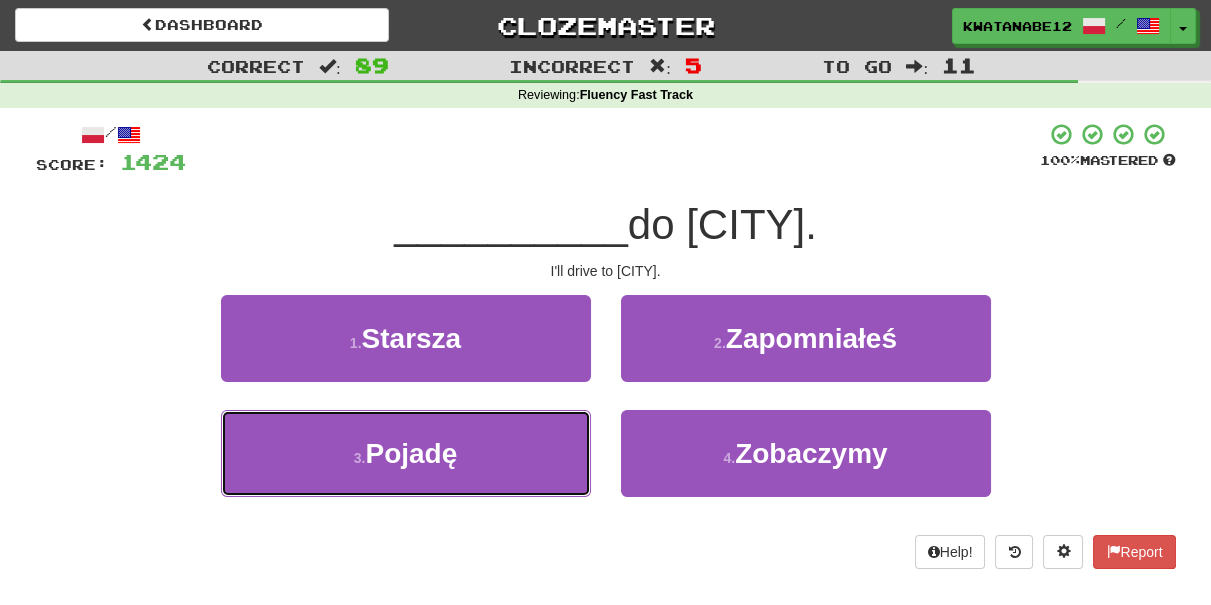 click on "[NUMBER] [VERB]" at bounding box center [406, 453] 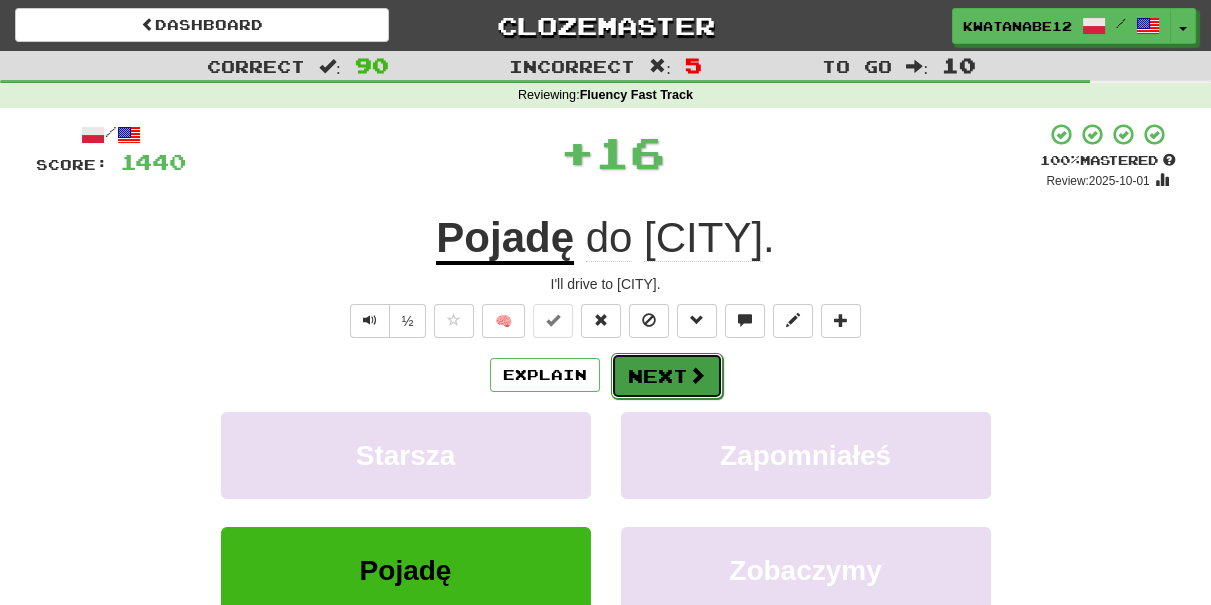 click on "Next" at bounding box center [667, 376] 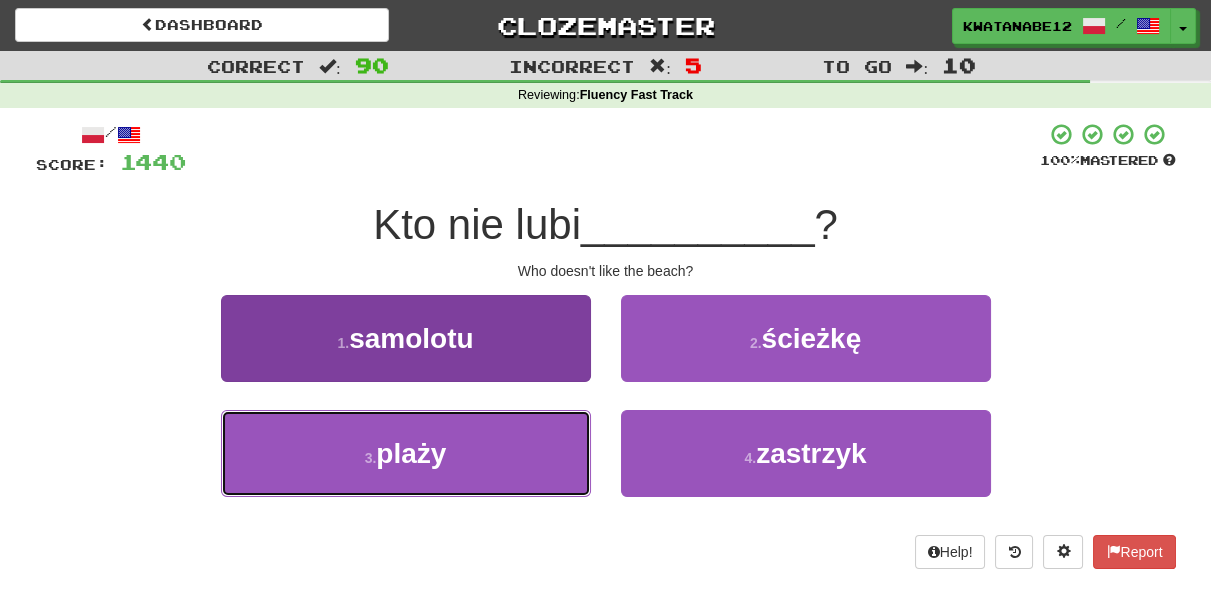 click on "3 . plaży" at bounding box center (406, 453) 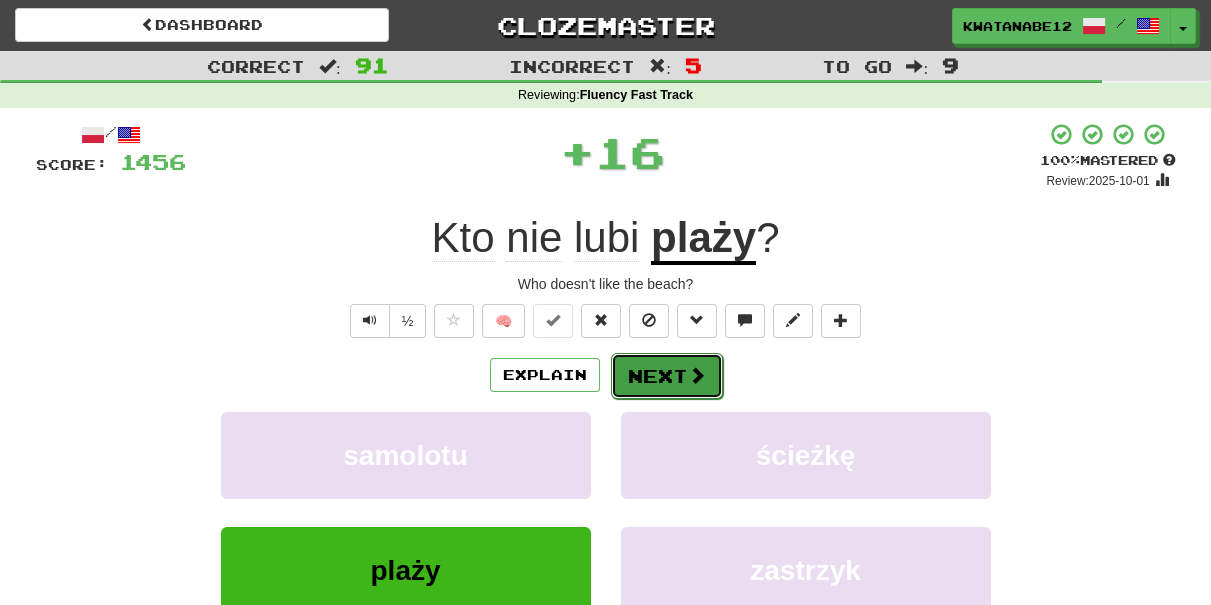 click on "Next" at bounding box center (667, 376) 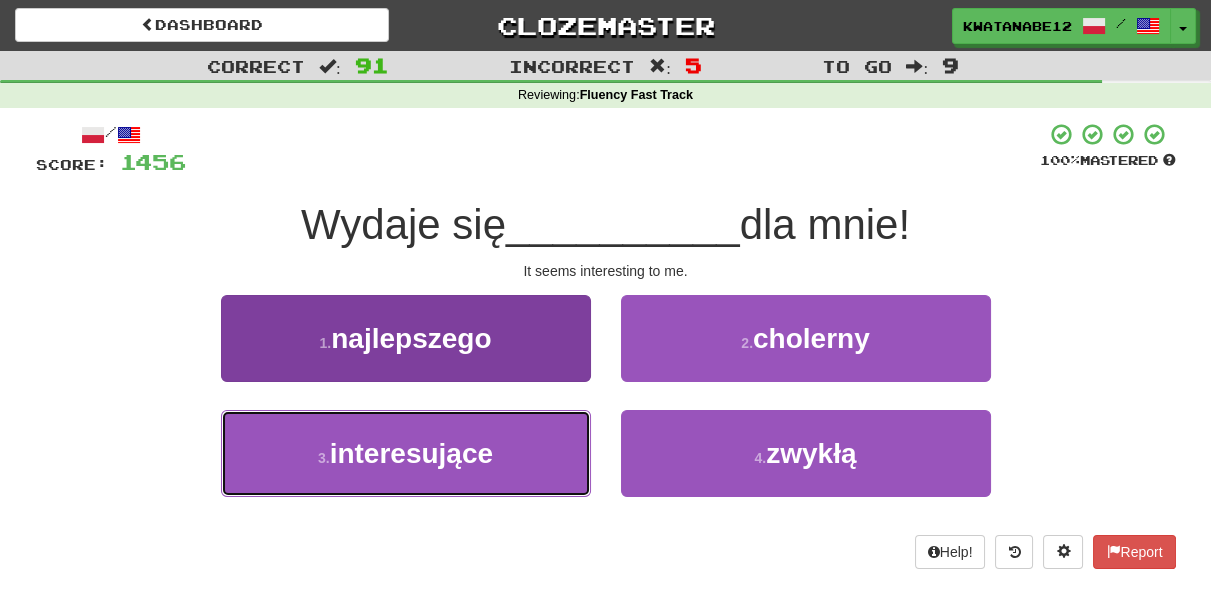 click on "3 . interesujące" at bounding box center [406, 453] 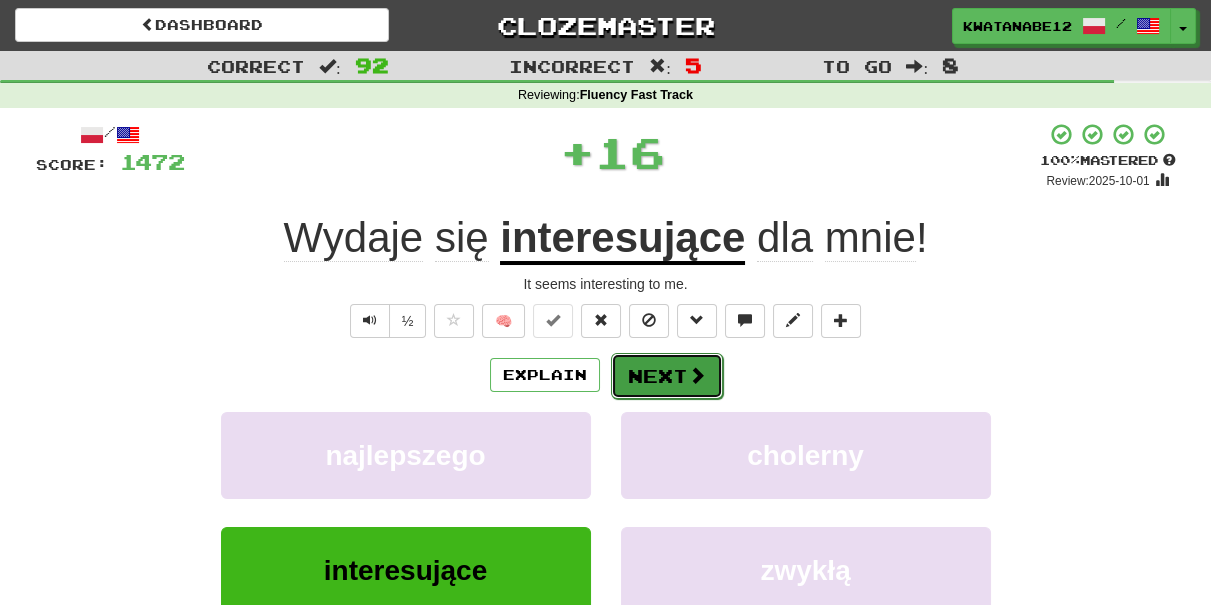 click on "Next" at bounding box center [667, 376] 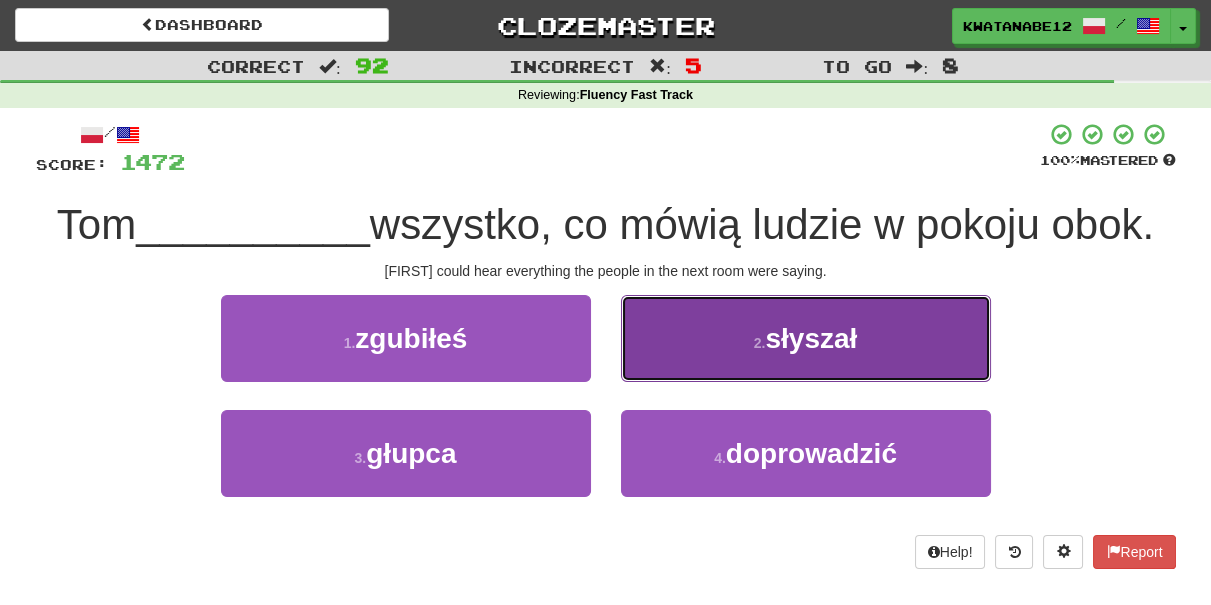 click on "2 .  słyszał" at bounding box center [806, 338] 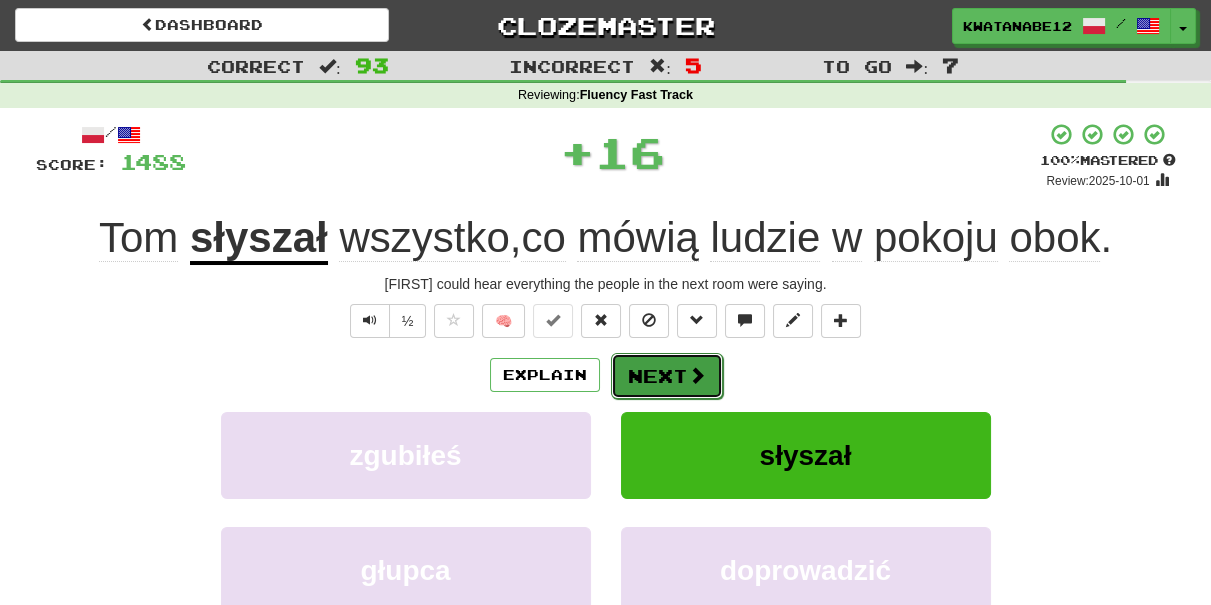 click on "Next" at bounding box center (667, 376) 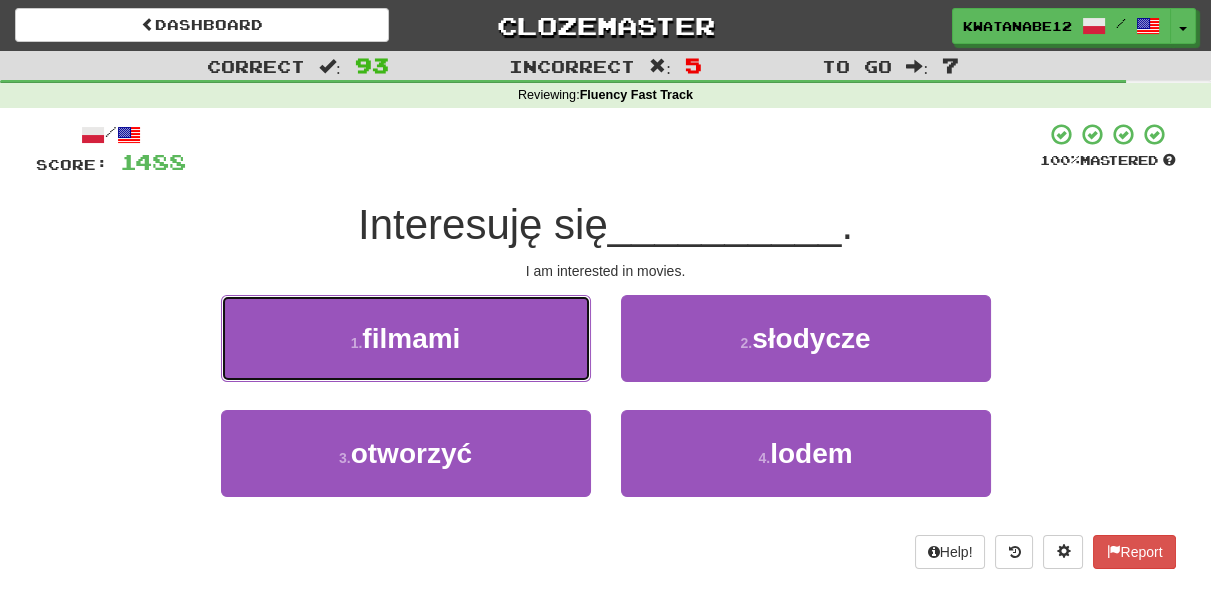 drag, startPoint x: 533, startPoint y: 342, endPoint x: 560, endPoint y: 346, distance: 27.294687 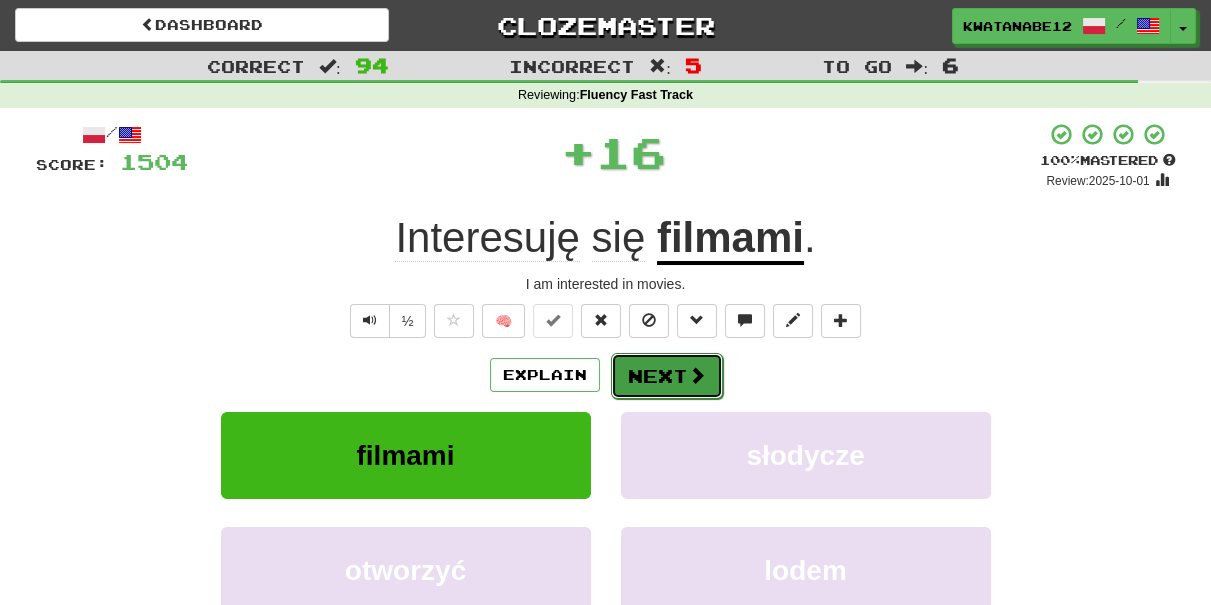 click on "Next" at bounding box center [667, 376] 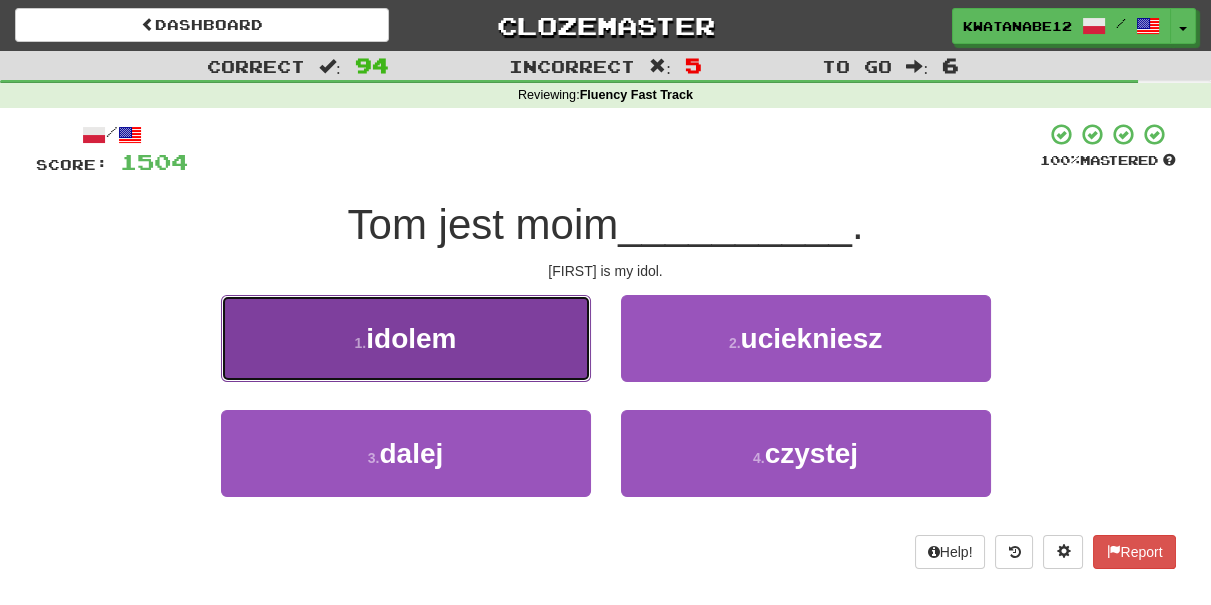 drag, startPoint x: 552, startPoint y: 357, endPoint x: 565, endPoint y: 358, distance: 13.038404 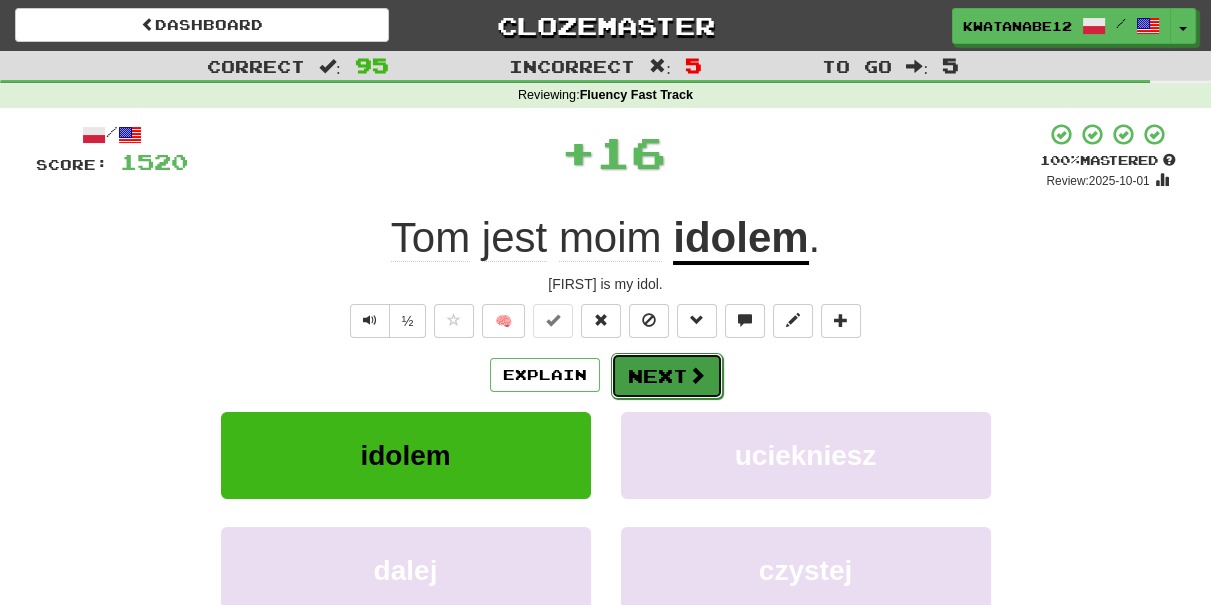 click on "Next" at bounding box center (667, 376) 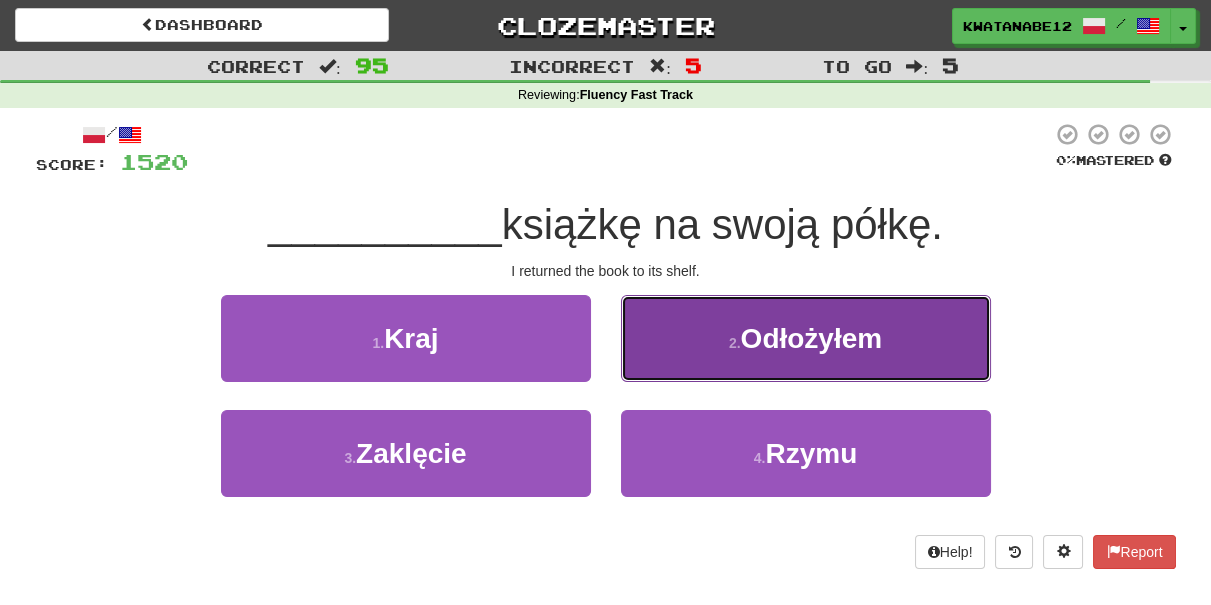 click on "[NUMBER] [VERB]" at bounding box center (806, 338) 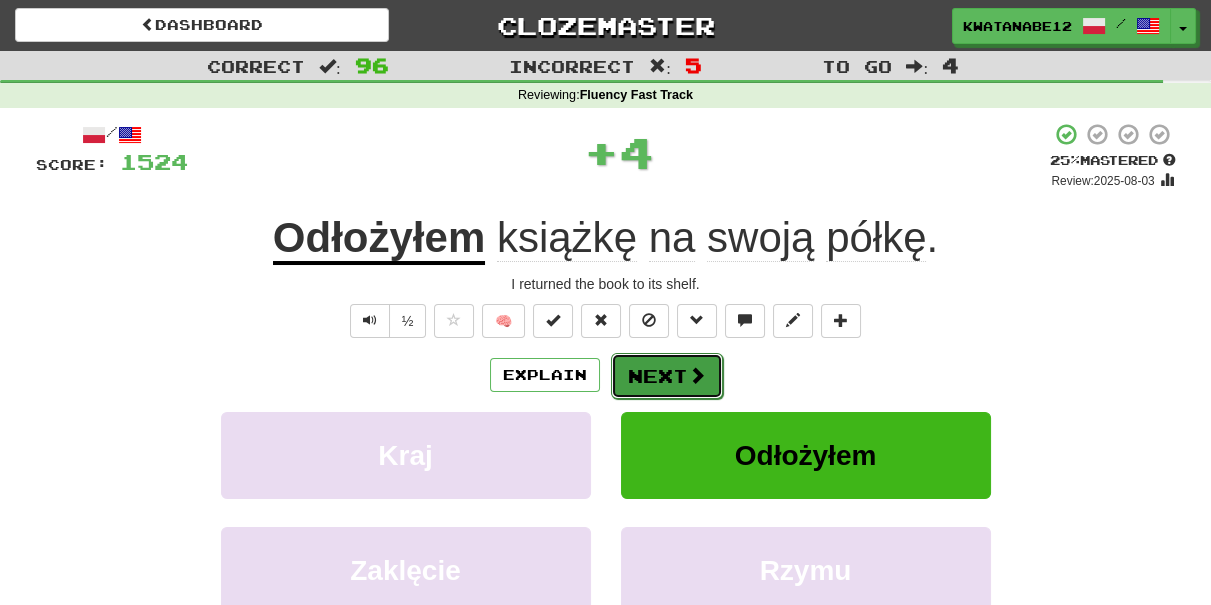 click on "Next" at bounding box center (667, 376) 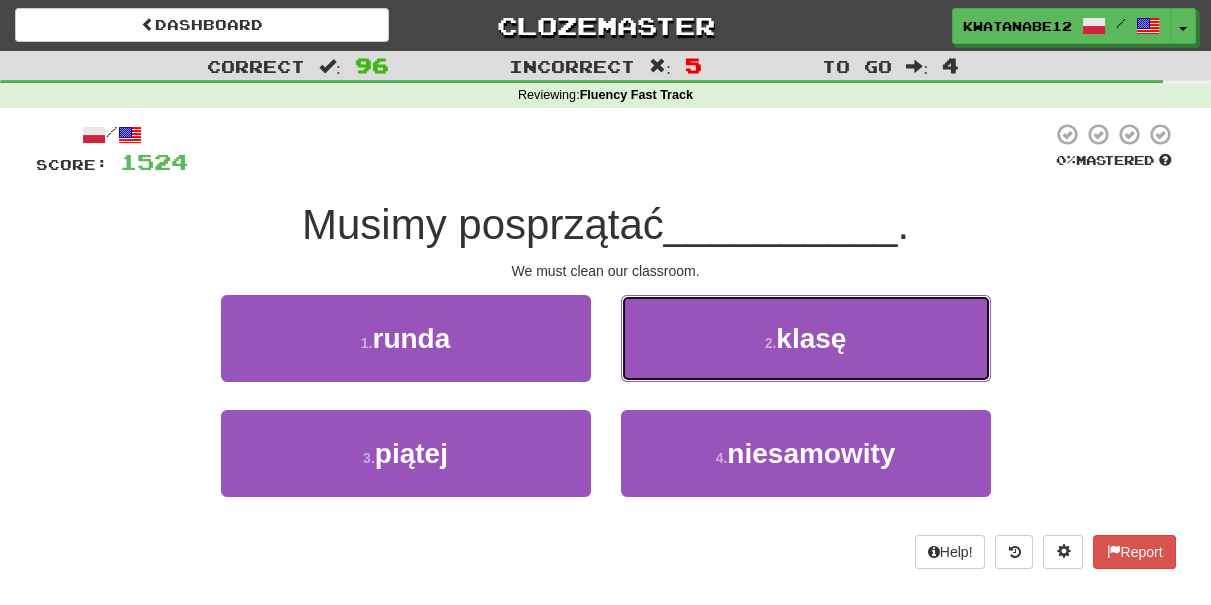 click on "2 . klasę" at bounding box center [806, 338] 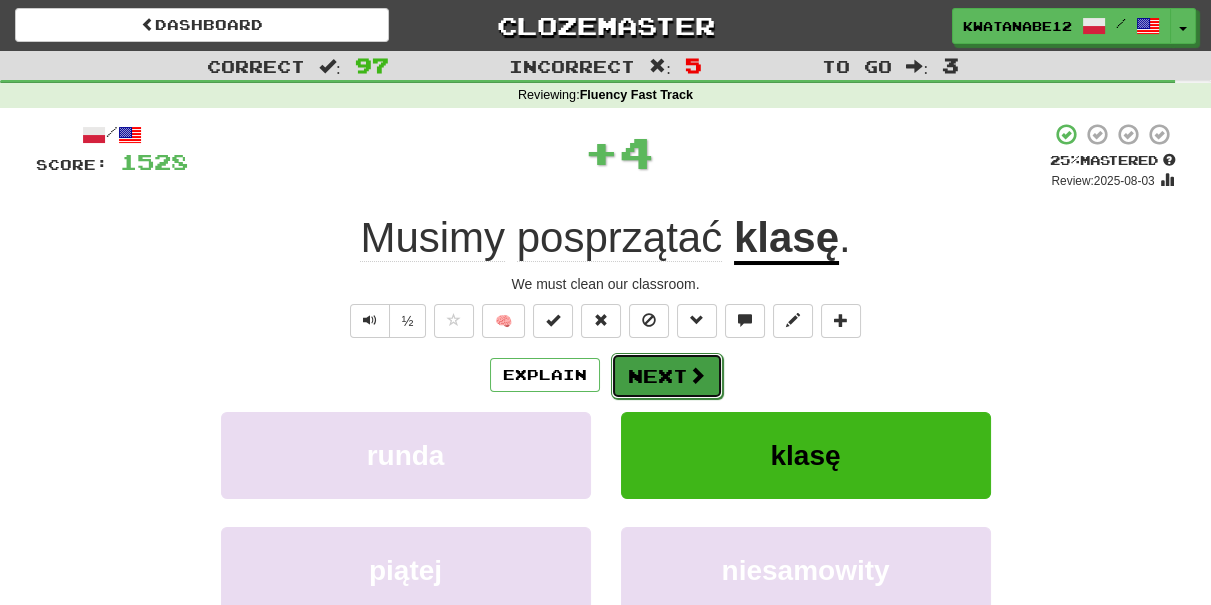 click on "Next" at bounding box center (667, 376) 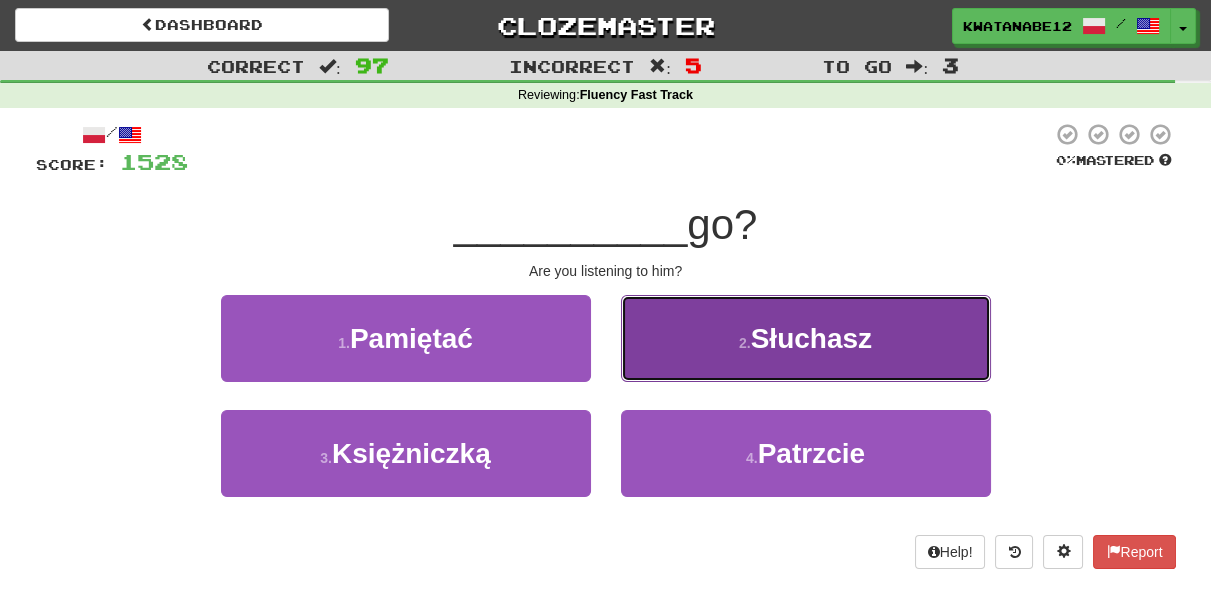 click on "2 . Słuchasz" at bounding box center [806, 338] 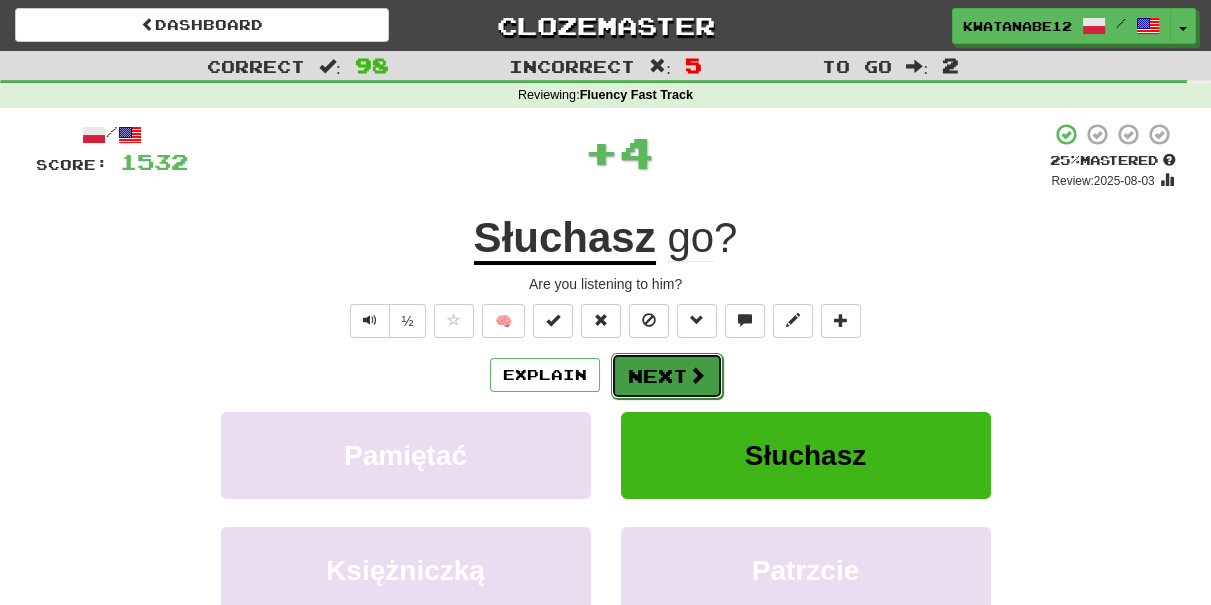click on "Next" at bounding box center [667, 376] 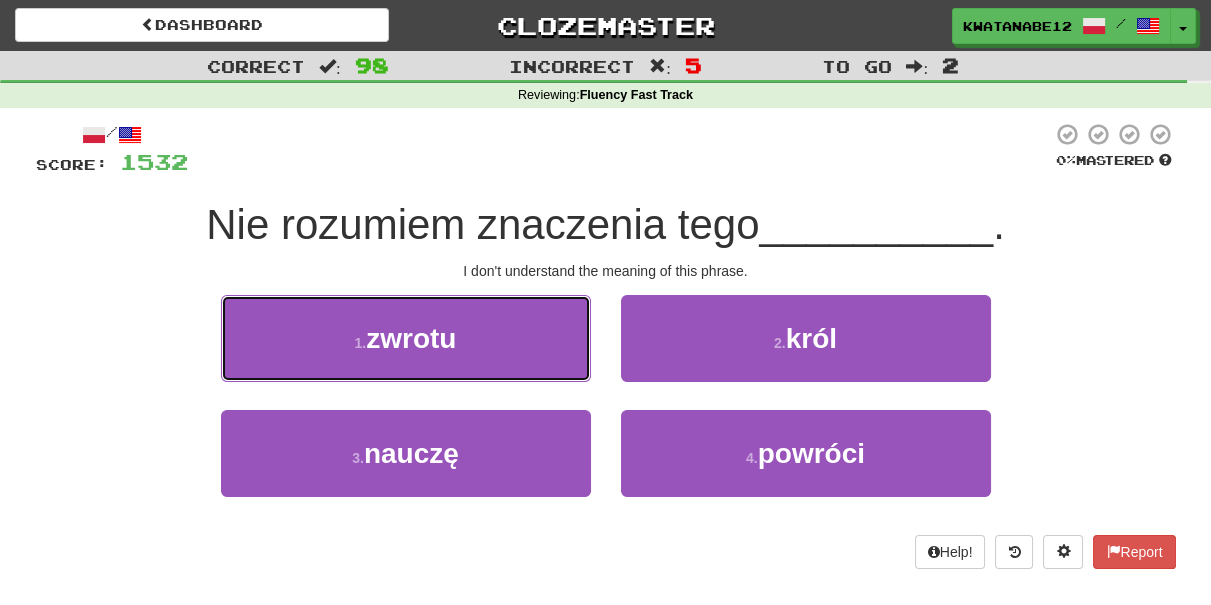 click on "1 . zwrotu" at bounding box center [406, 352] 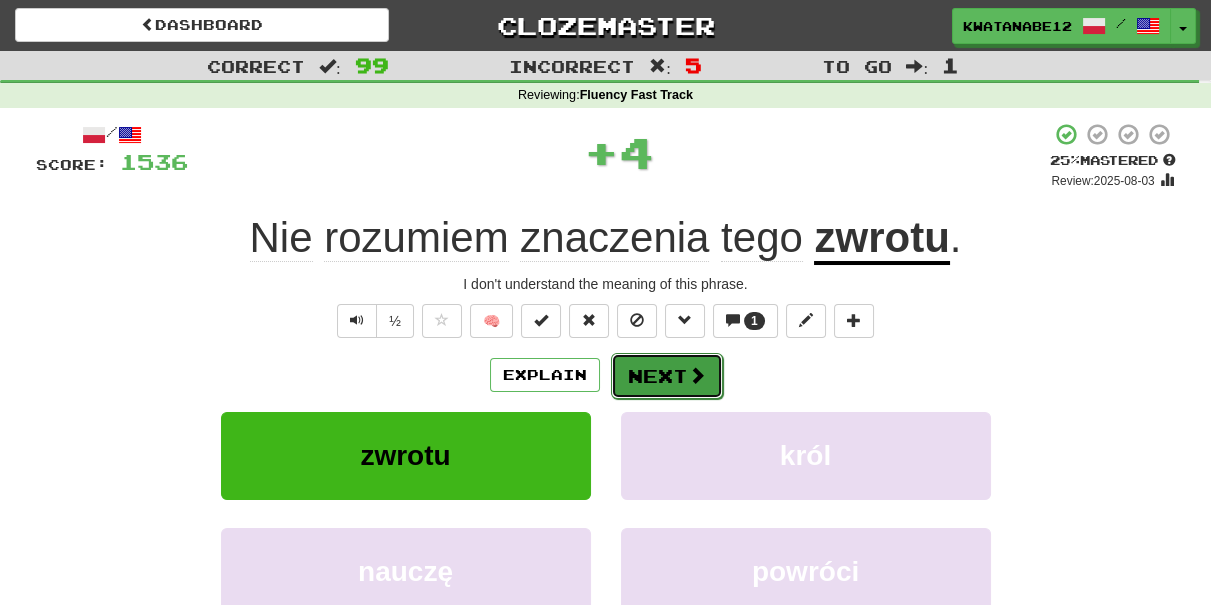 click on "Next" at bounding box center (667, 376) 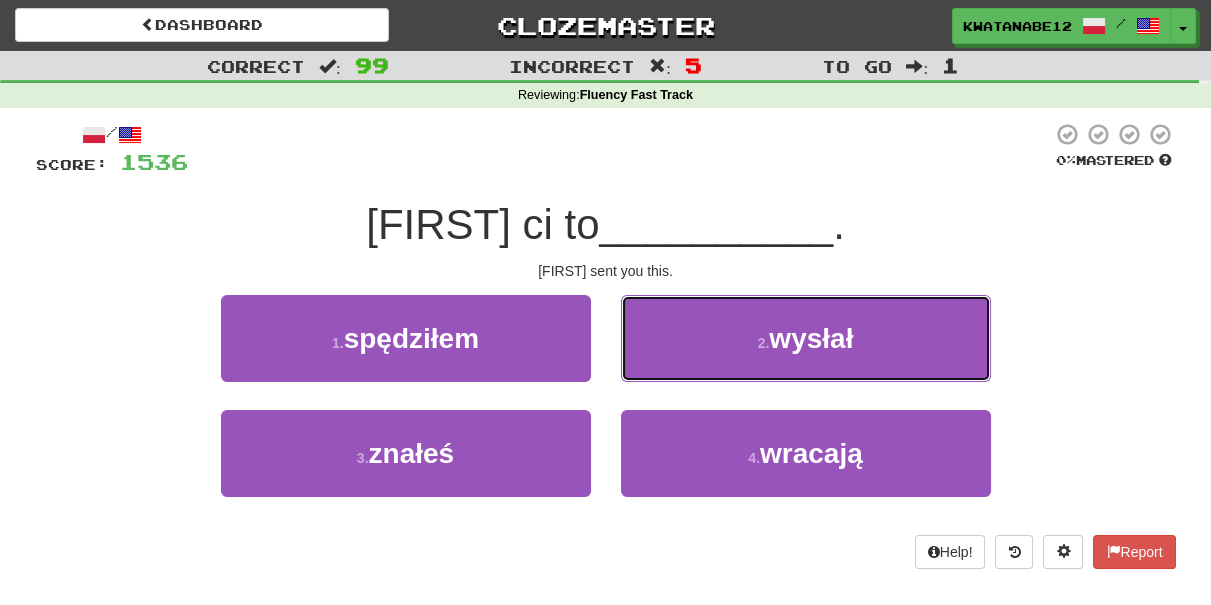 click on "2 . wysłał" at bounding box center (806, 338) 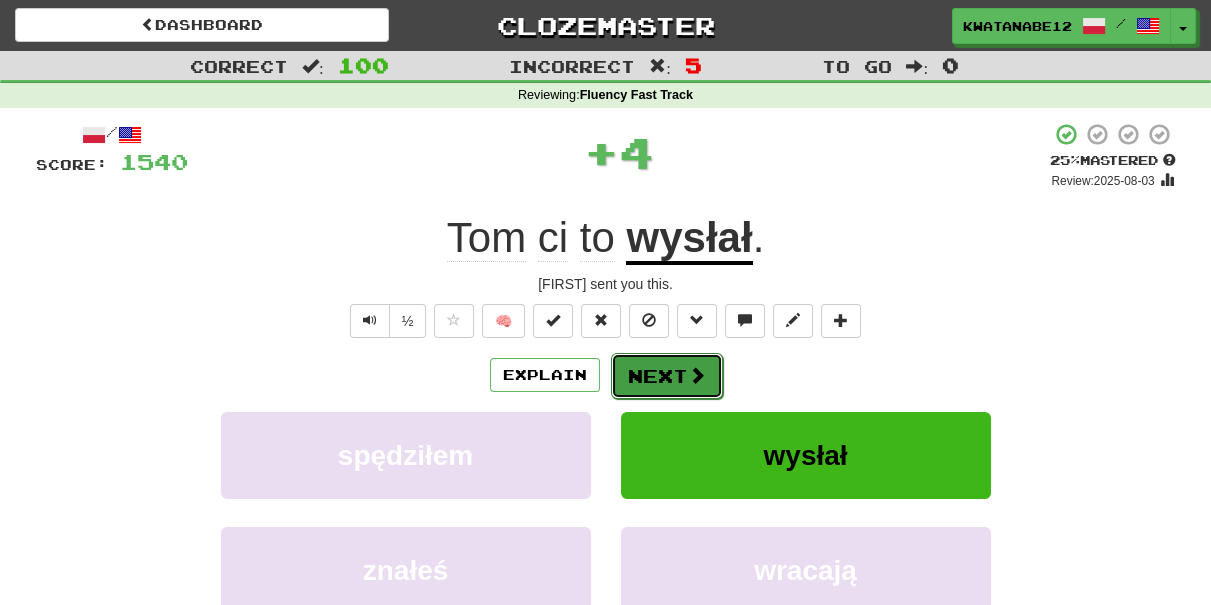 click on "Next" at bounding box center (667, 376) 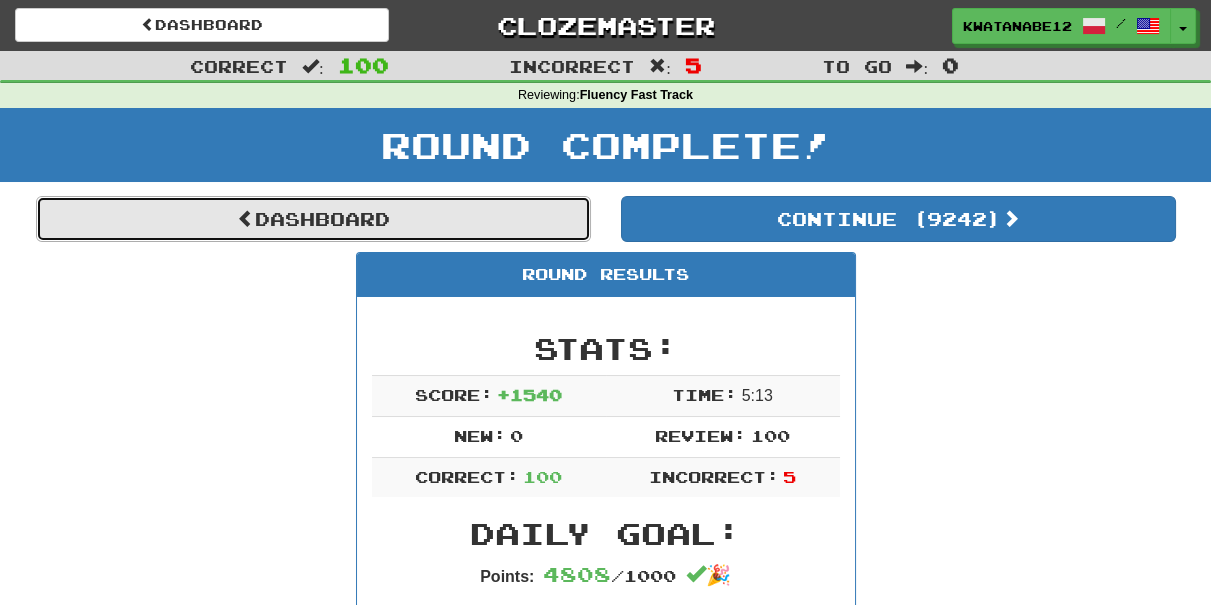 click on "Dashboard" at bounding box center [313, 219] 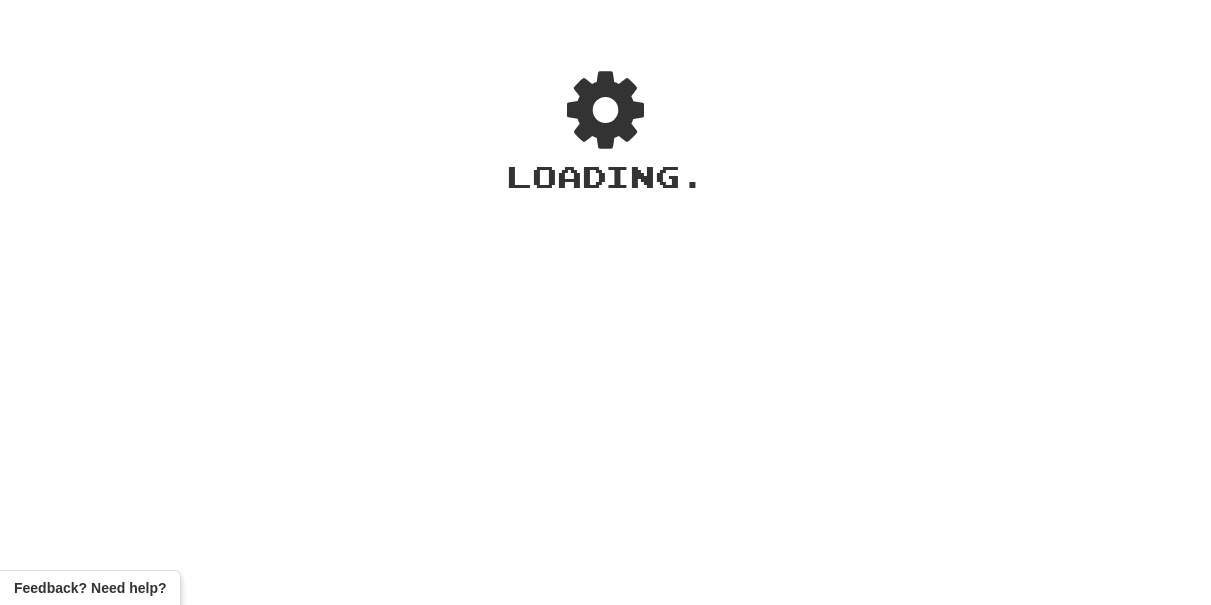 scroll, scrollTop: 0, scrollLeft: 0, axis: both 